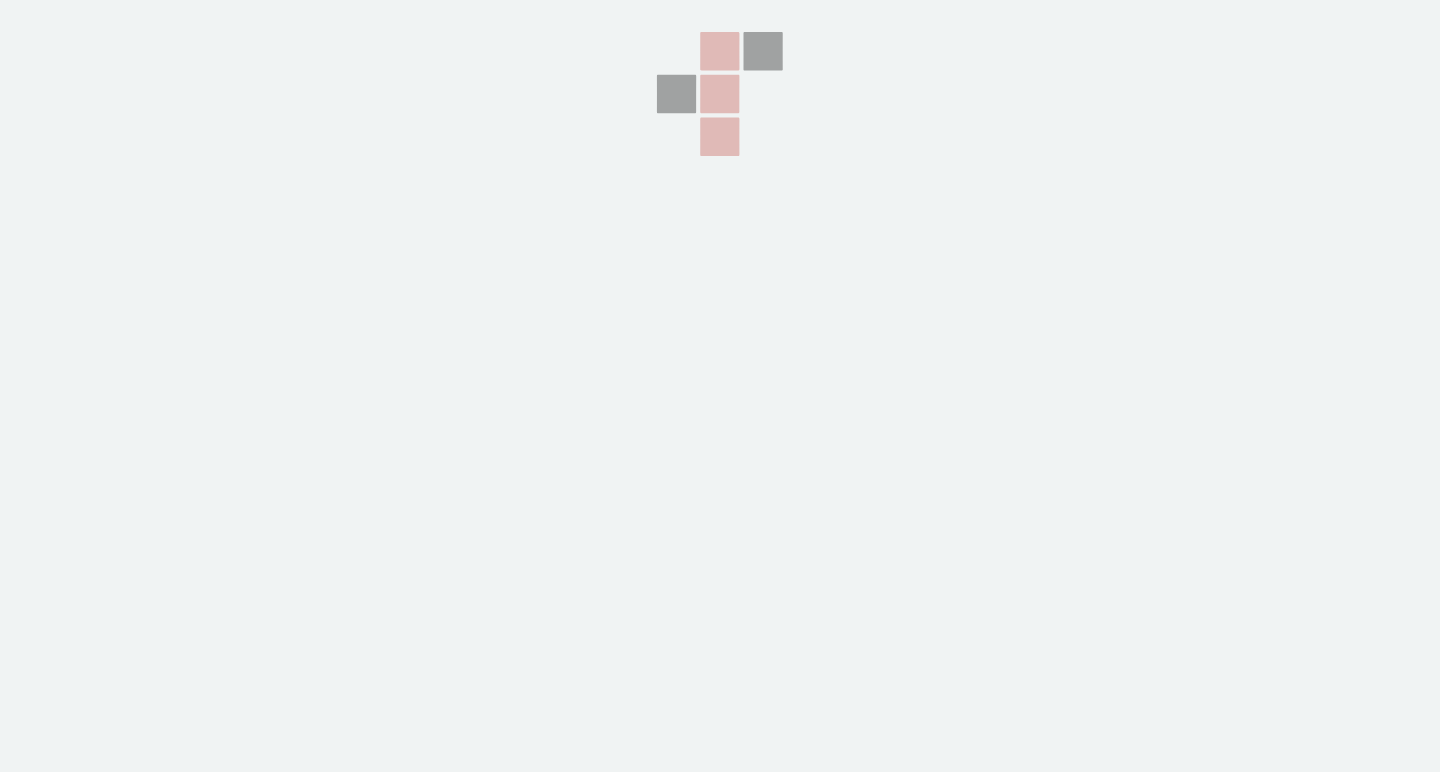 scroll, scrollTop: 0, scrollLeft: 0, axis: both 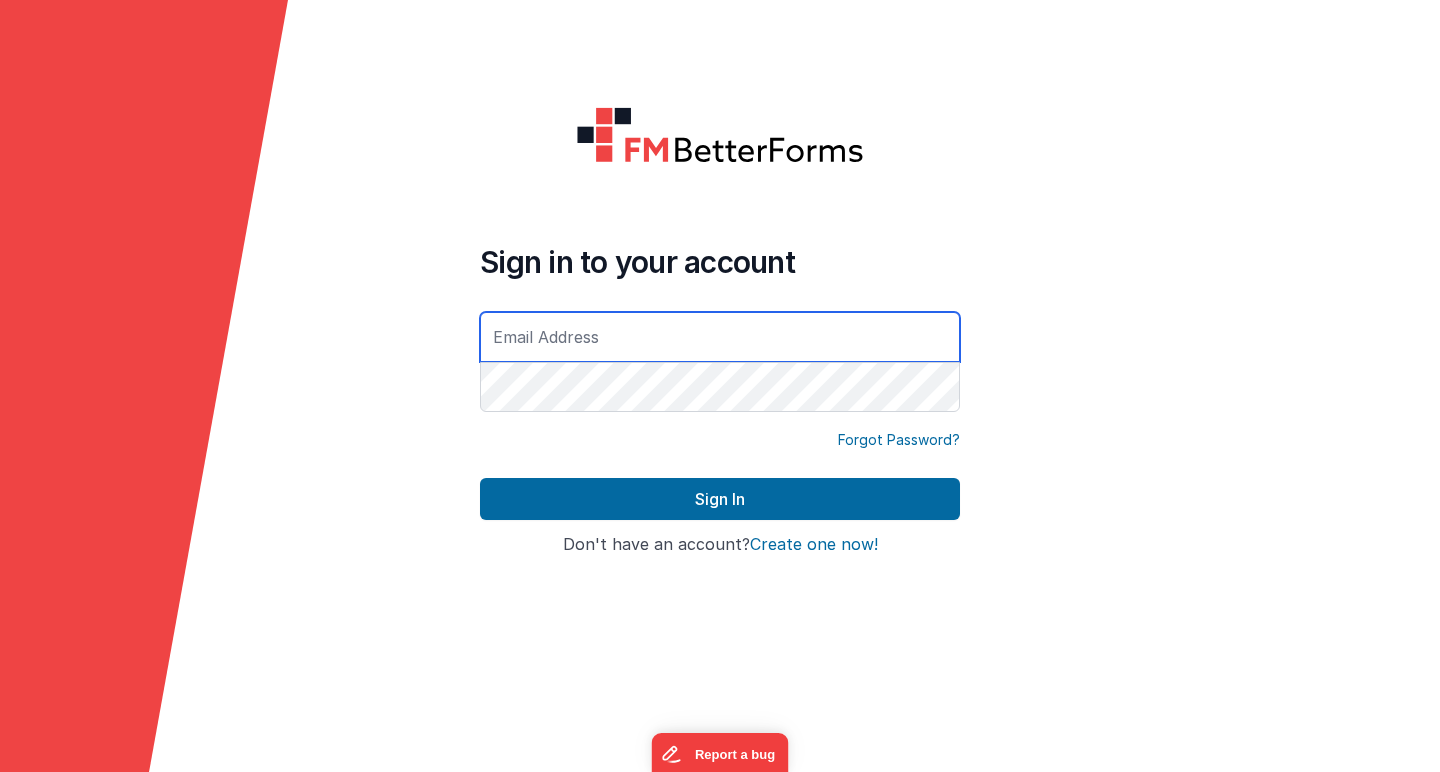 type on "[EMAIL_ADDRESS][DOMAIN_NAME]" 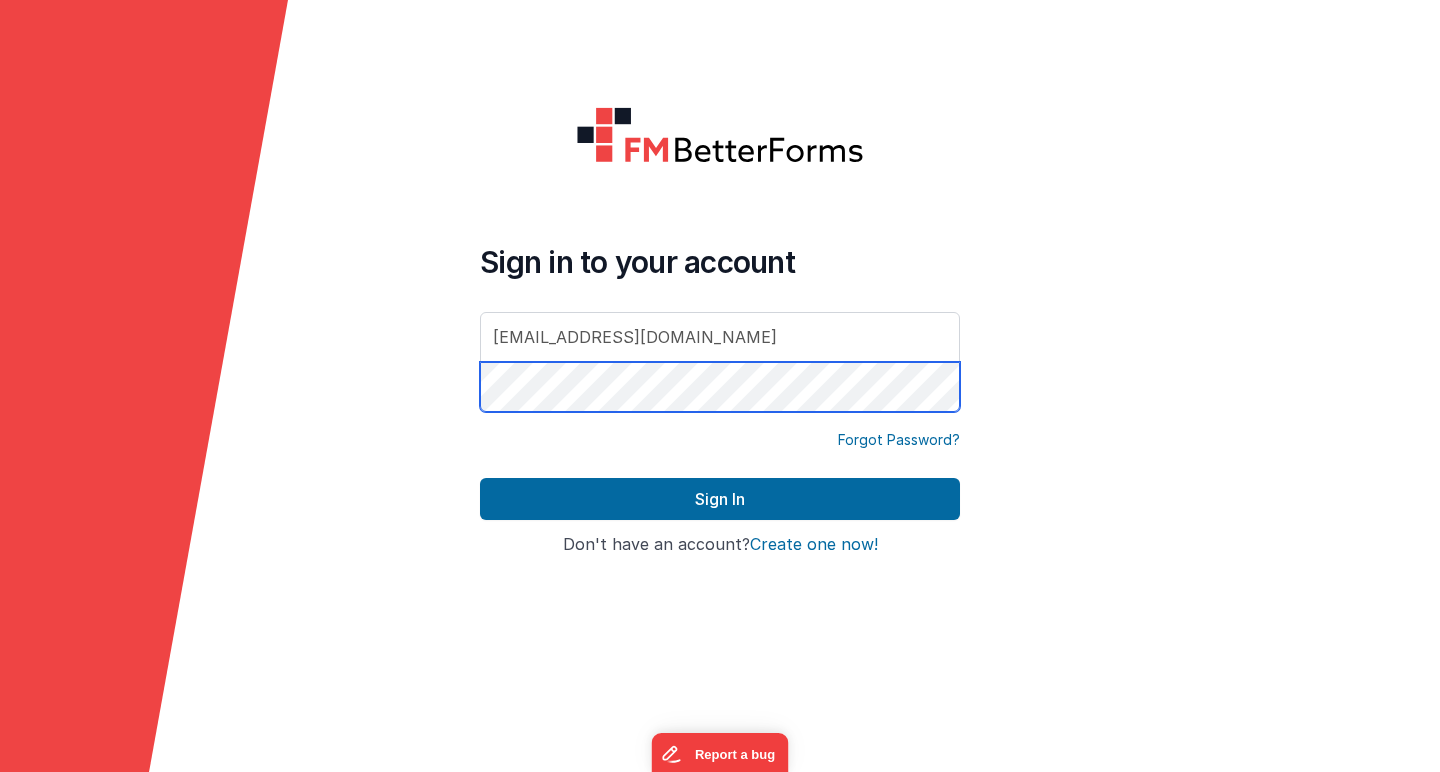 click on "Sign In" at bounding box center (720, 499) 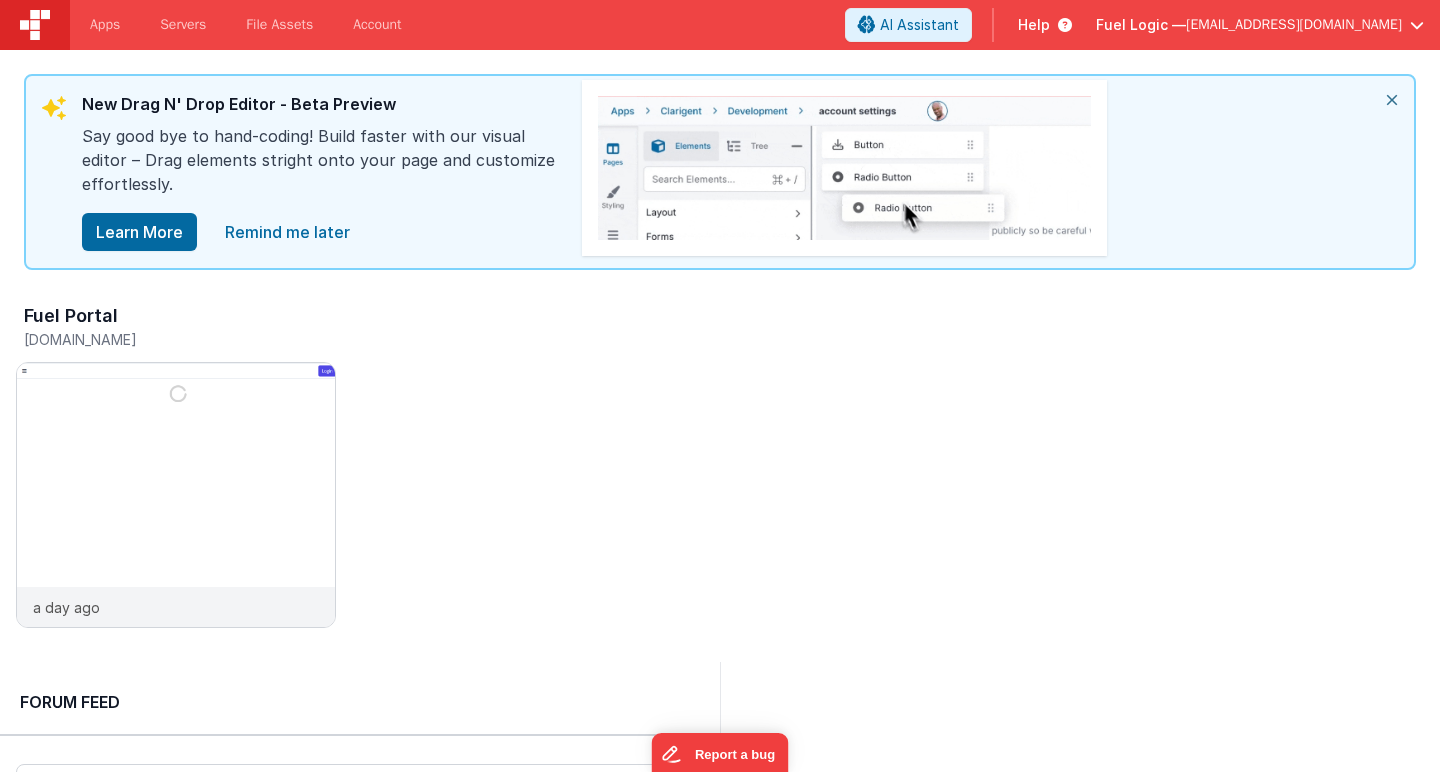 click on "Fuel Portal   [DOMAIN_NAME]
a day ago" at bounding box center (720, 466) 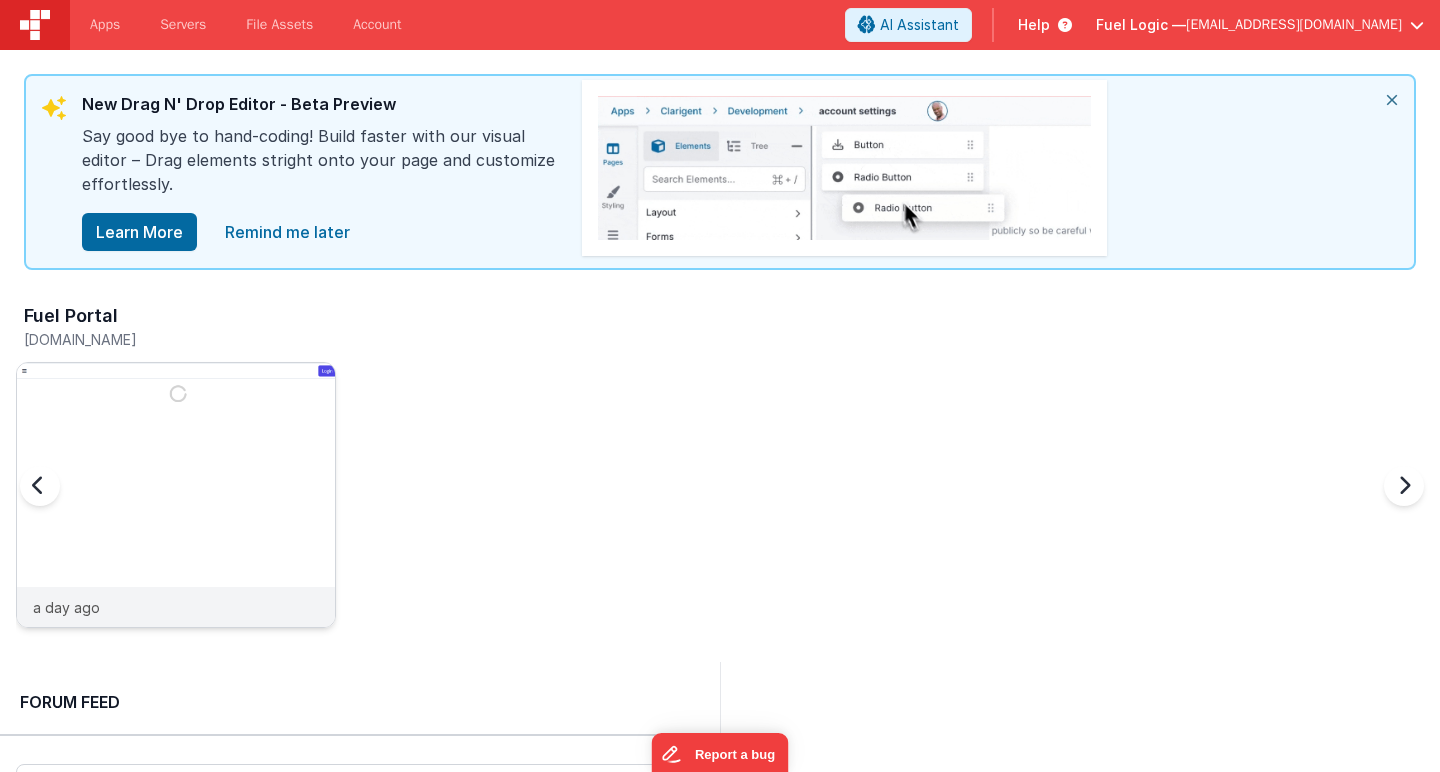 click at bounding box center (176, 522) 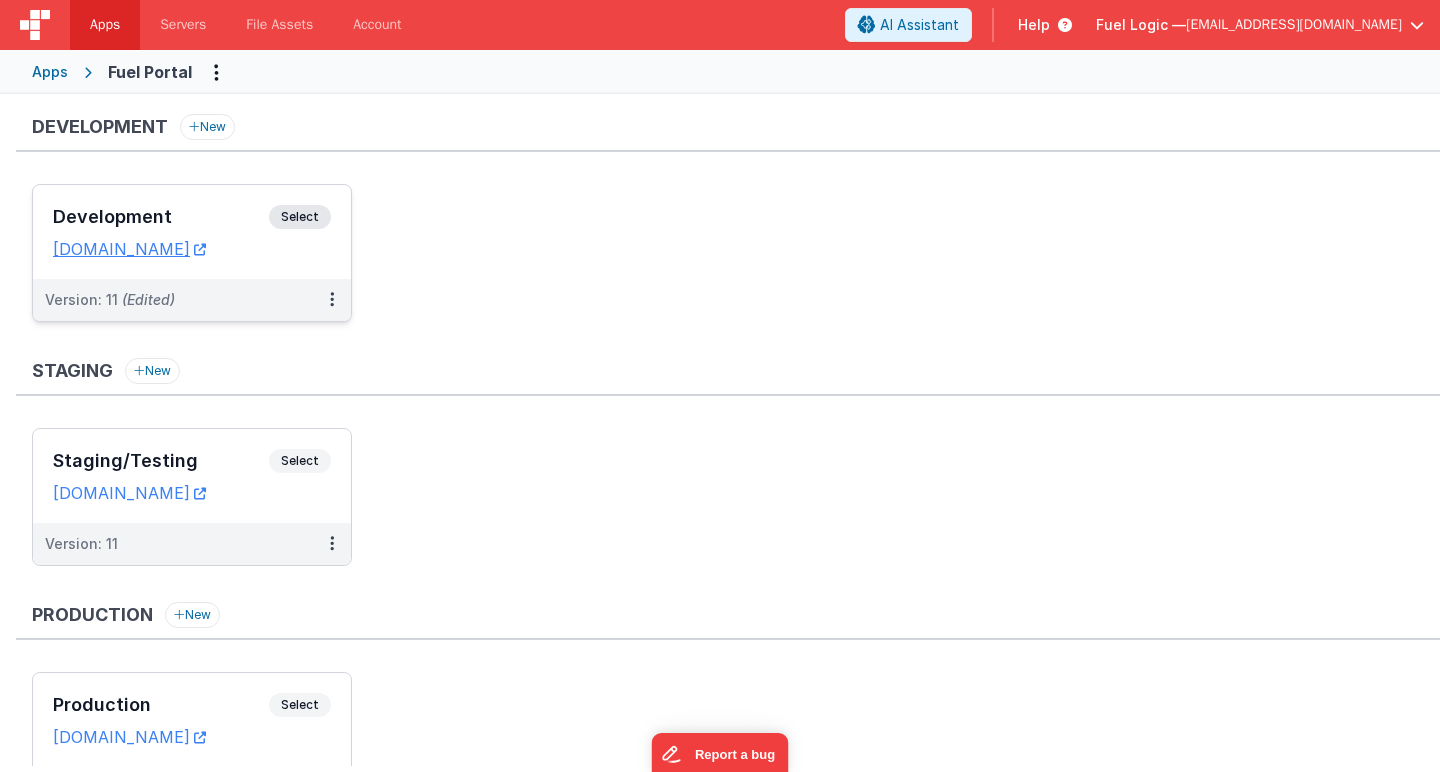 click on "Development
Select   URLs
[DOMAIN_NAME]" at bounding box center (192, 232) 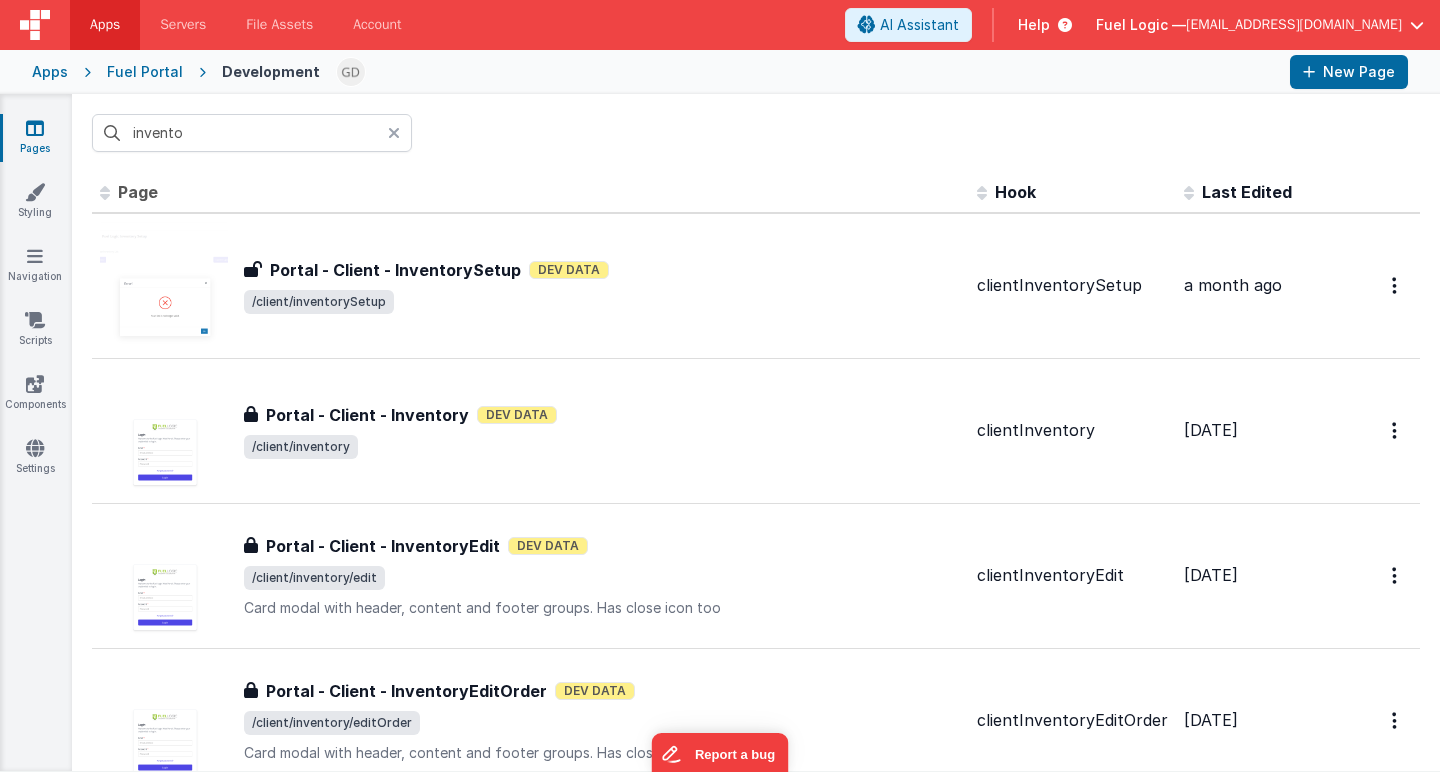 click on "Page" at bounding box center (530, 193) 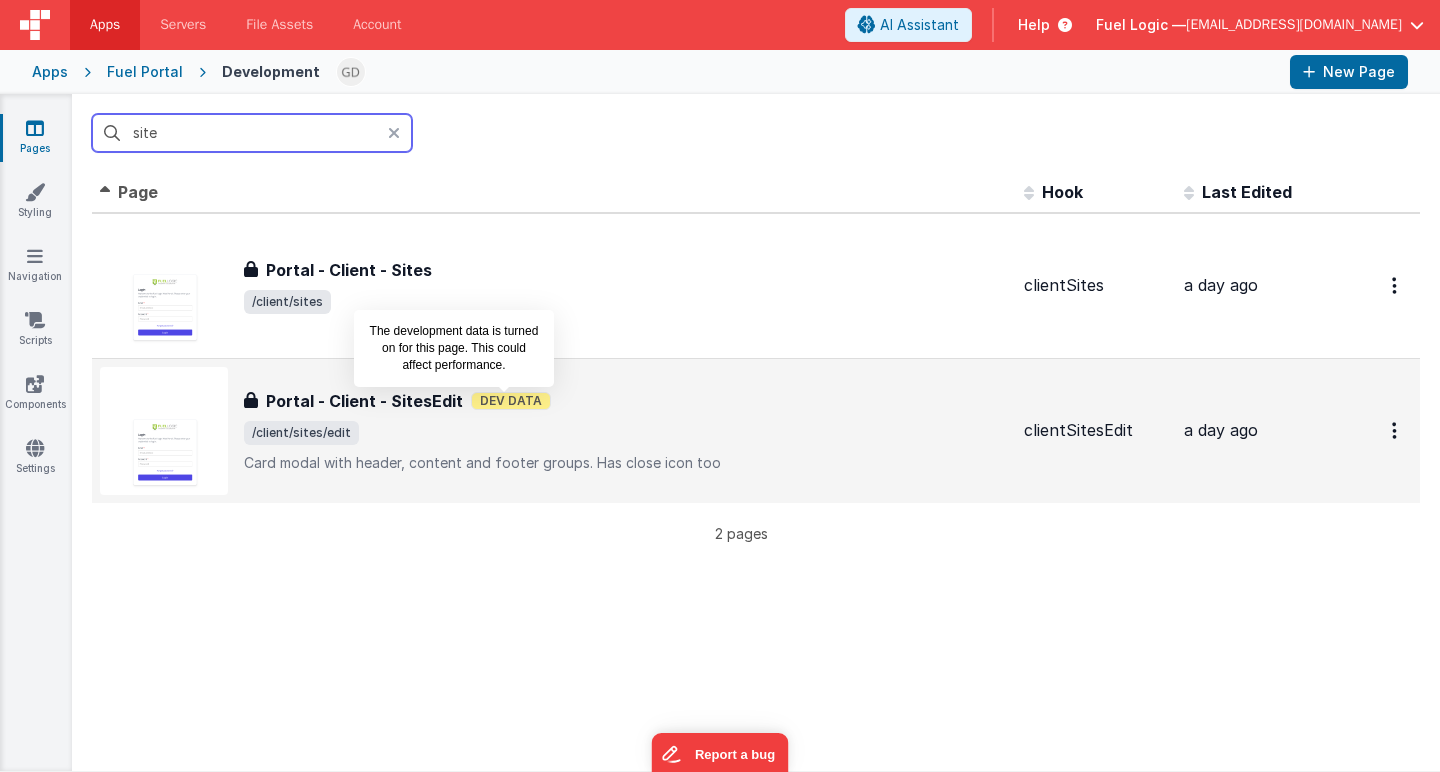 type on "site" 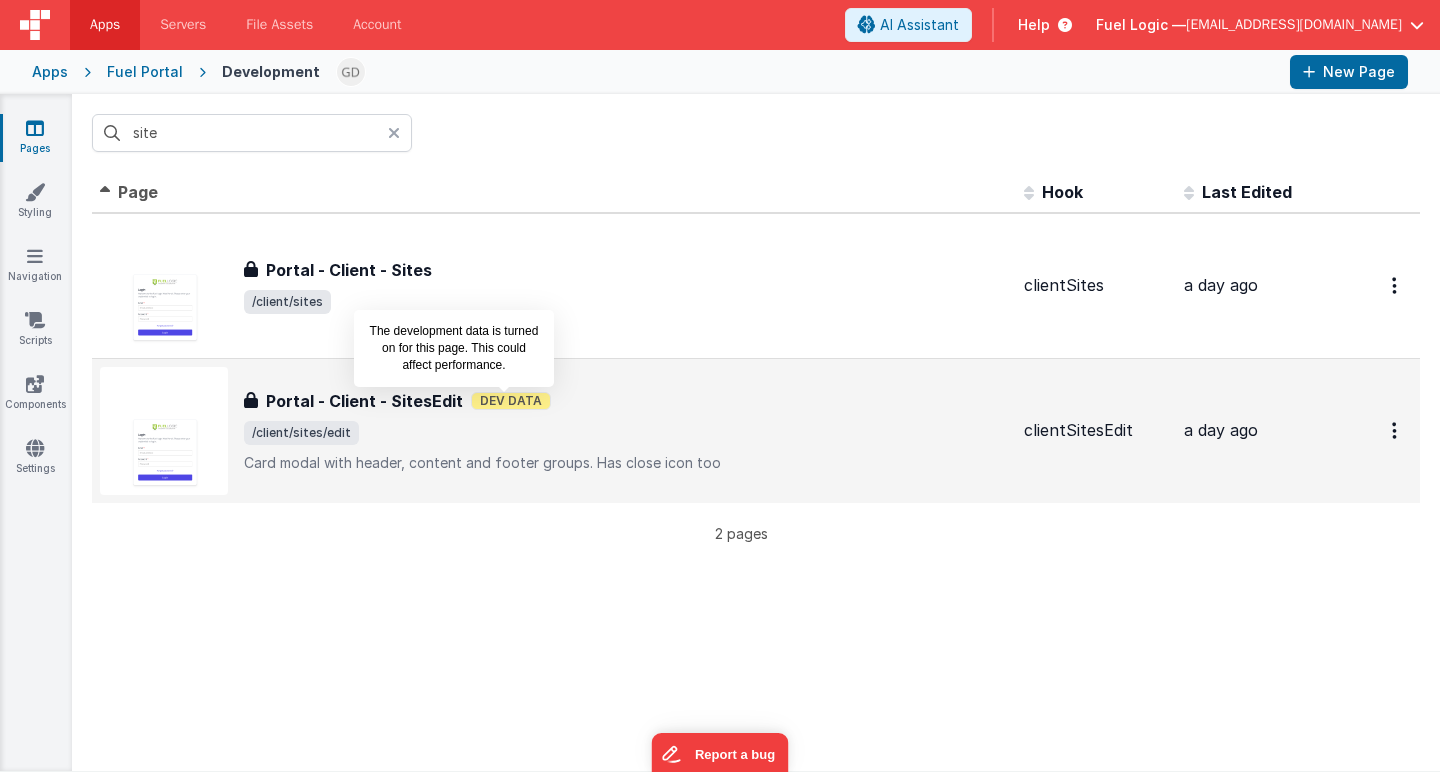 click on "Dev Data" at bounding box center [511, 401] 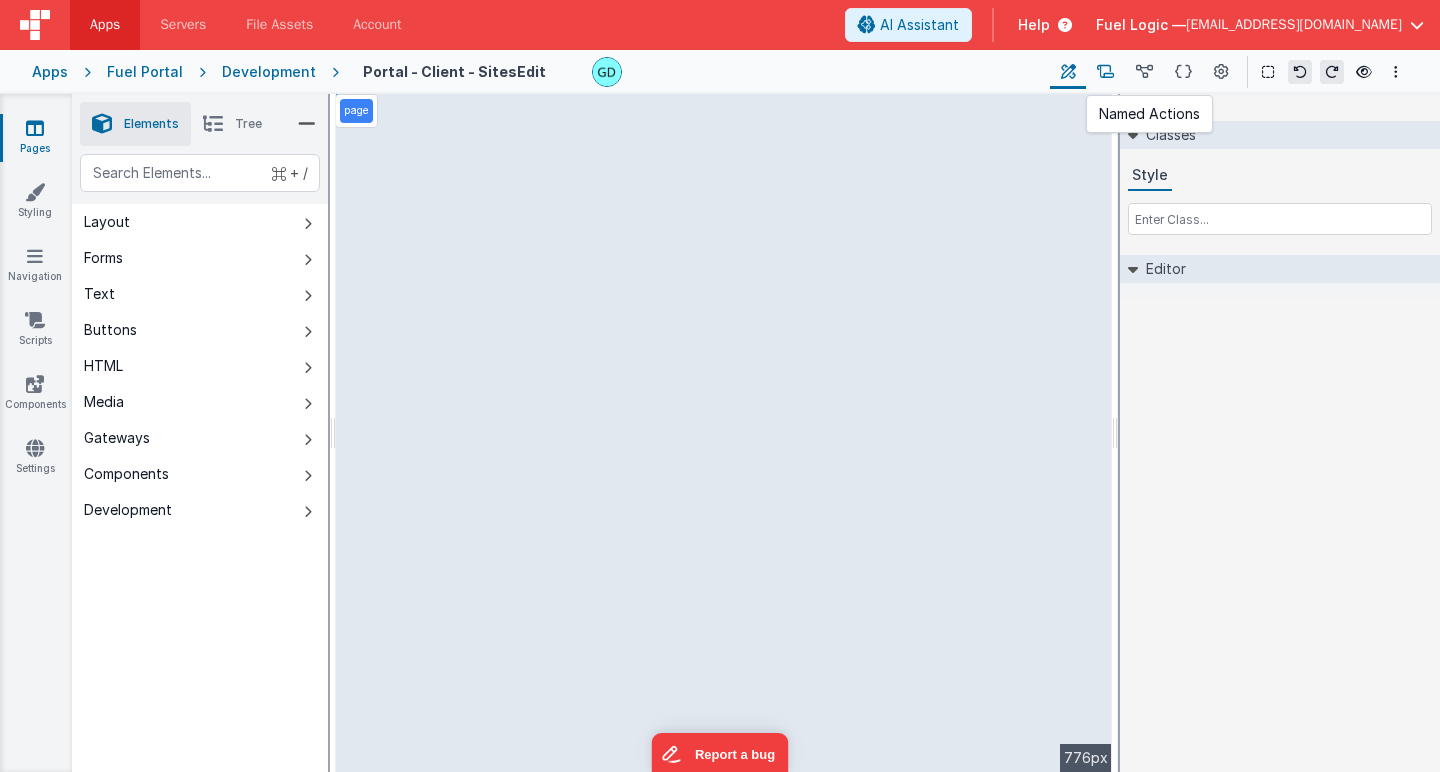 click at bounding box center [1105, 72] 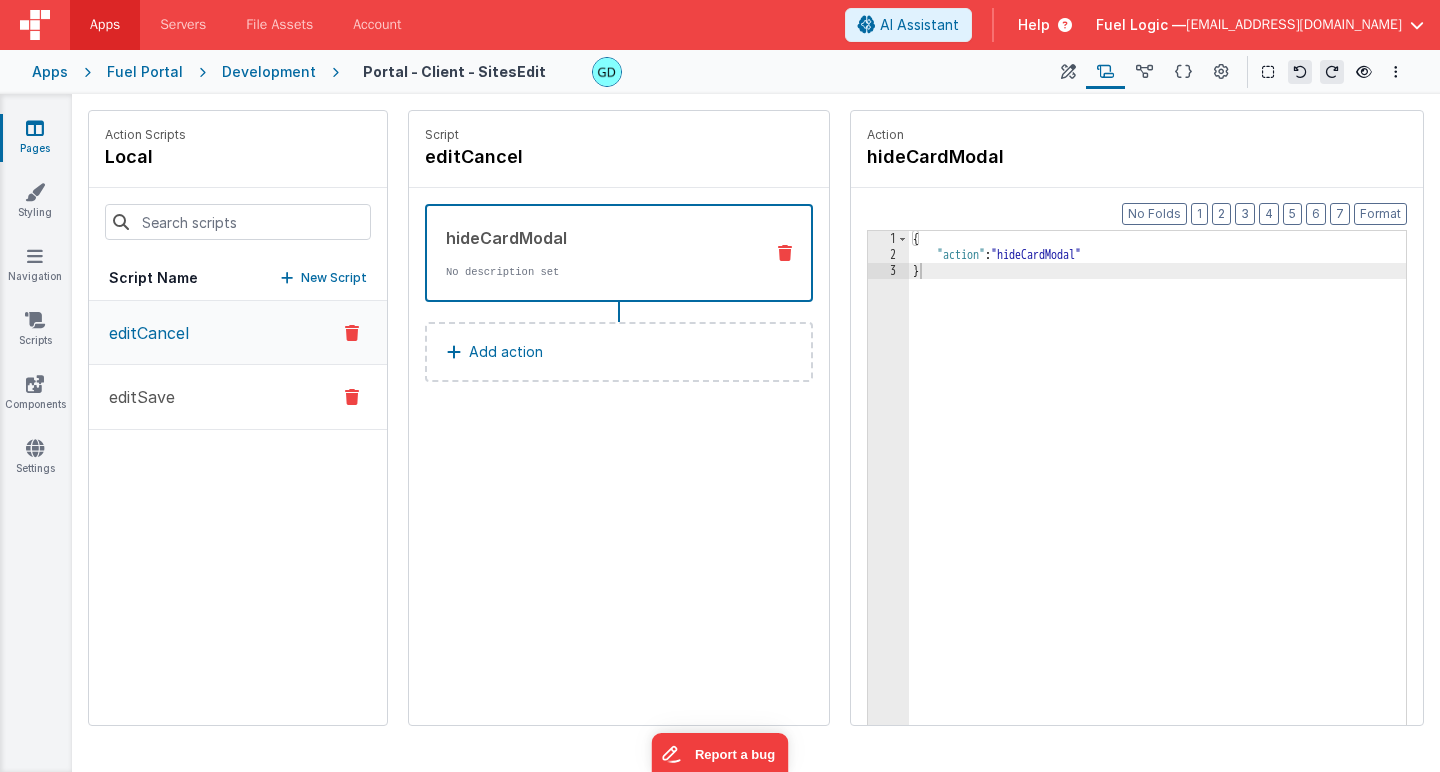 click on "editSave" at bounding box center [238, 397] 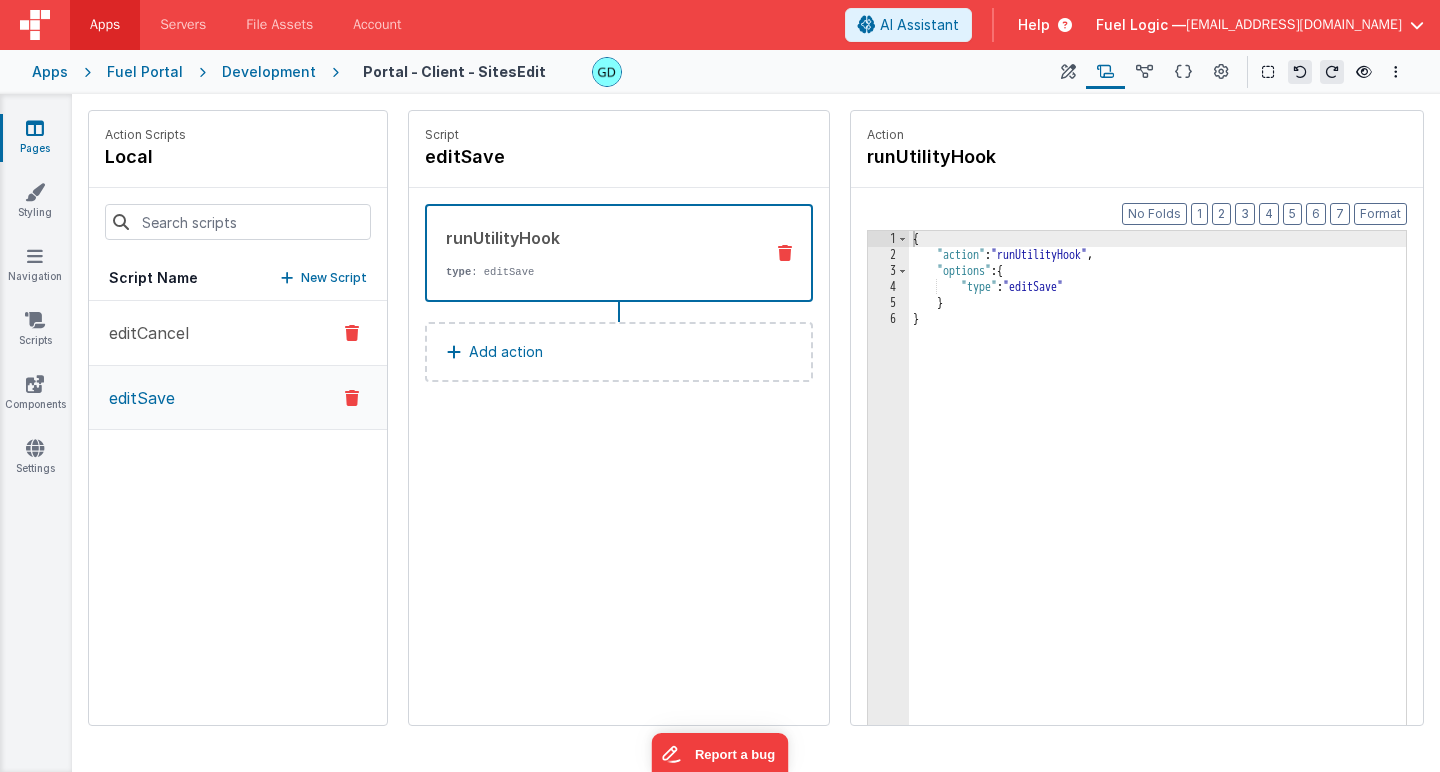 click on "editCancel" at bounding box center (238, 333) 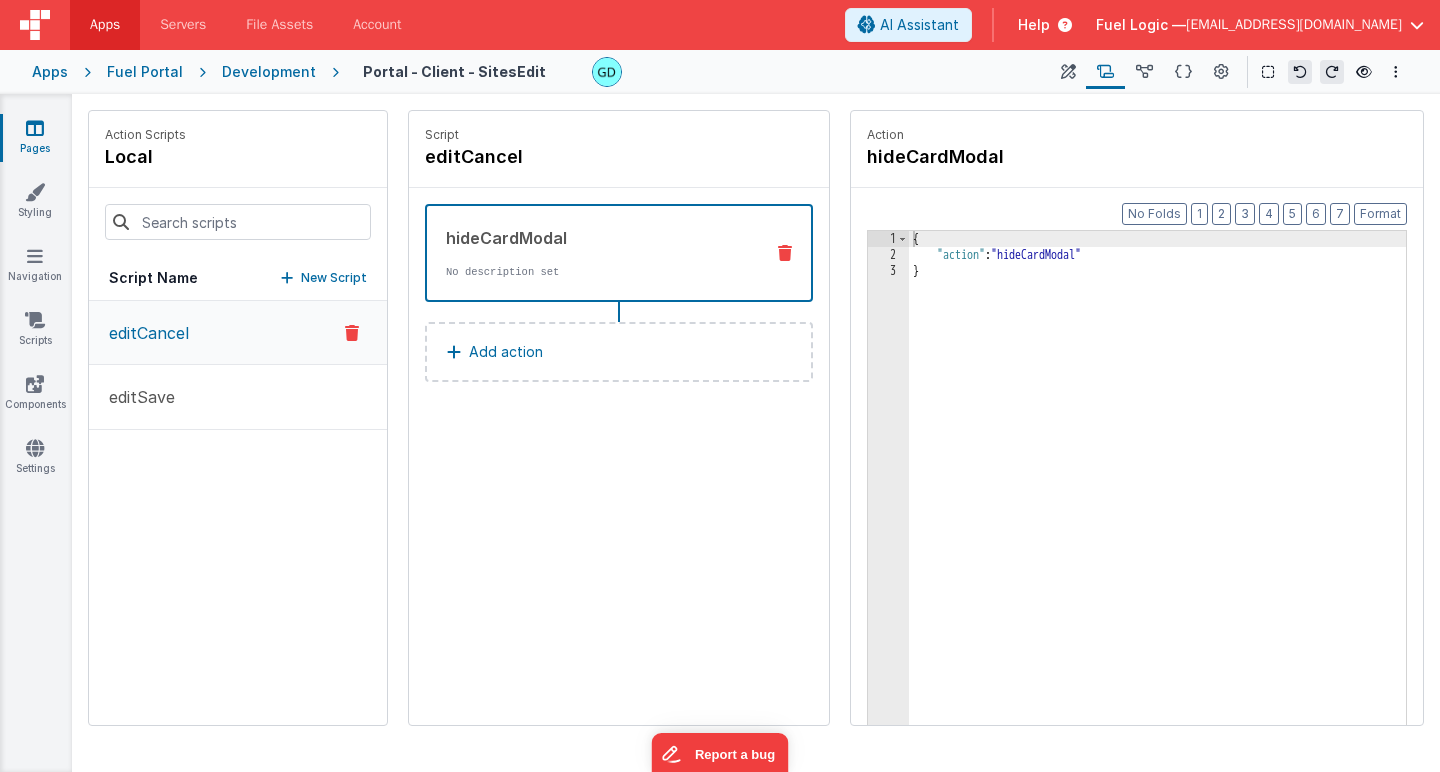 click on "Development" at bounding box center [269, 72] 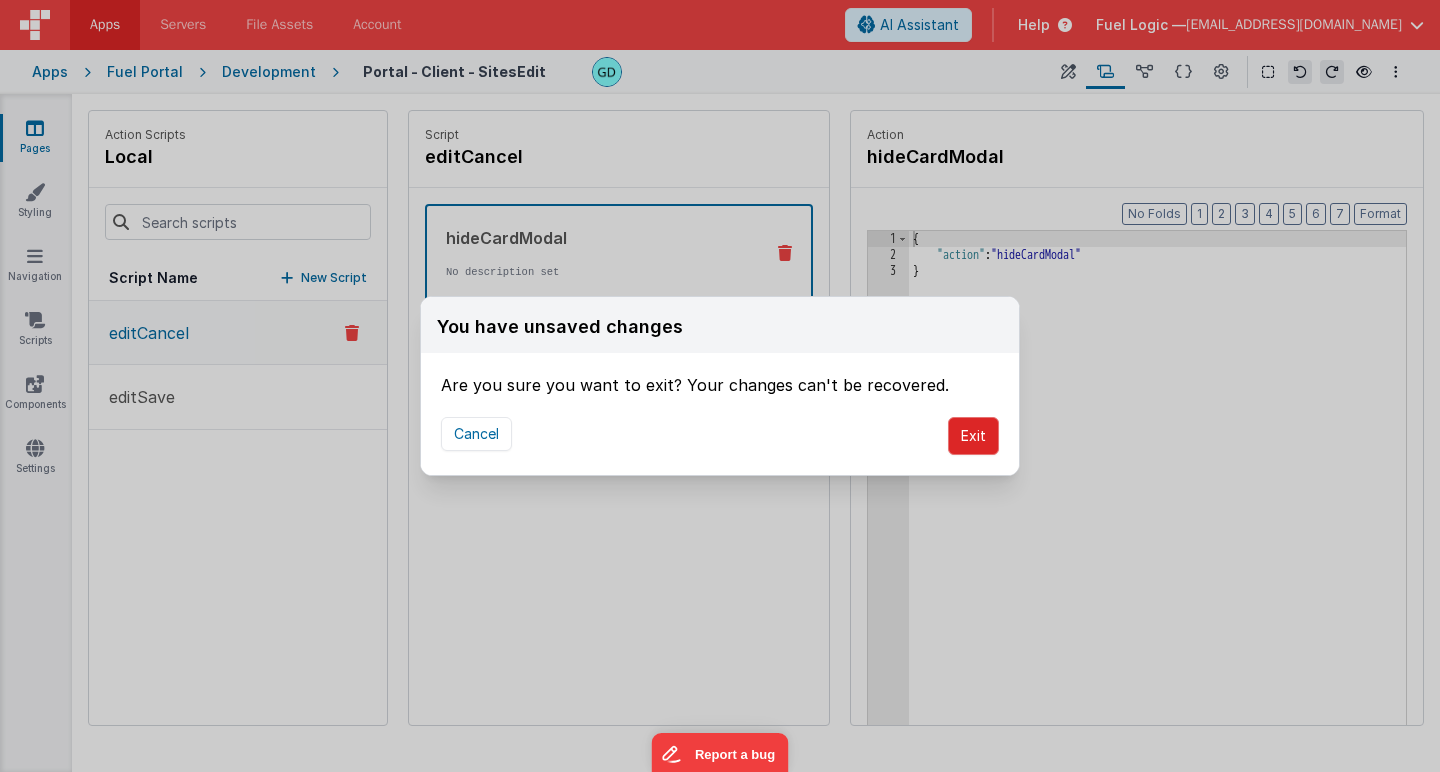click on "Exit" at bounding box center (973, 436) 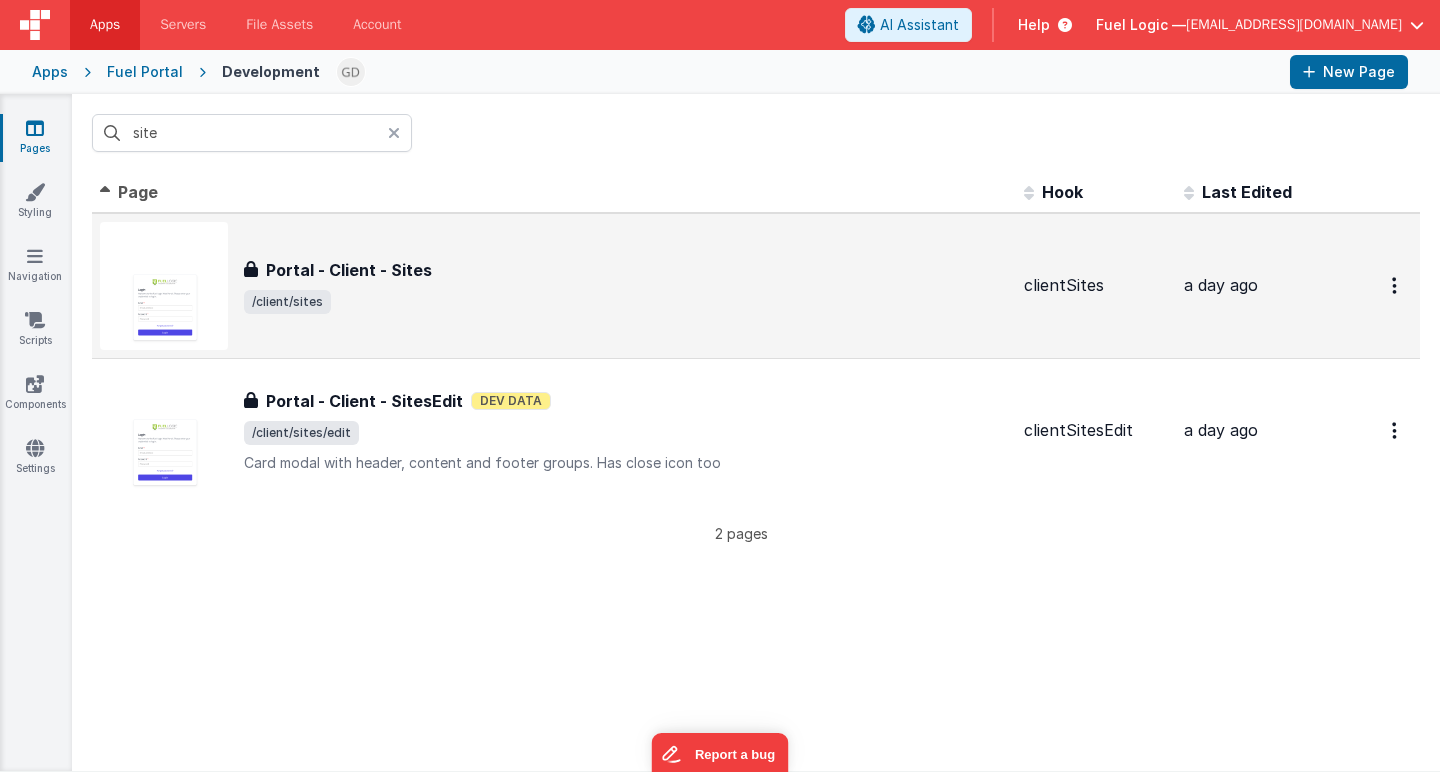 click on "/client/sites" at bounding box center (626, 302) 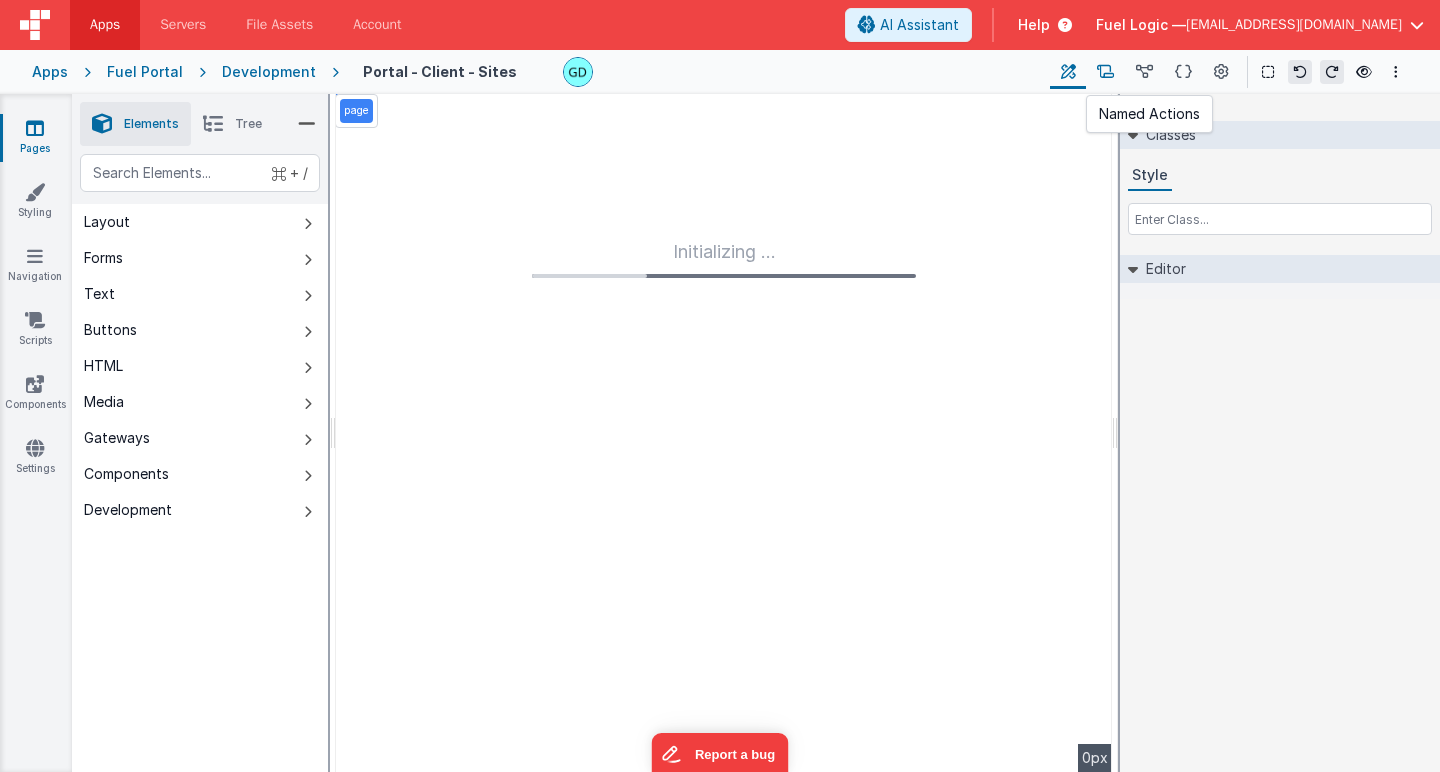 click at bounding box center (1105, 72) 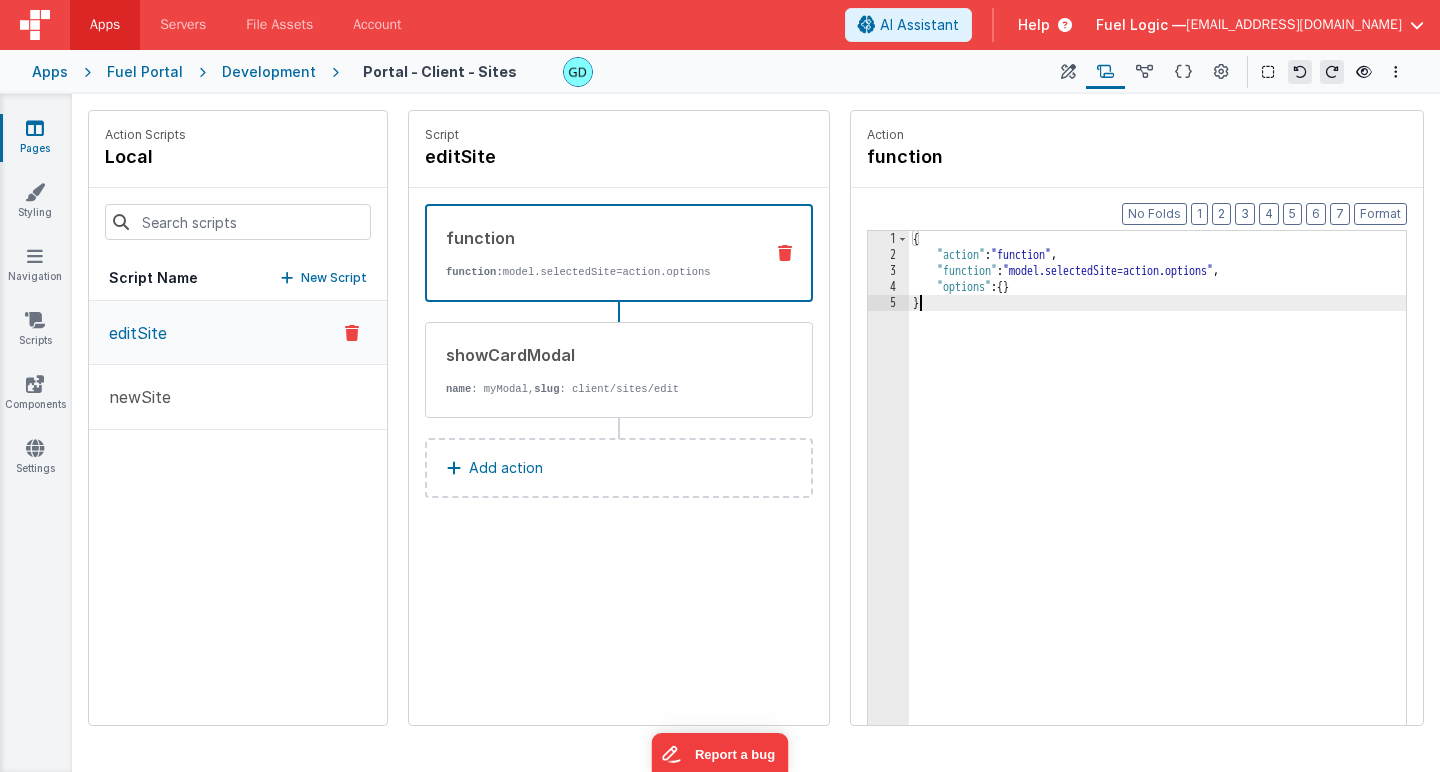 click on "{      "action" :  "function" ,      "function" :  "model.selectedSite=action.options" ,      "options" :  { } }" at bounding box center (1157, 525) 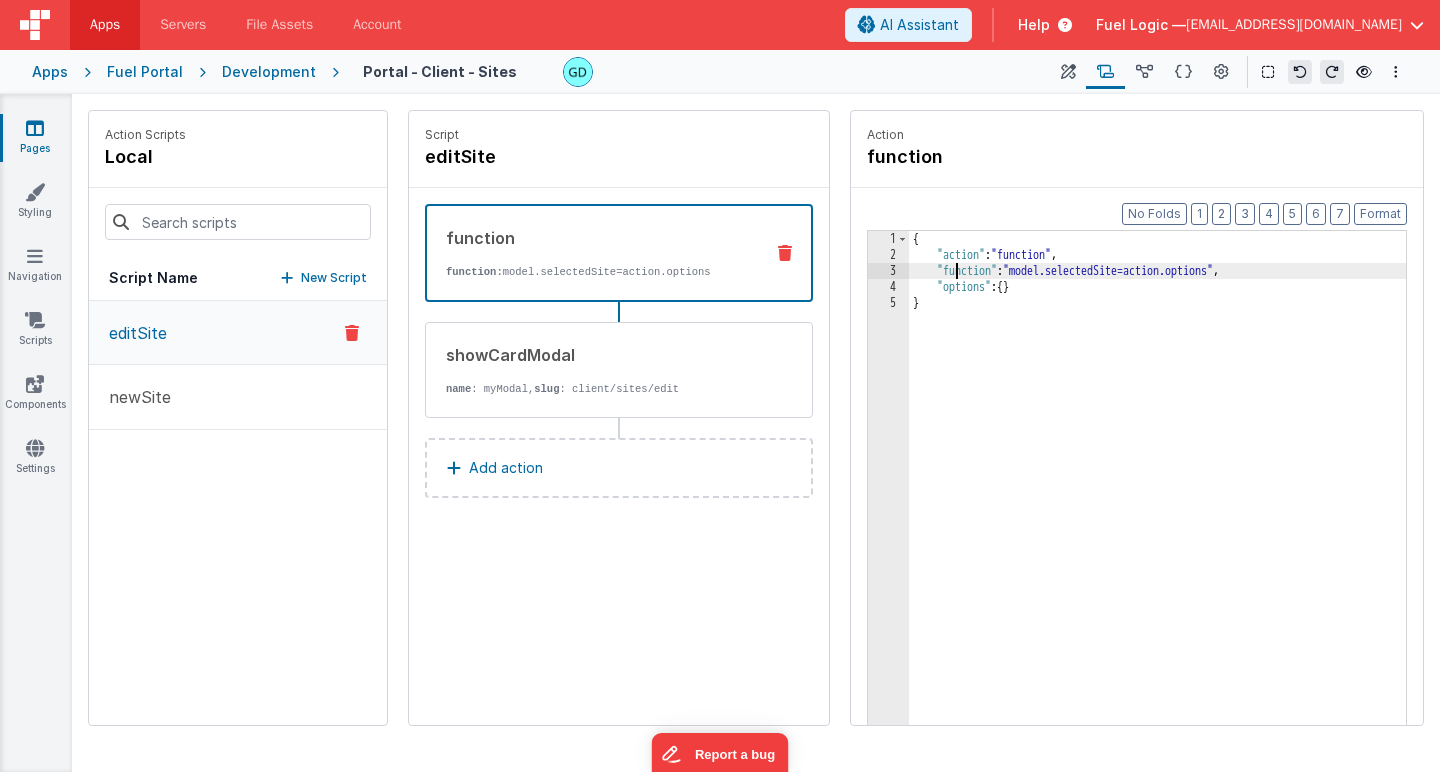click on "{      "action" :  "function" ,      "function" :  "model.selectedSite=action.options" ,      "options" :  { } }" at bounding box center [1157, 525] 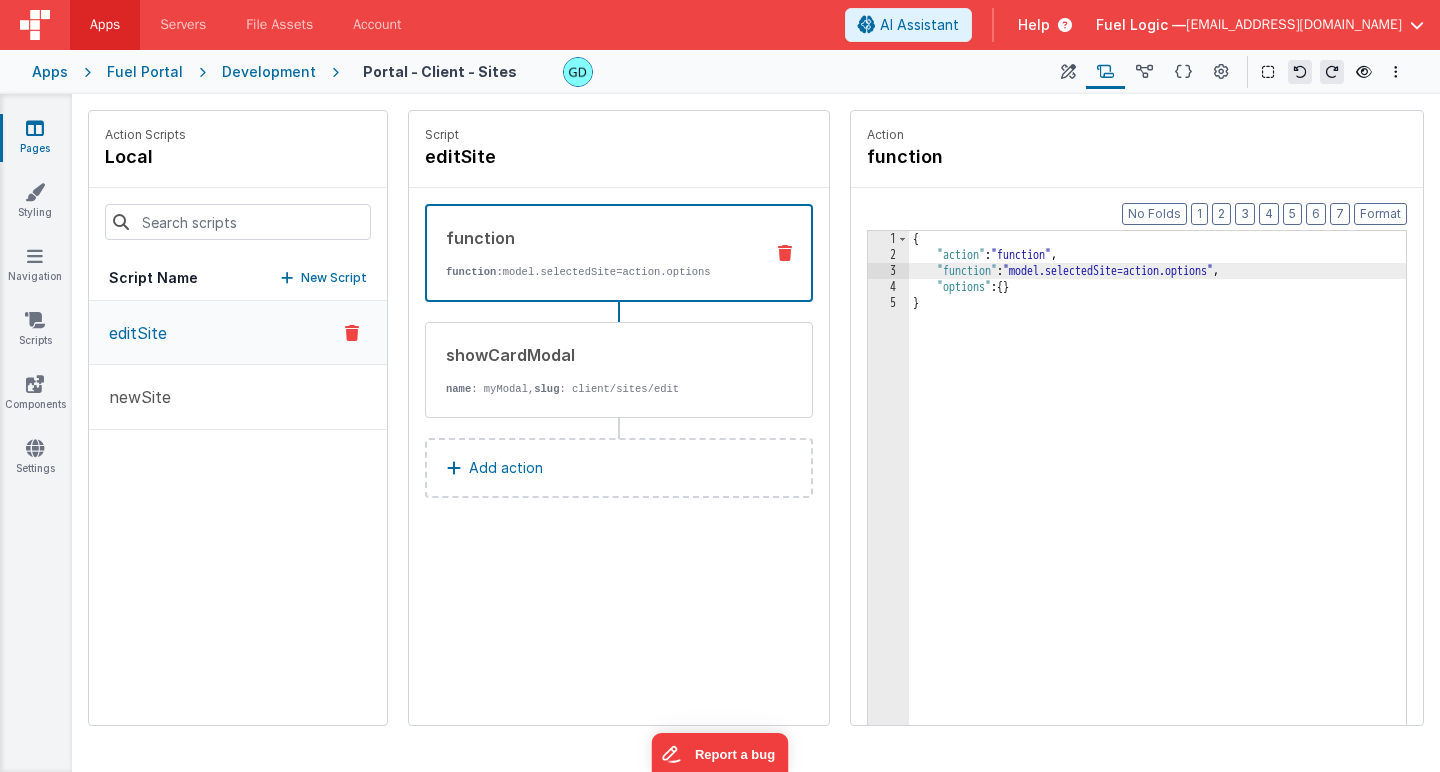 click on "3" at bounding box center [888, 271] 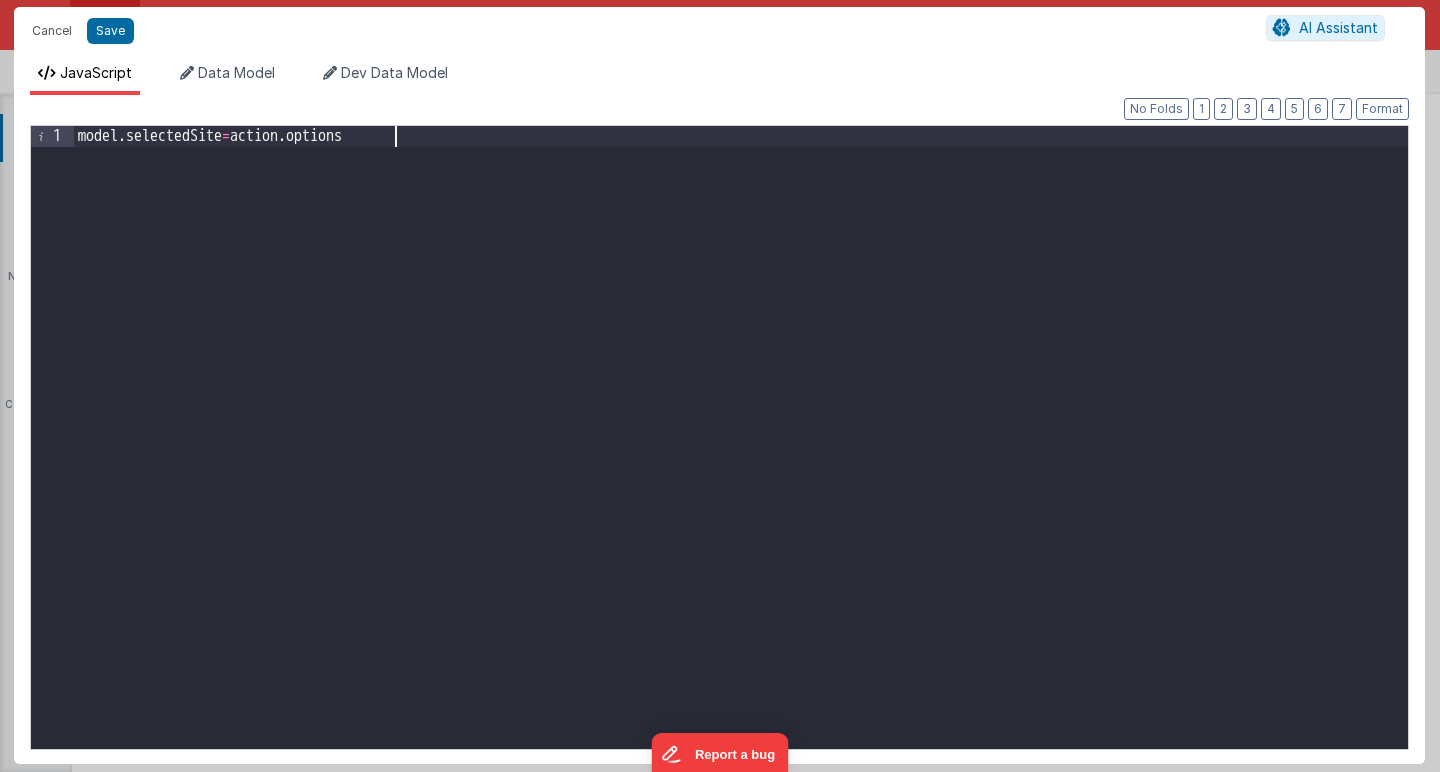 click on "model . selectedSite = action . options" at bounding box center (741, 463) 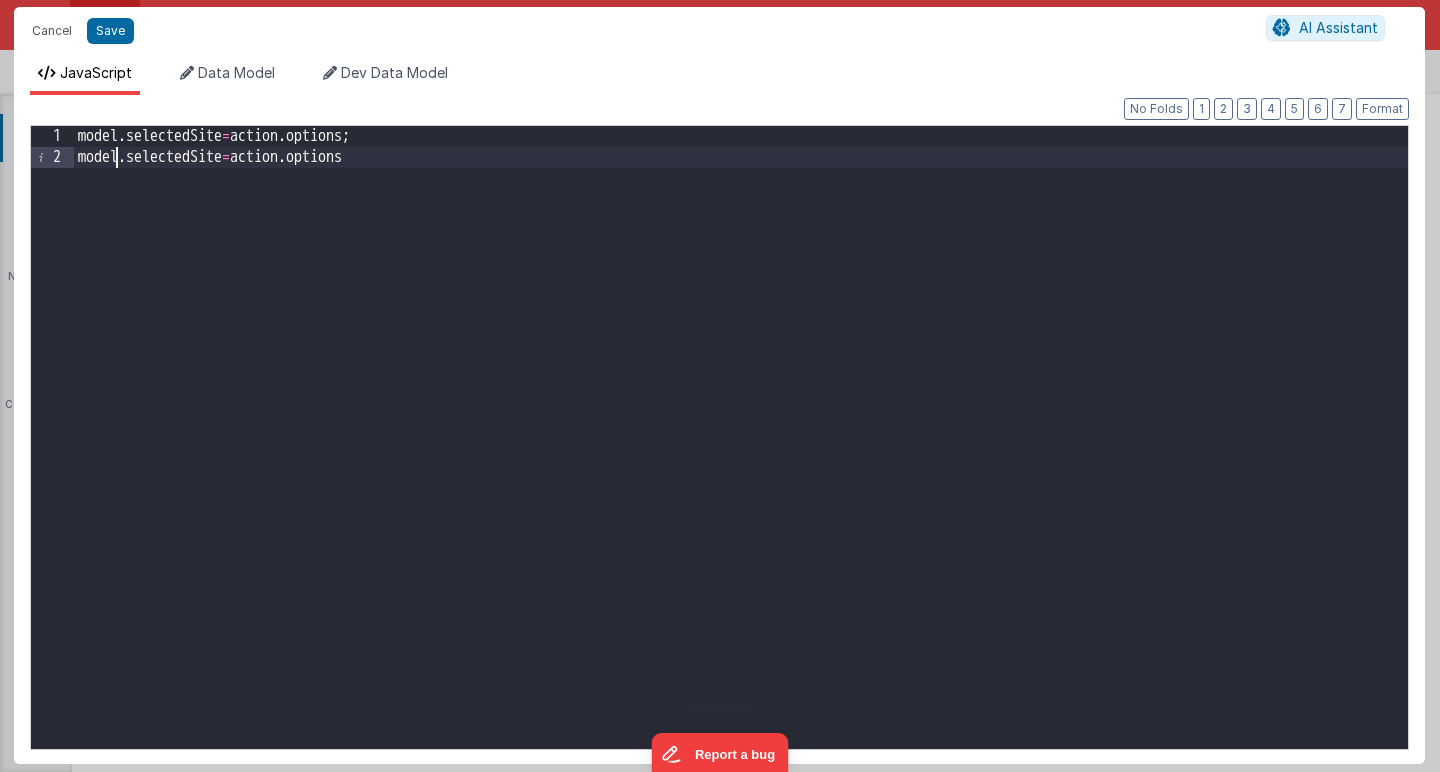 click on "model . selectedSite = action . options ; model . selectedSite = action . options" at bounding box center [741, 463] 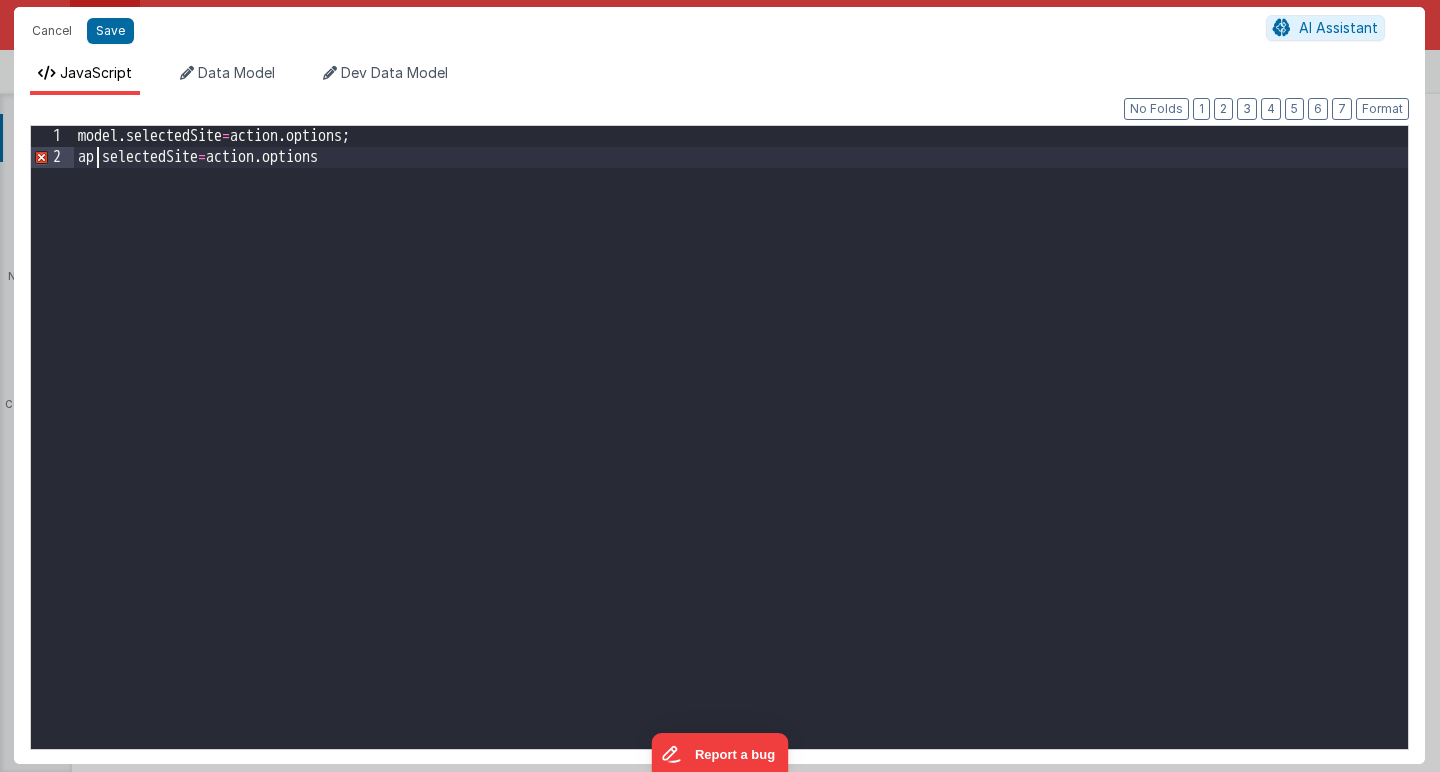 type 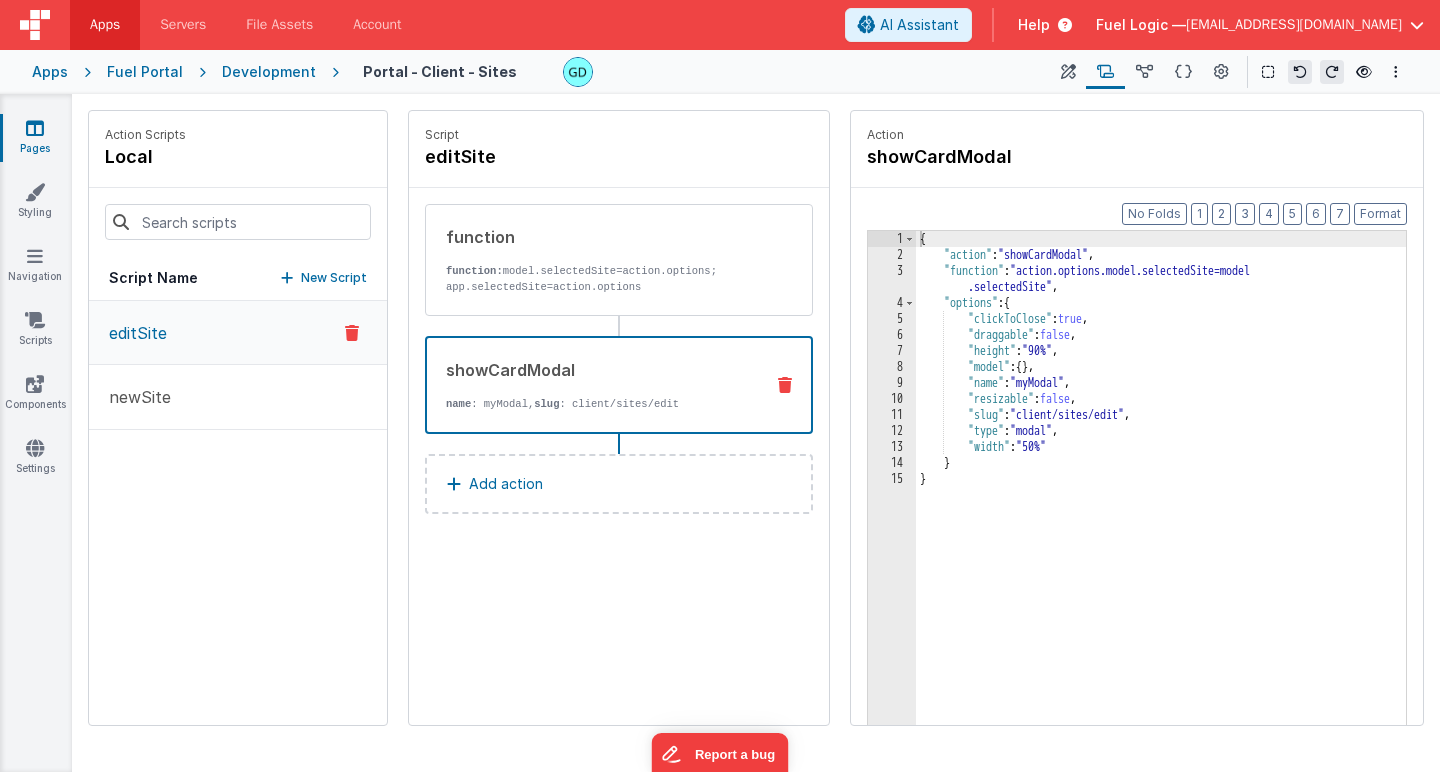 click on "showCardModal" at bounding box center [596, 370] 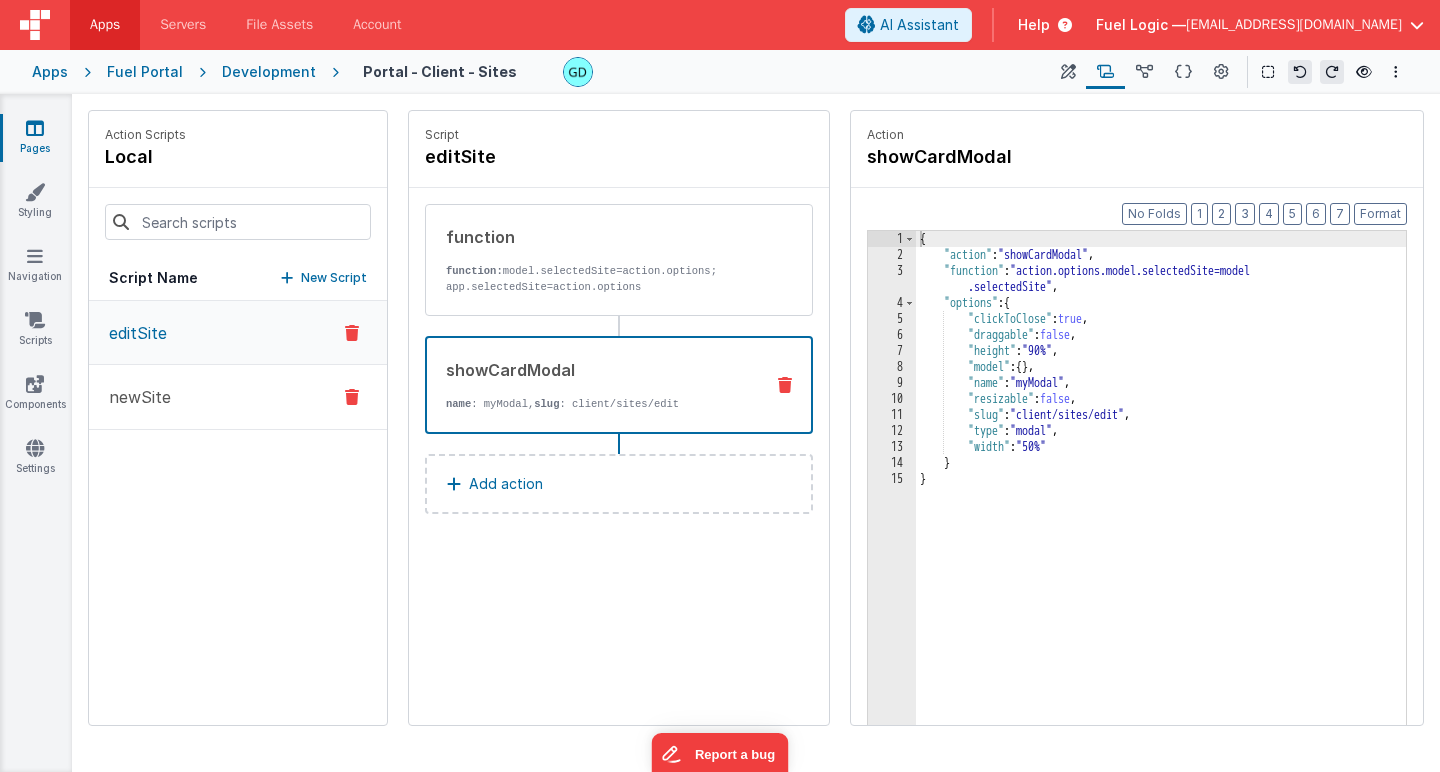 click on "newSite" at bounding box center (238, 397) 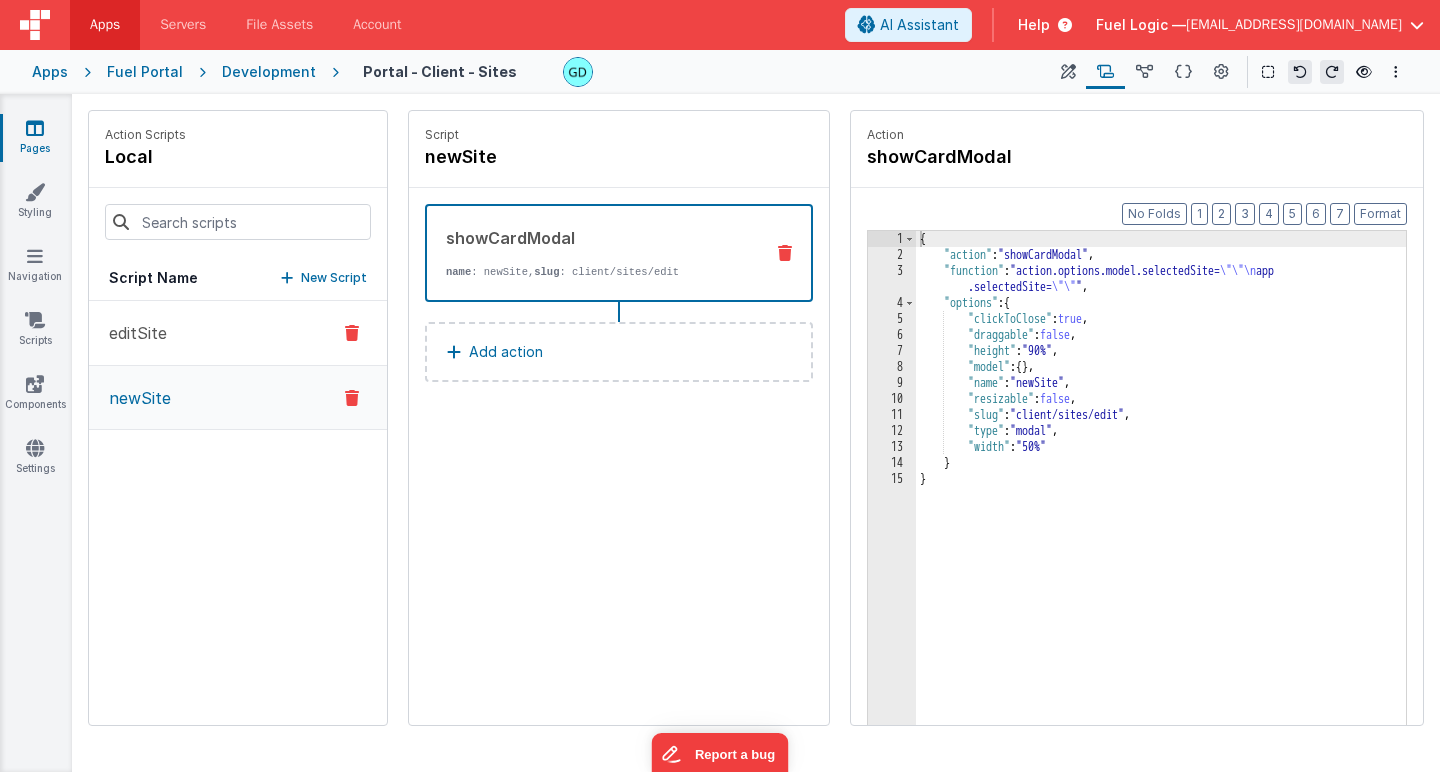 click on "editSite" at bounding box center [238, 333] 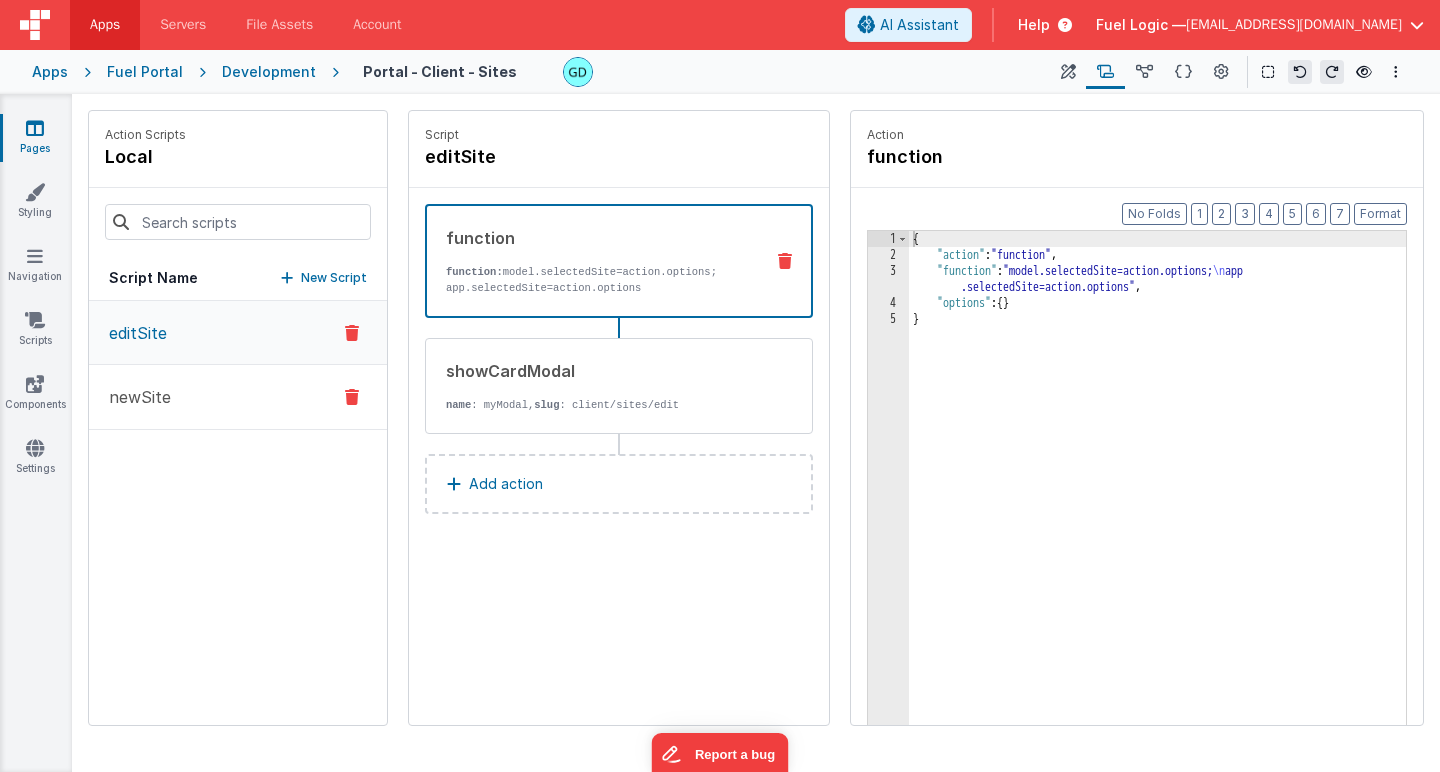 click on "newSite" at bounding box center (238, 397) 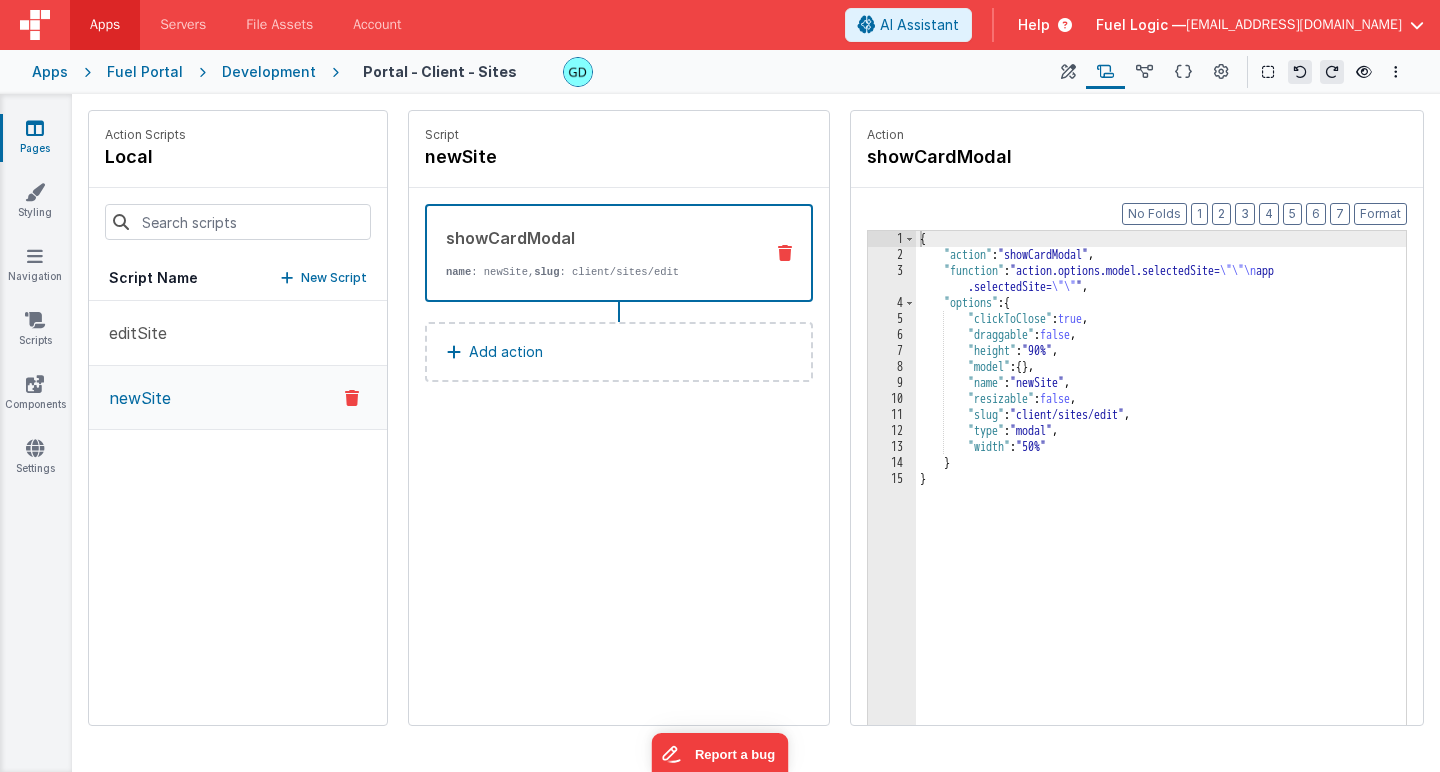 click on "{      "action" :  "showCardModal" ,      "function" :  "action.options.model.selectedSite= \"\"\n app          .selectedSite= \"\" " ,      "options" :  {           "clickToClose" :  true ,           "draggable" :  false ,           "height" :  "90%" ,           "model" :  { } ,           "name" :  "newSite" ,           "resizable" :  false ,           "slug" :  "client/sites/edit" ,           "type" :  "modal" ,           "width" :  "50%"      } }" at bounding box center (1161, 525) 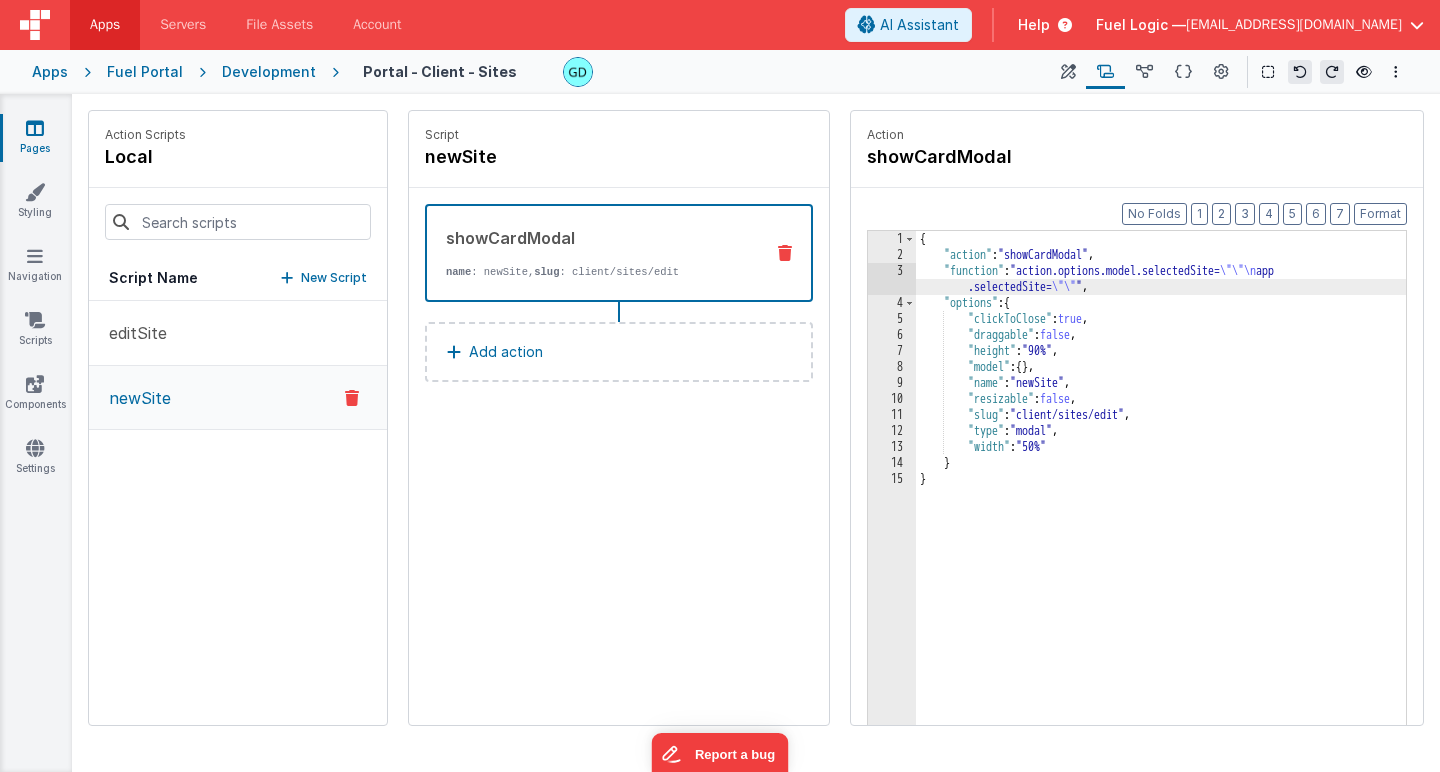 click on "3" at bounding box center [892, 279] 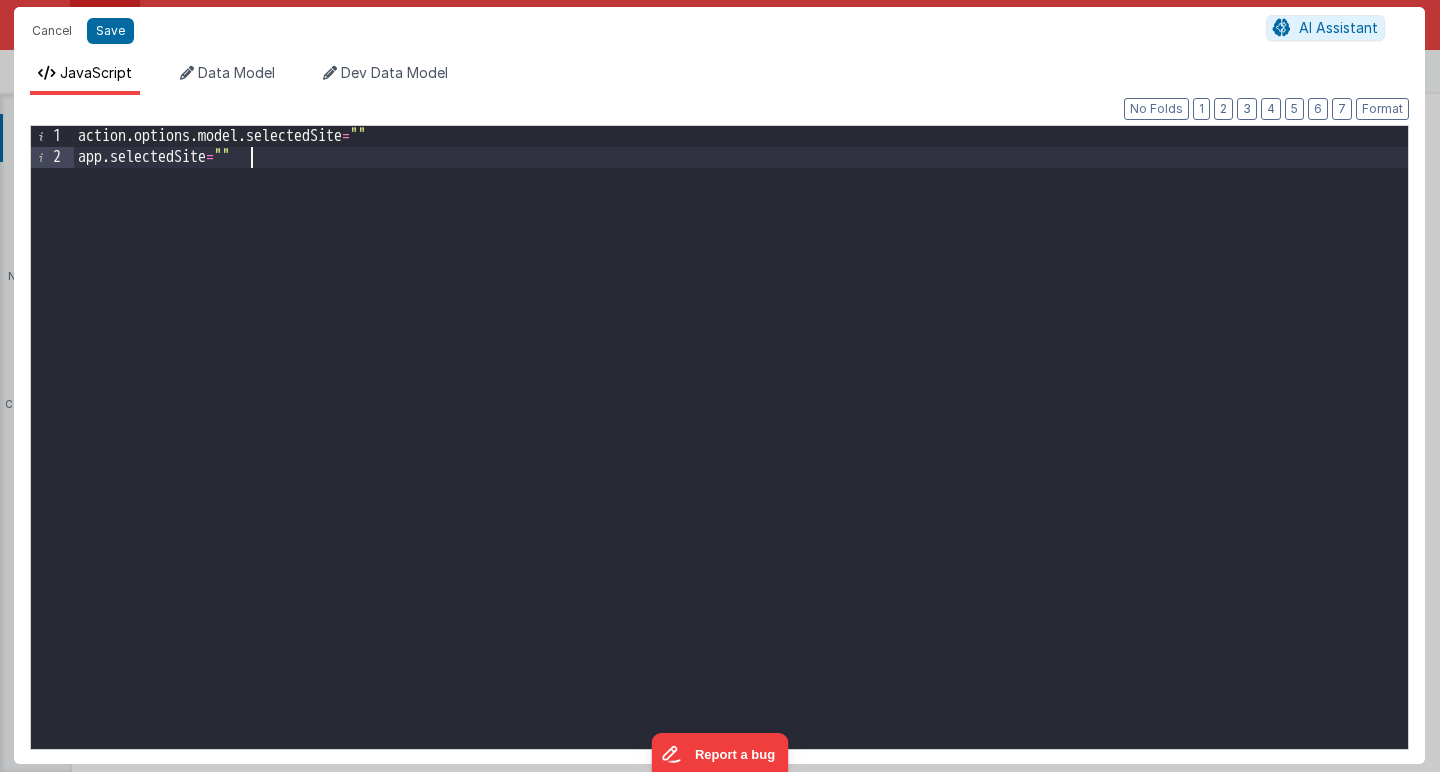 click on "action . options . model . selectedSite = "" app . selectedSite = """ at bounding box center (741, 458) 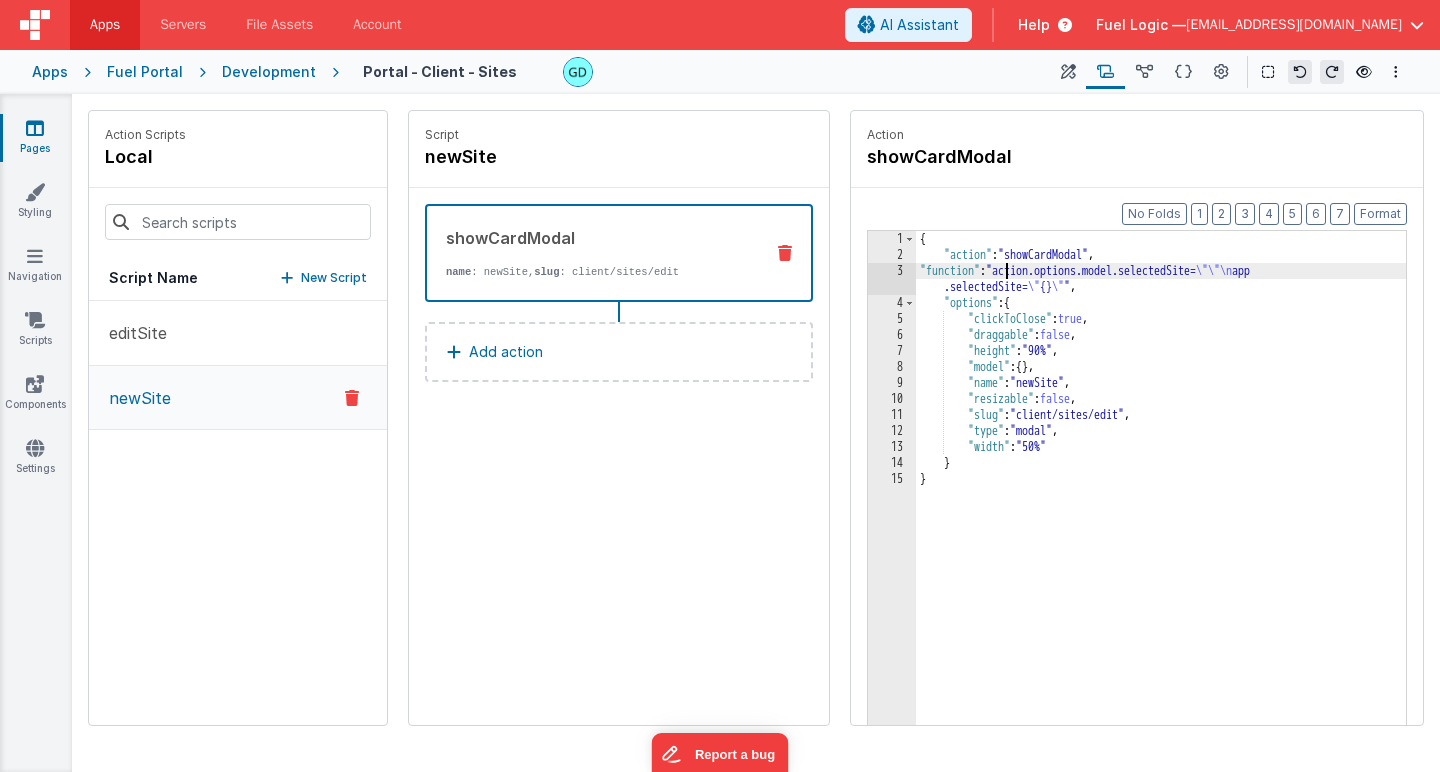click on "{      "action" :  "showCardModal" , "function" :  "action.options.model.selectedSite= \"\"\n app      .selectedSite= \" {} \" " ,      "options" :  {           "clickToClose" :  true ,           "draggable" :  false ,           "height" :  "90%" ,           "model" :  { } ,           "name" :  "newSite" ,           "resizable" :  false ,           "slug" :  "client/sites/edit" ,           "type" :  "modal" ,           "width" :  "50%"      } }" at bounding box center (1161, 525) 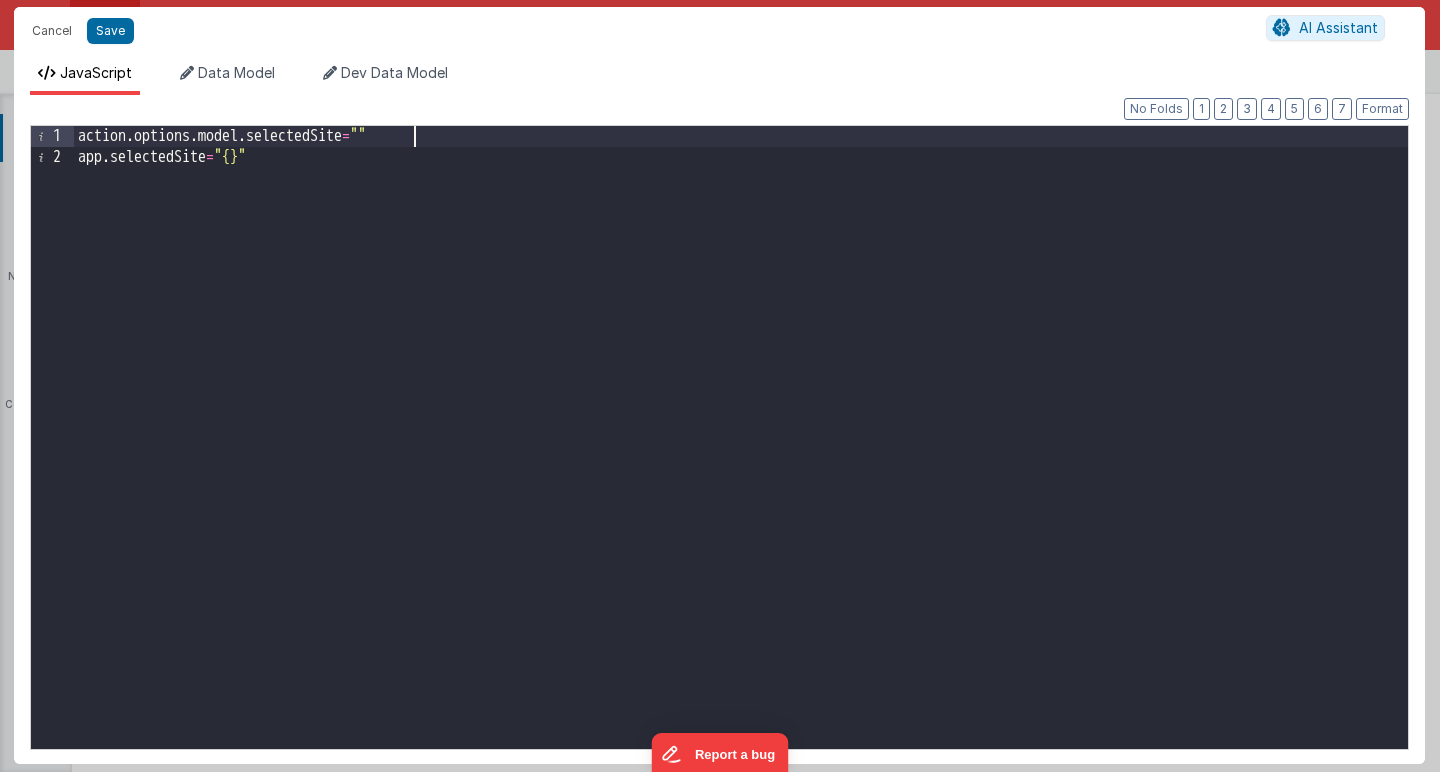click on "action . options . model . selectedSite = "" app . selectedSite = "{}"" at bounding box center [741, 458] 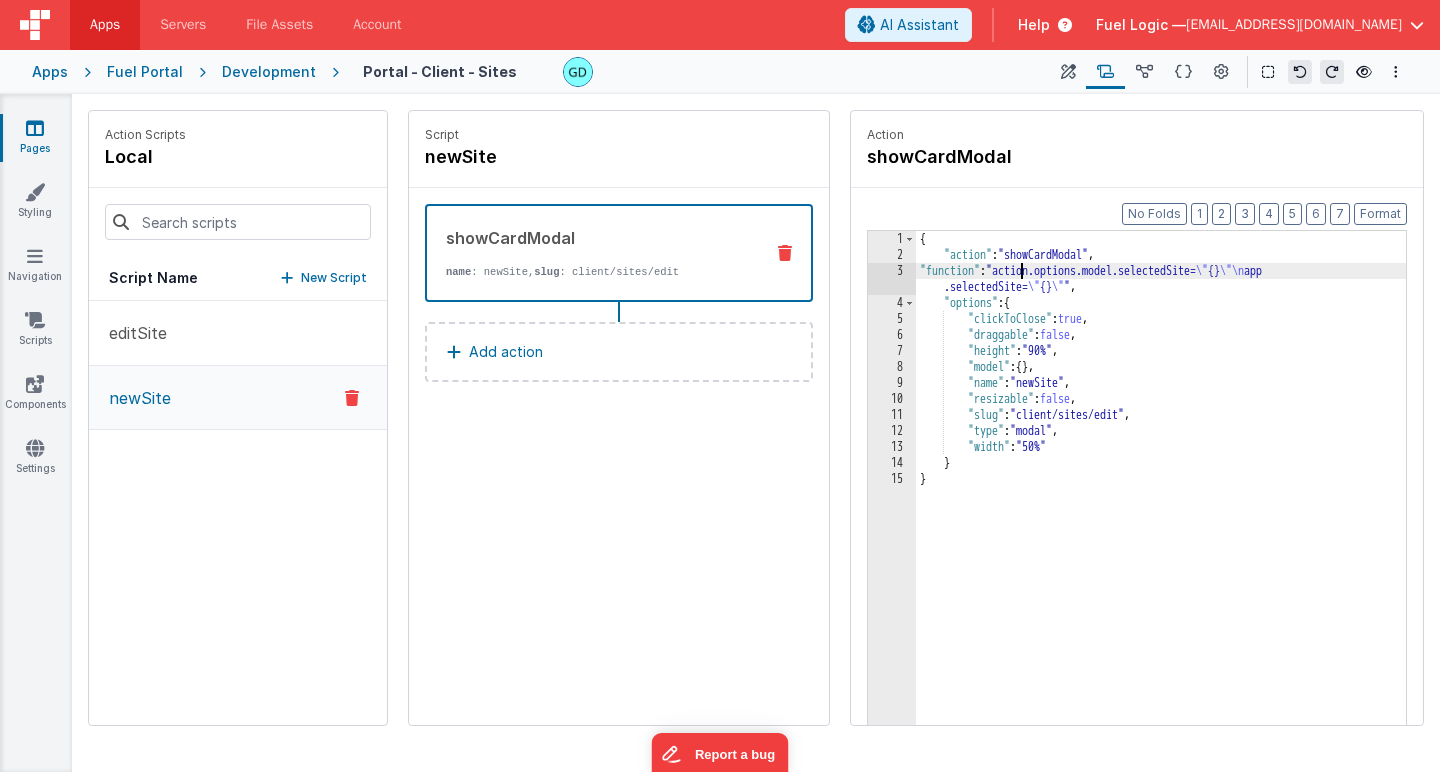 click on "{      "action" :  "showCardModal" , "function" :  "action.options.model.selectedSite= \" {} \"\n app      .selectedSite= \" {} \" " ,      "options" :  {           "clickToClose" :  true ,           "draggable" :  false ,           "height" :  "90%" ,           "model" :  { } ,           "name" :  "newSite" ,           "resizable" :  false ,           "slug" :  "client/sites/edit" ,           "type" :  "modal" ,           "width" :  "50%"      } }" at bounding box center [1161, 525] 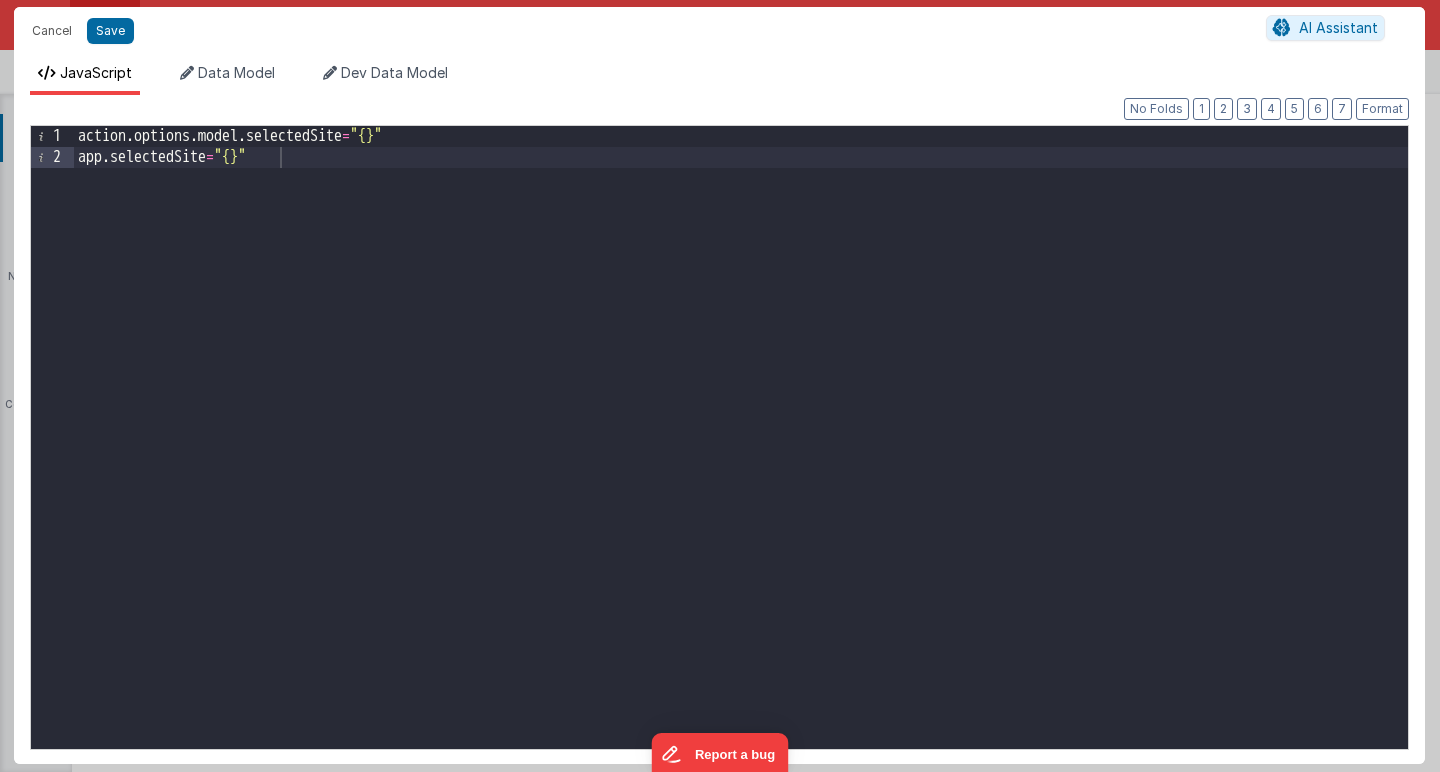 click on "action . options . model . selectedSite = "{}" app . selectedSite = "{}"" at bounding box center [741, 458] 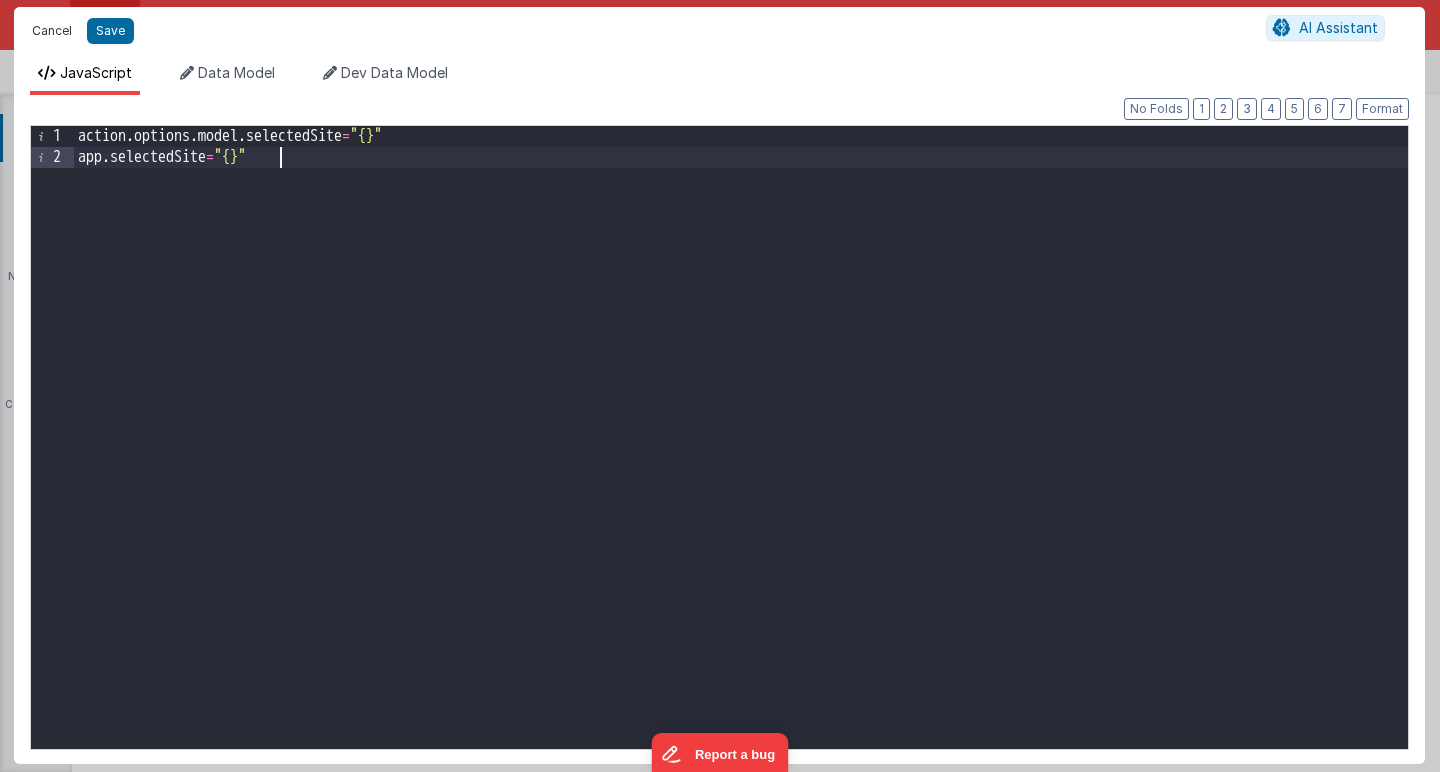 click on "Cancel" at bounding box center [52, 31] 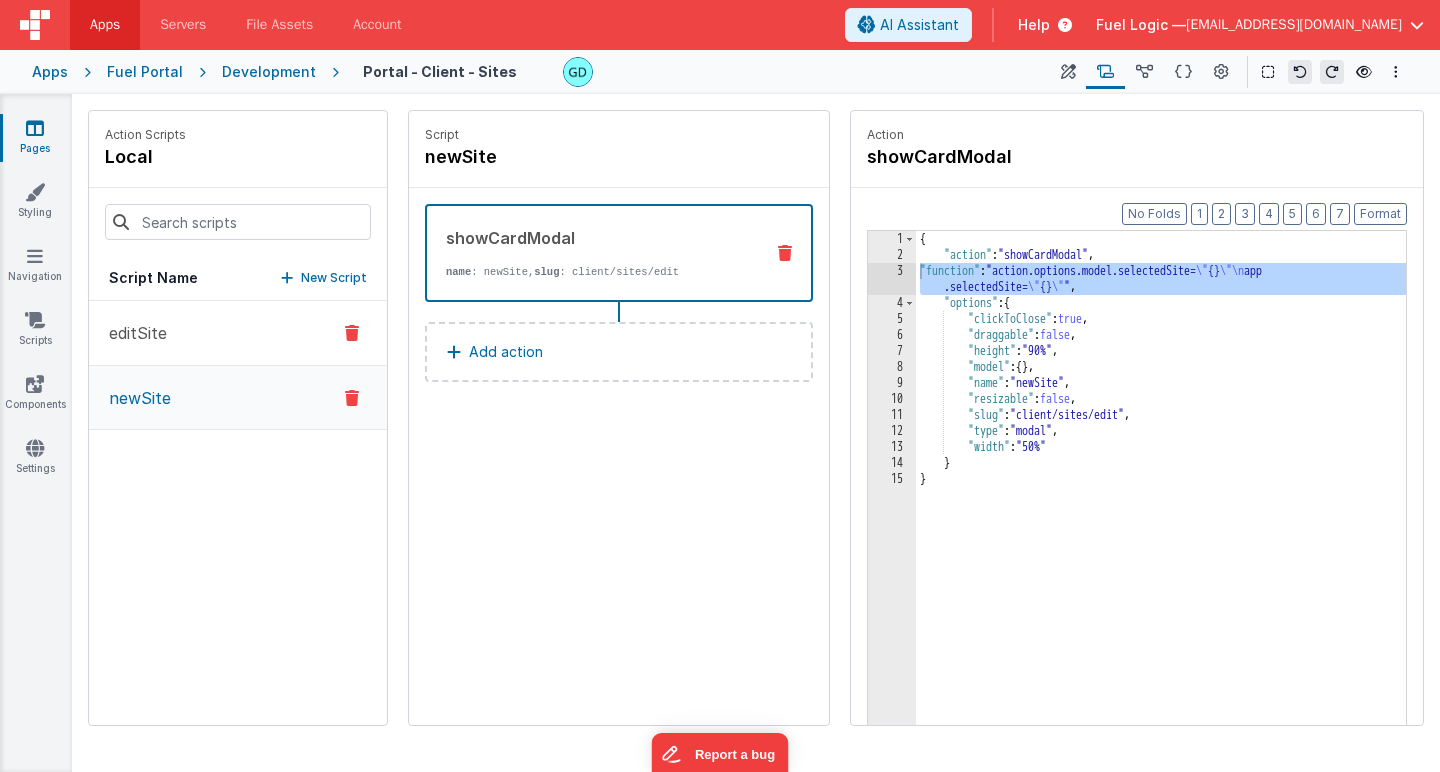 click on "editSite" at bounding box center (238, 333) 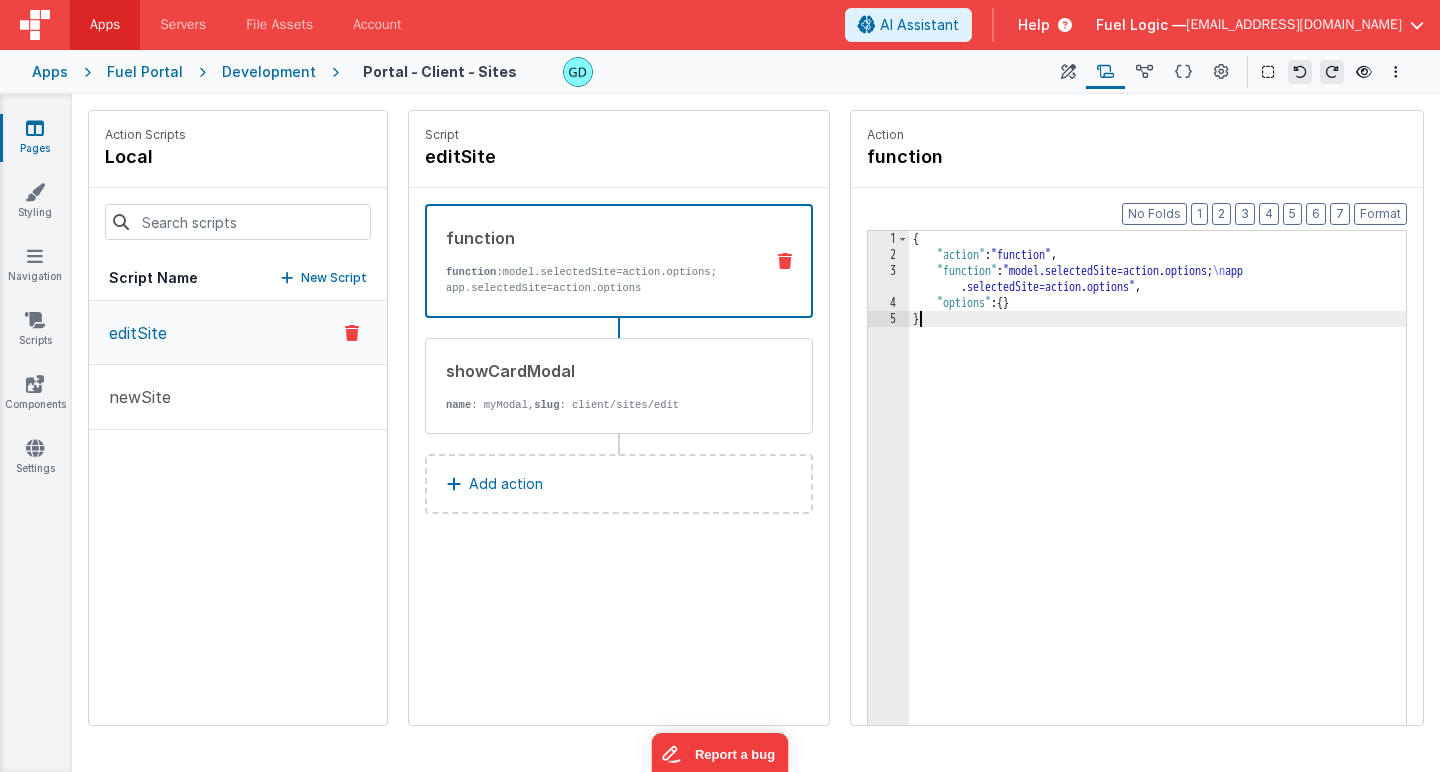 click on "{      "action" :  "function" ,      "function" :  "model.selectedSite=action.options; \n app          .selectedSite=action.options" ,      "options" :  { } }" at bounding box center (1157, 525) 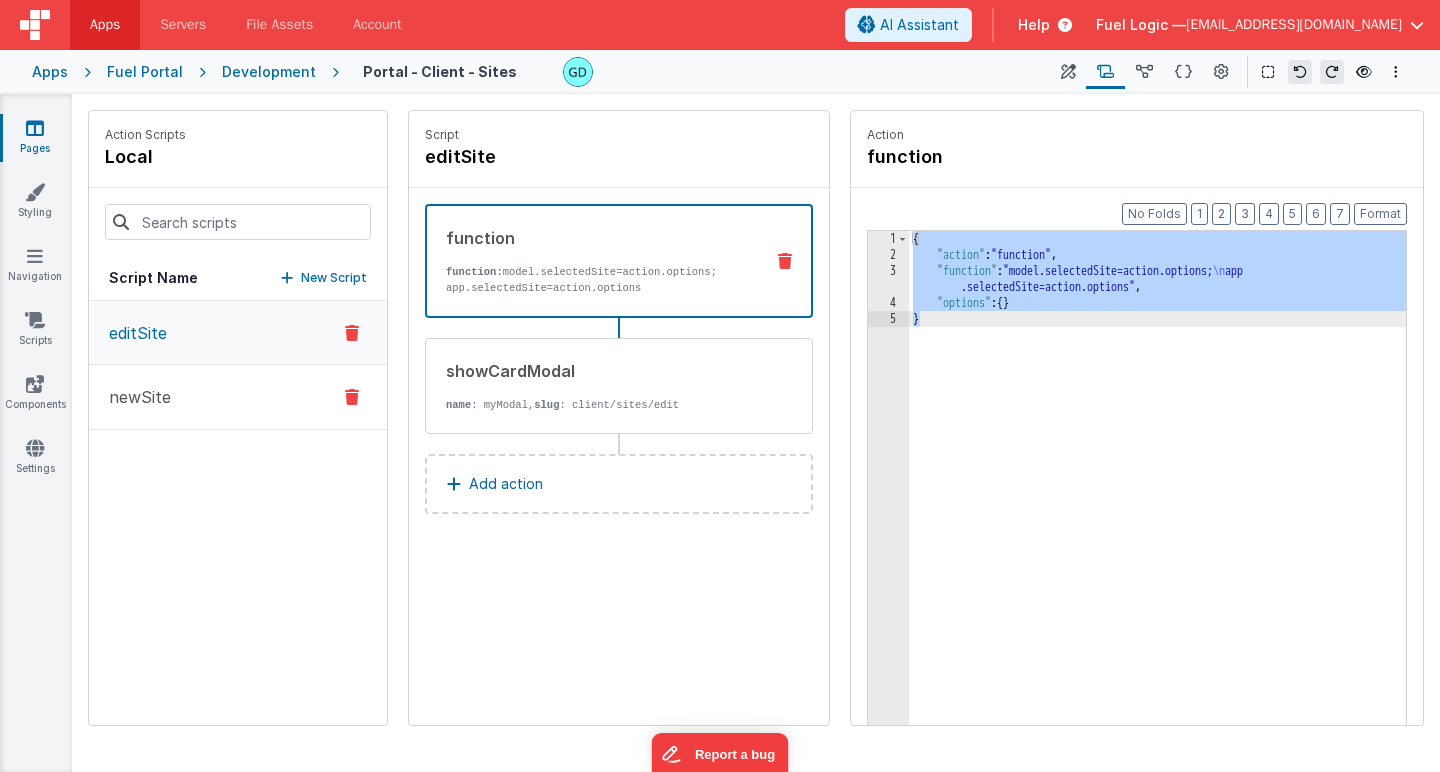 click on "newSite" at bounding box center (238, 397) 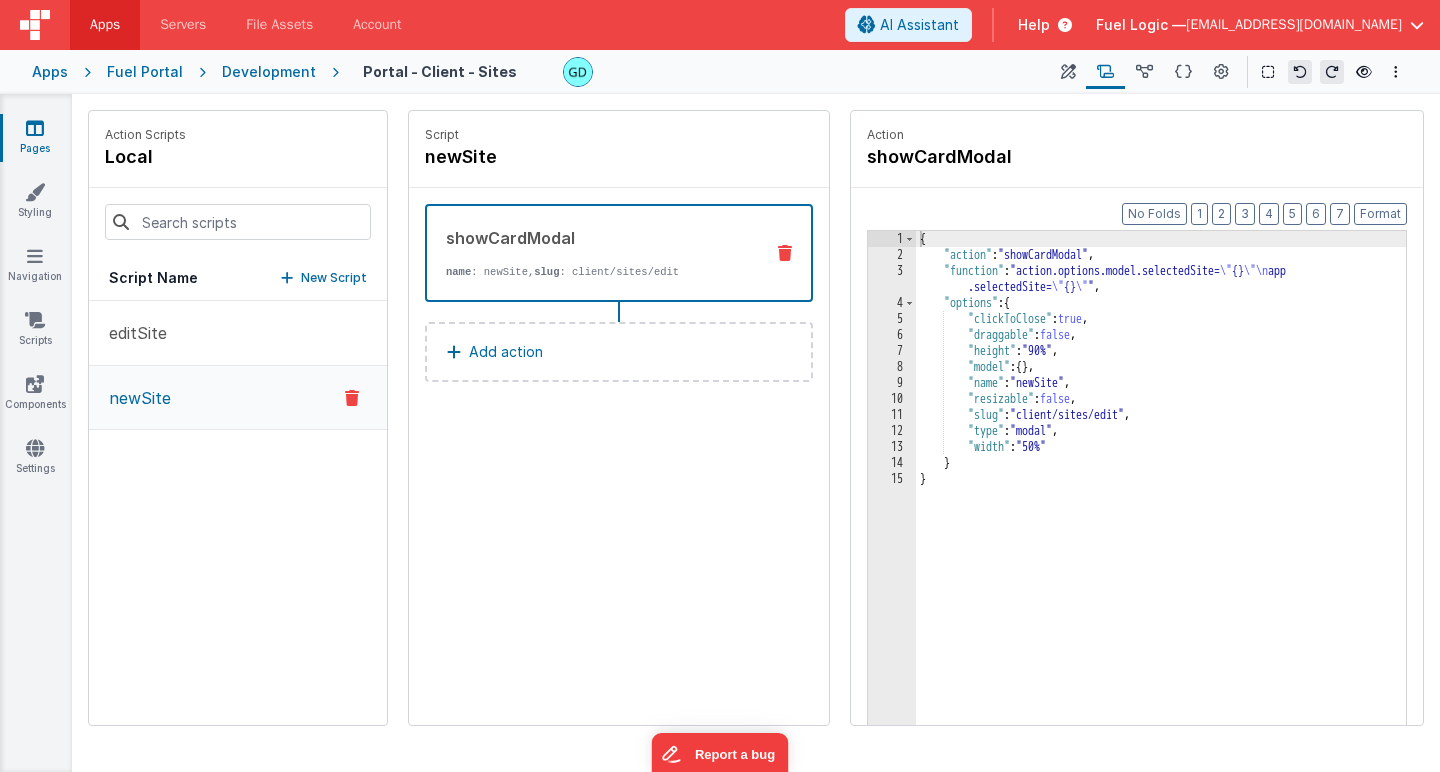 click on "Add action" at bounding box center [619, 352] 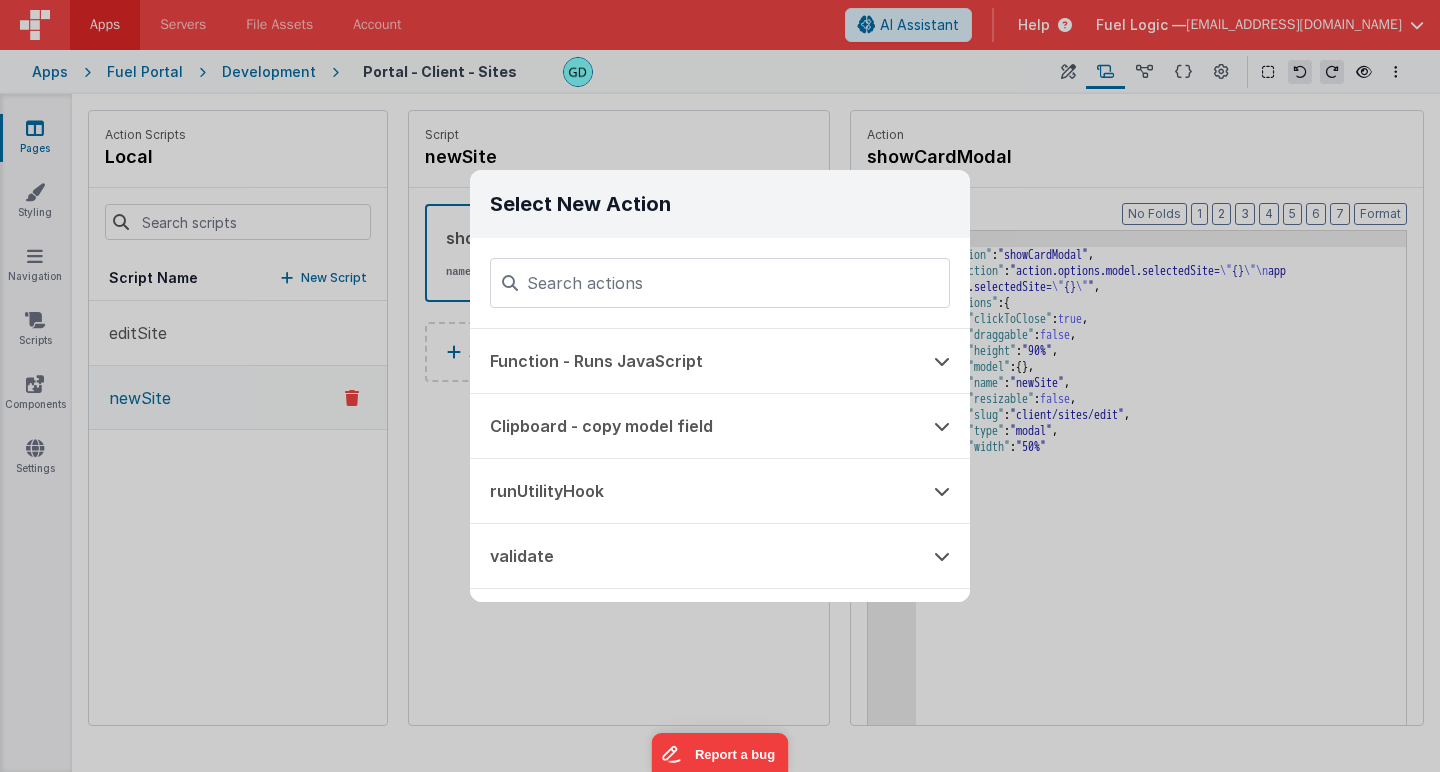 click on "Function - Runs JavaScript" at bounding box center [692, 361] 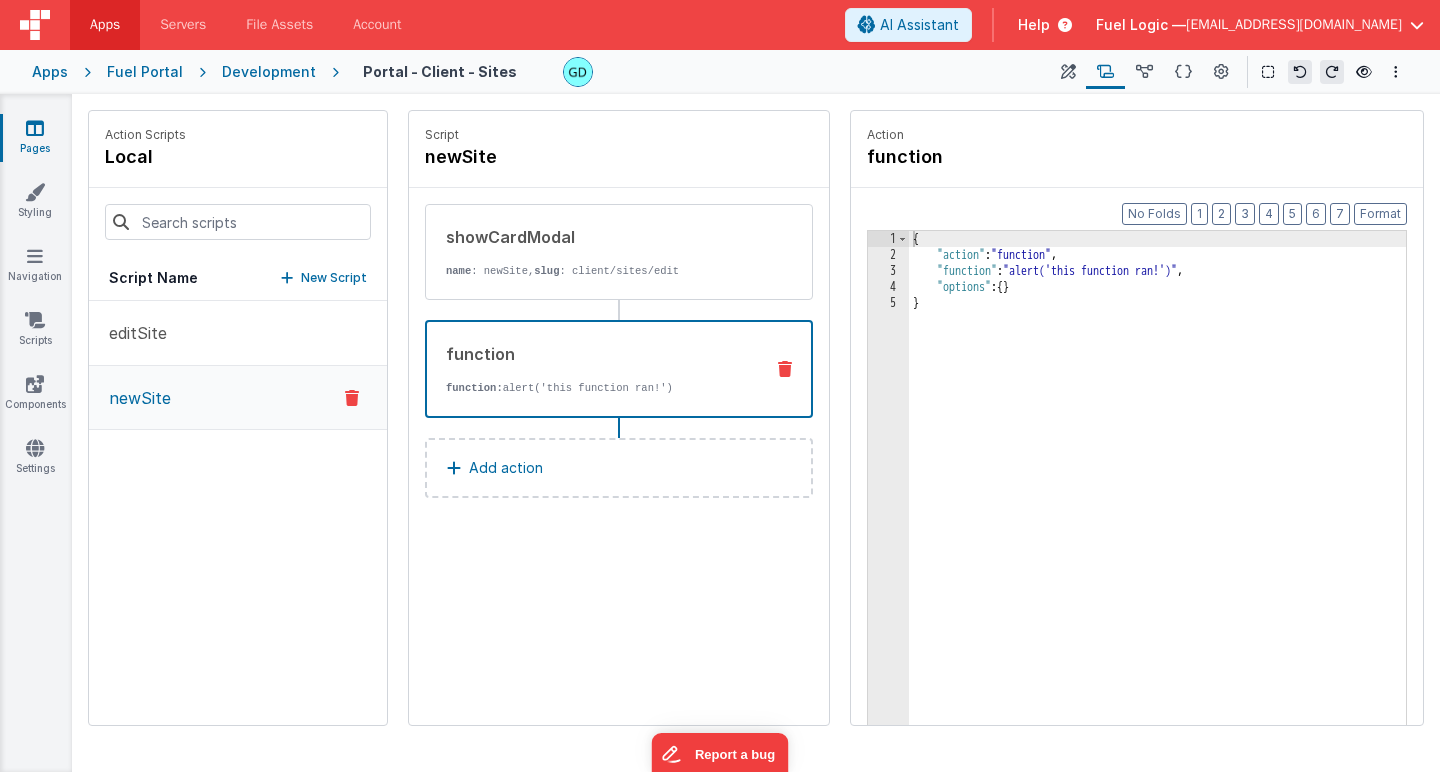 click on "{      "action" :  "function" ,      "function" :  "alert('this function ran!')" ,      "options" :  { } }" at bounding box center (1157, 525) 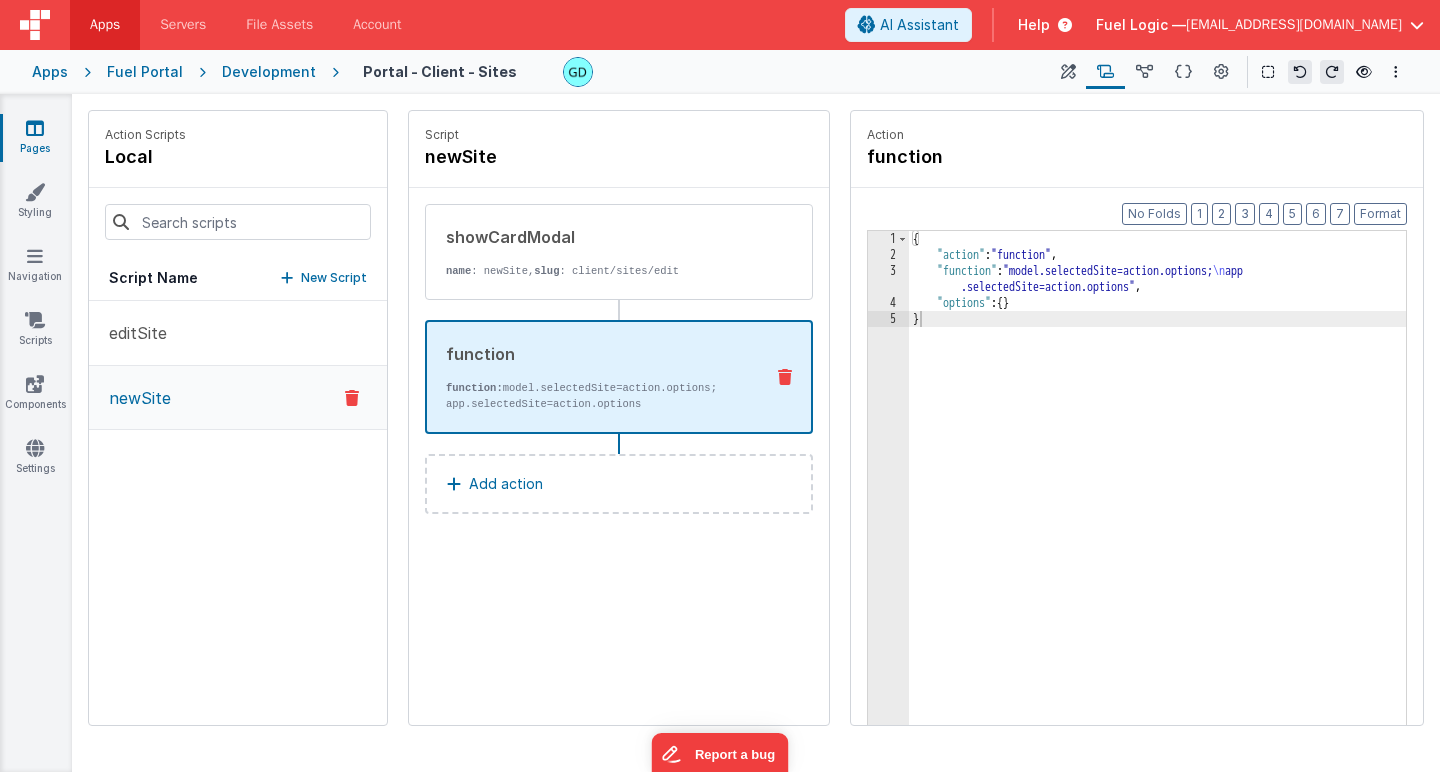 type 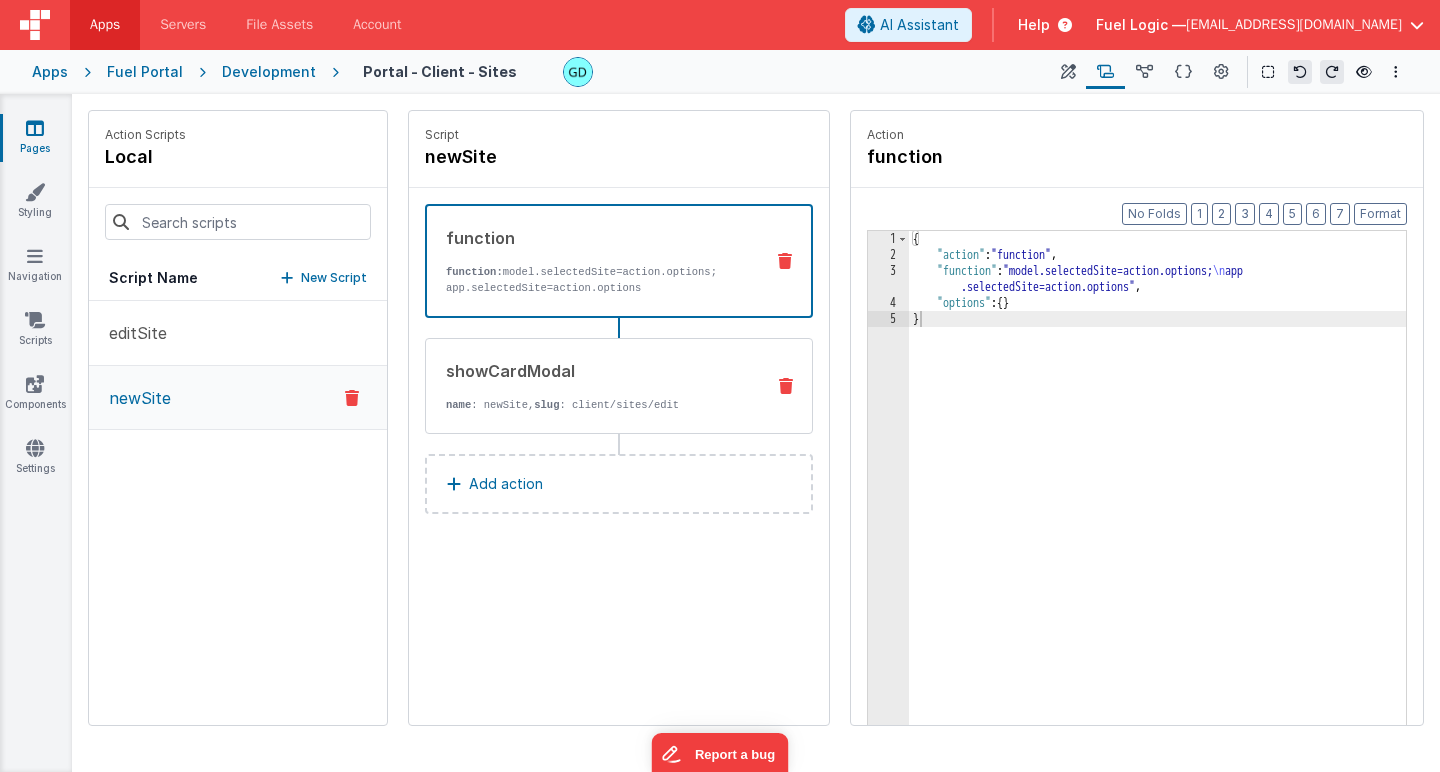 click on "showCardModal   name : newSite,  slug : client/sites/edit" at bounding box center [587, 386] 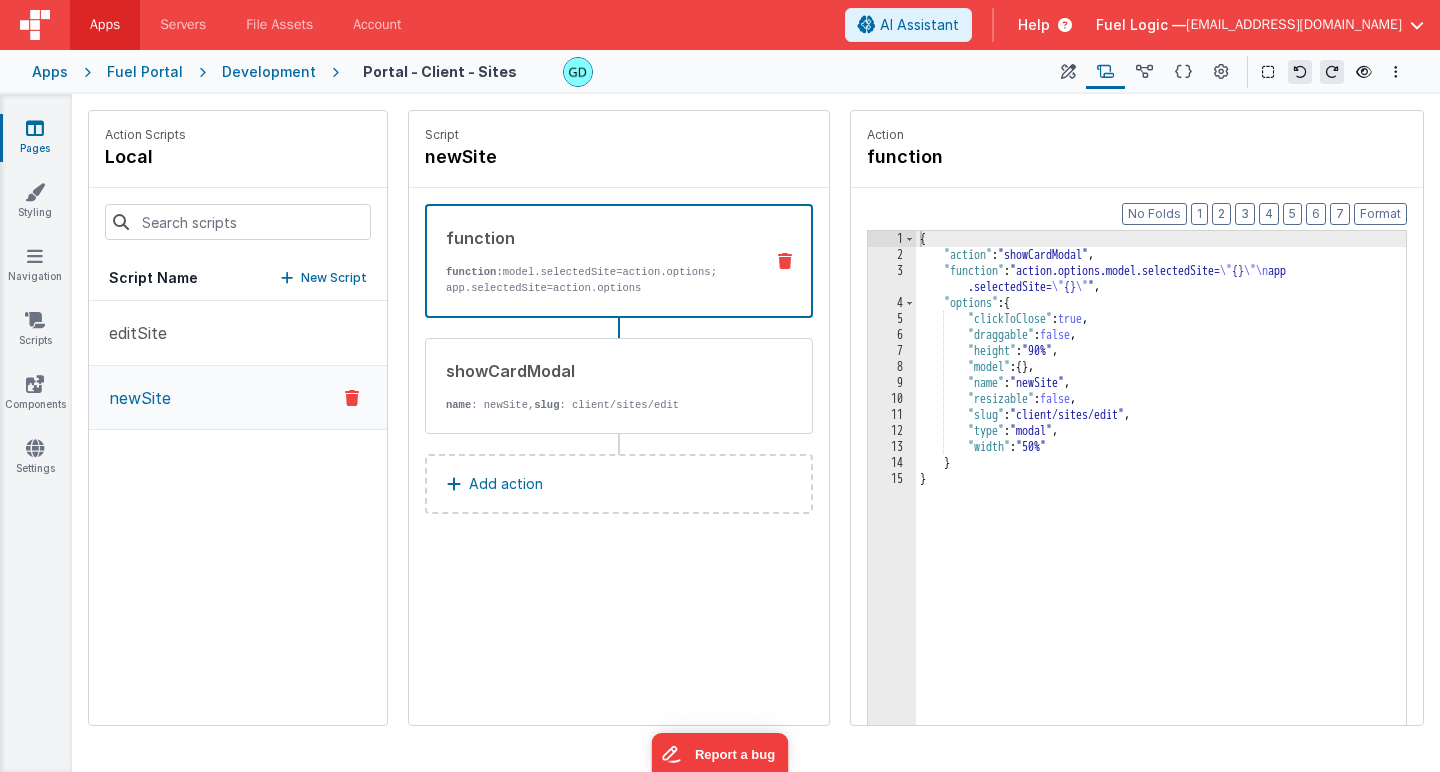click on "function:  model.selectedSite=action.options;
app.selectedSite=action.options" at bounding box center (596, 280) 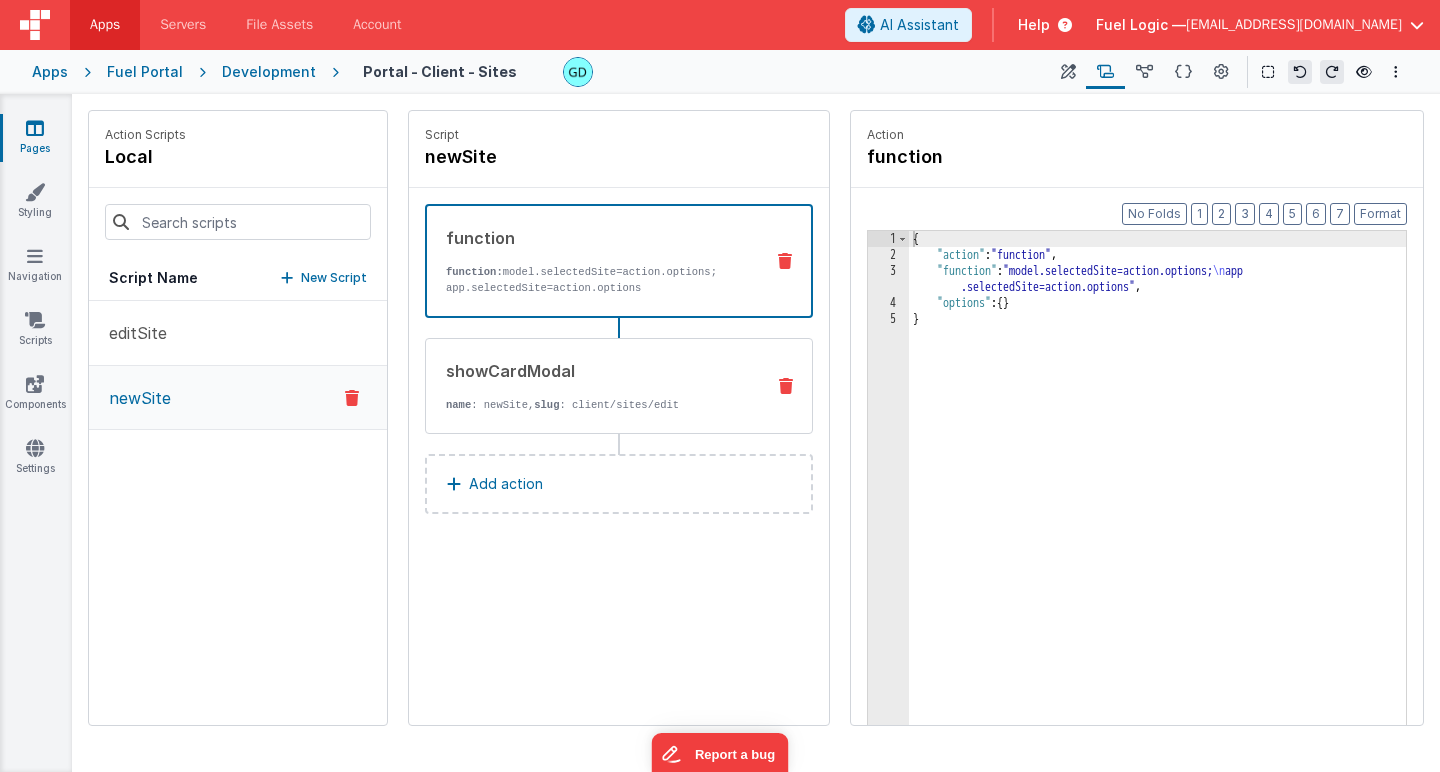click on "showCardModal   name : newSite,  slug : client/sites/edit" at bounding box center (619, 386) 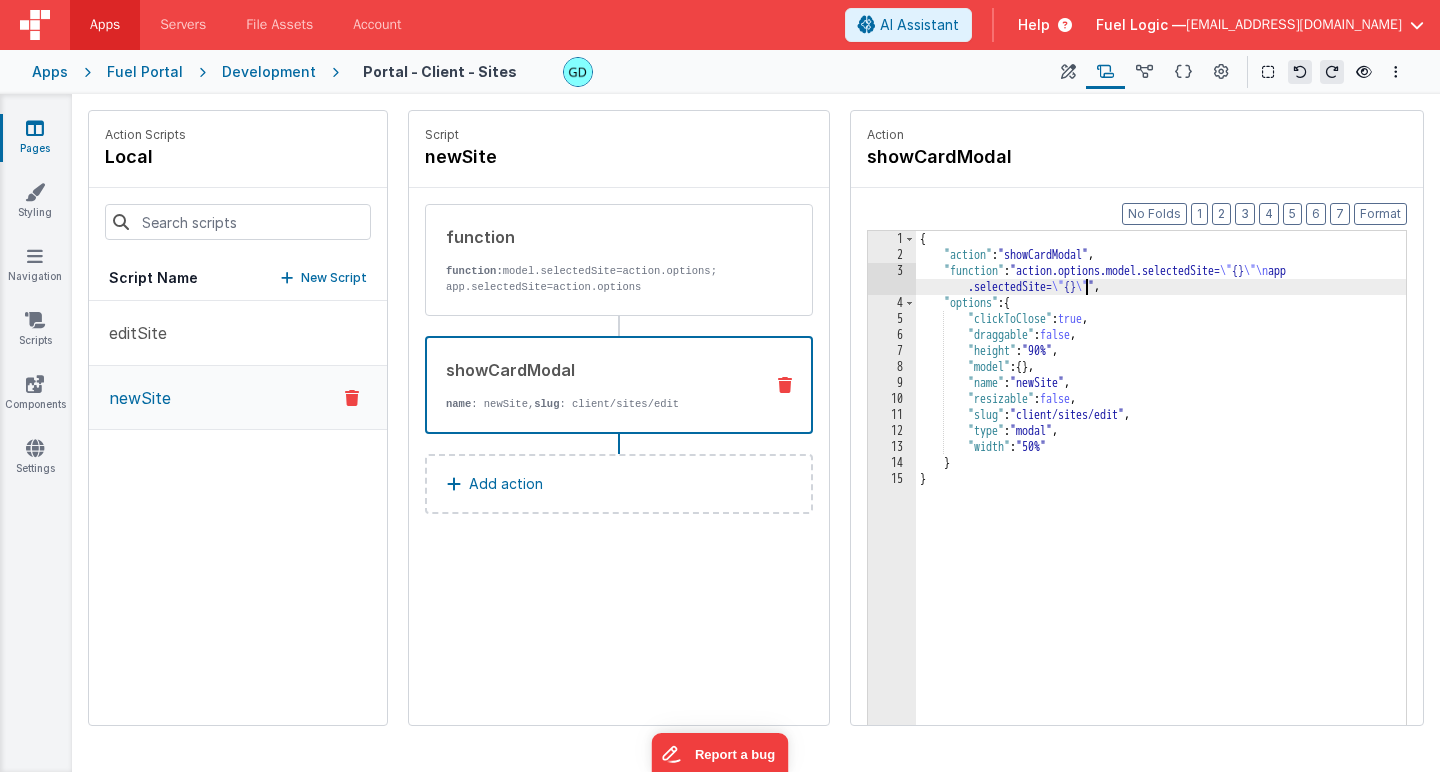 click on "{      "action" :  "showCardModal" ,      "function" :  "action.options.model.selectedSite= \" {} \"\n app          .selectedSite= \" {} \" " ,      "options" :  {           "clickToClose" :  true ,           "draggable" :  false ,           "height" :  "90%" ,           "model" :  { } ,           "name" :  "newSite" ,           "resizable" :  false ,           "slug" :  "client/sites/edit" ,           "type" :  "modal" ,           "width" :  "50%"      } }" at bounding box center [1161, 525] 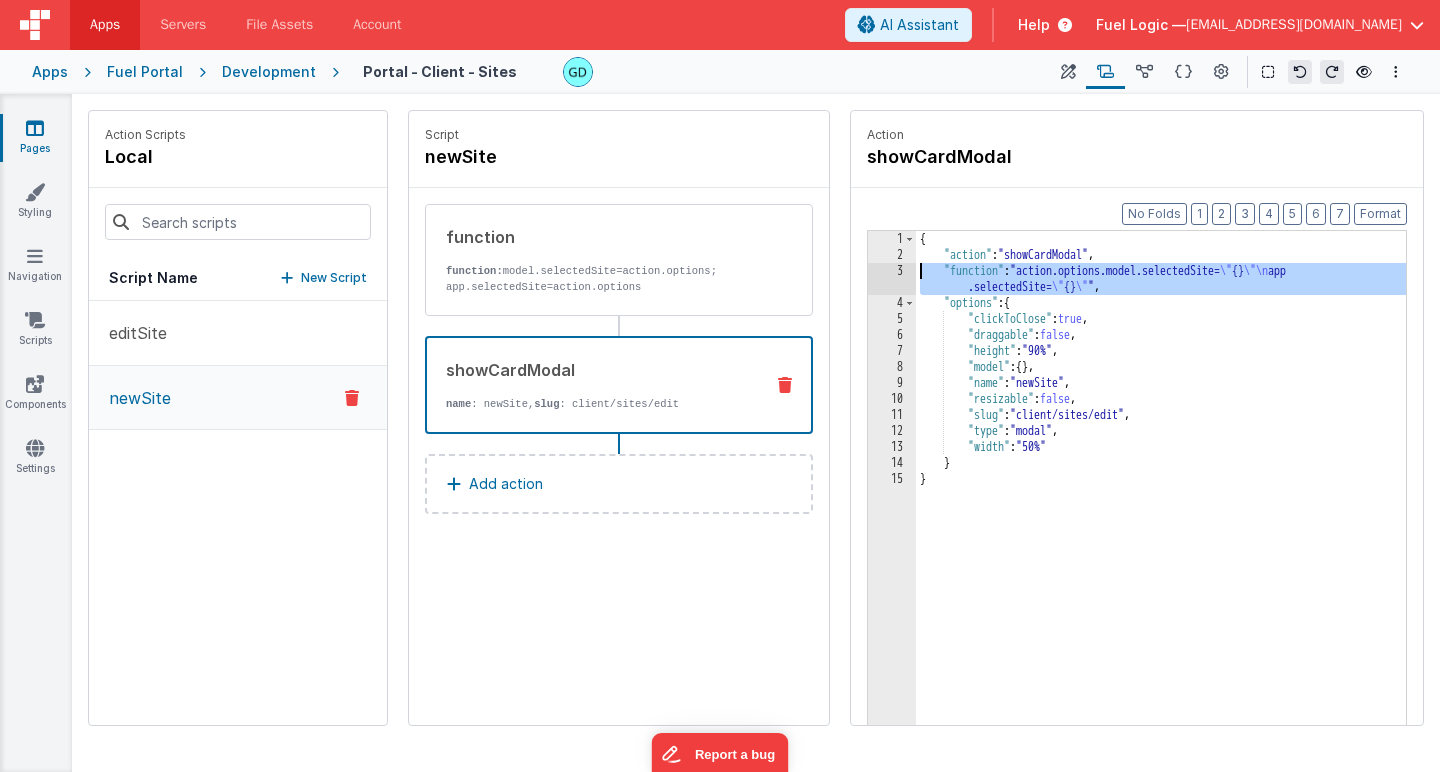 click on "3" at bounding box center (892, 279) 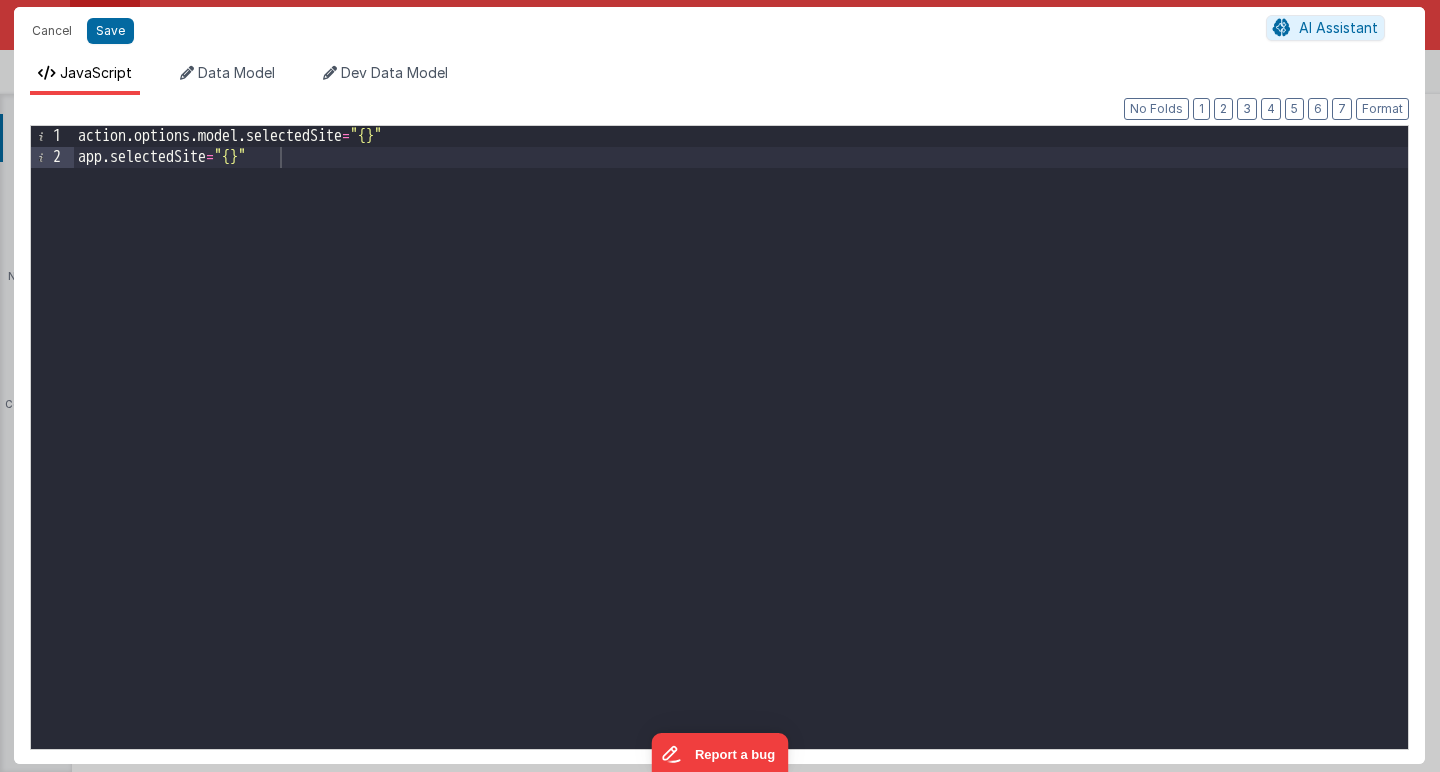 click on "action . options . model . selectedSite = "{}" app . selectedSite = "{}"" at bounding box center [741, 458] 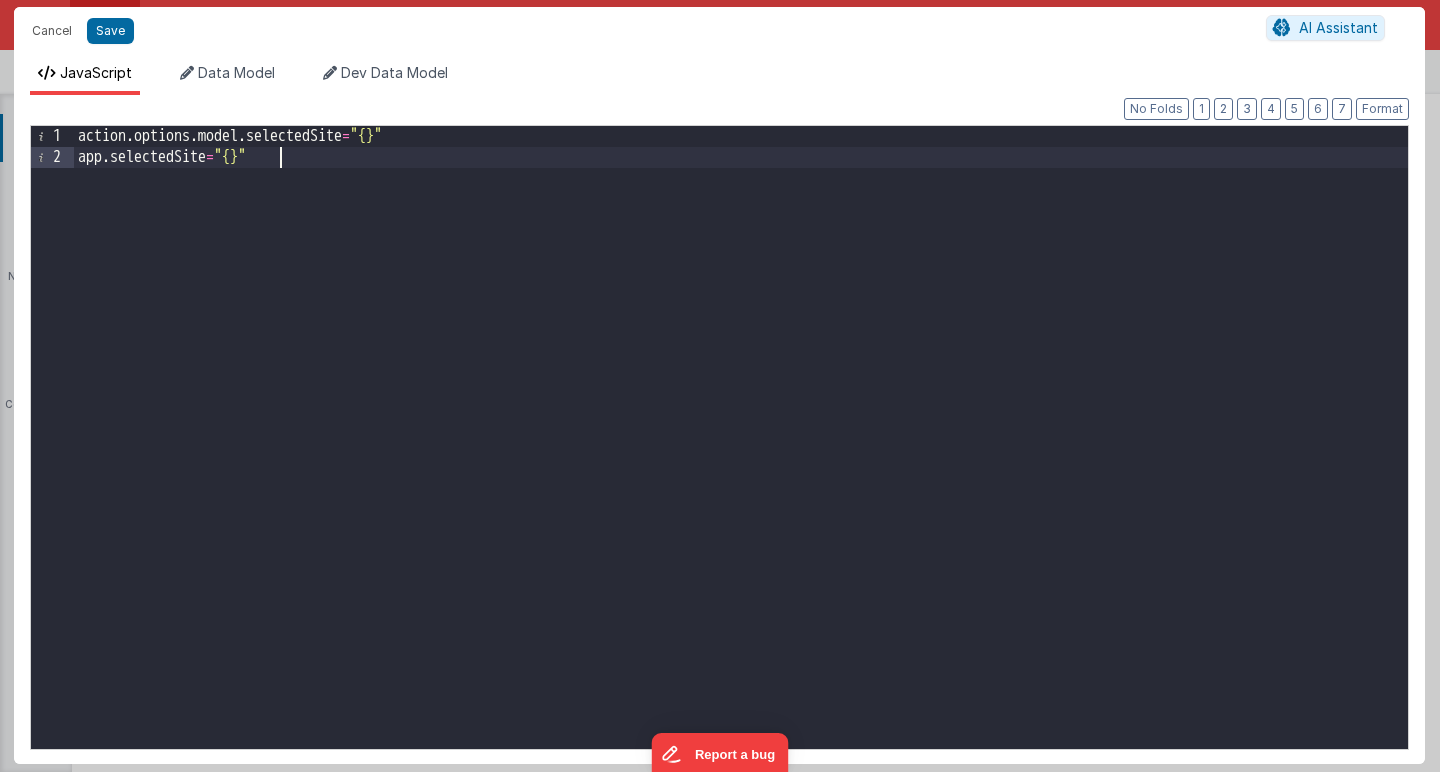 click on "action . options . model . selectedSite = "{}" app . selectedSite = "{}"" at bounding box center [741, 458] 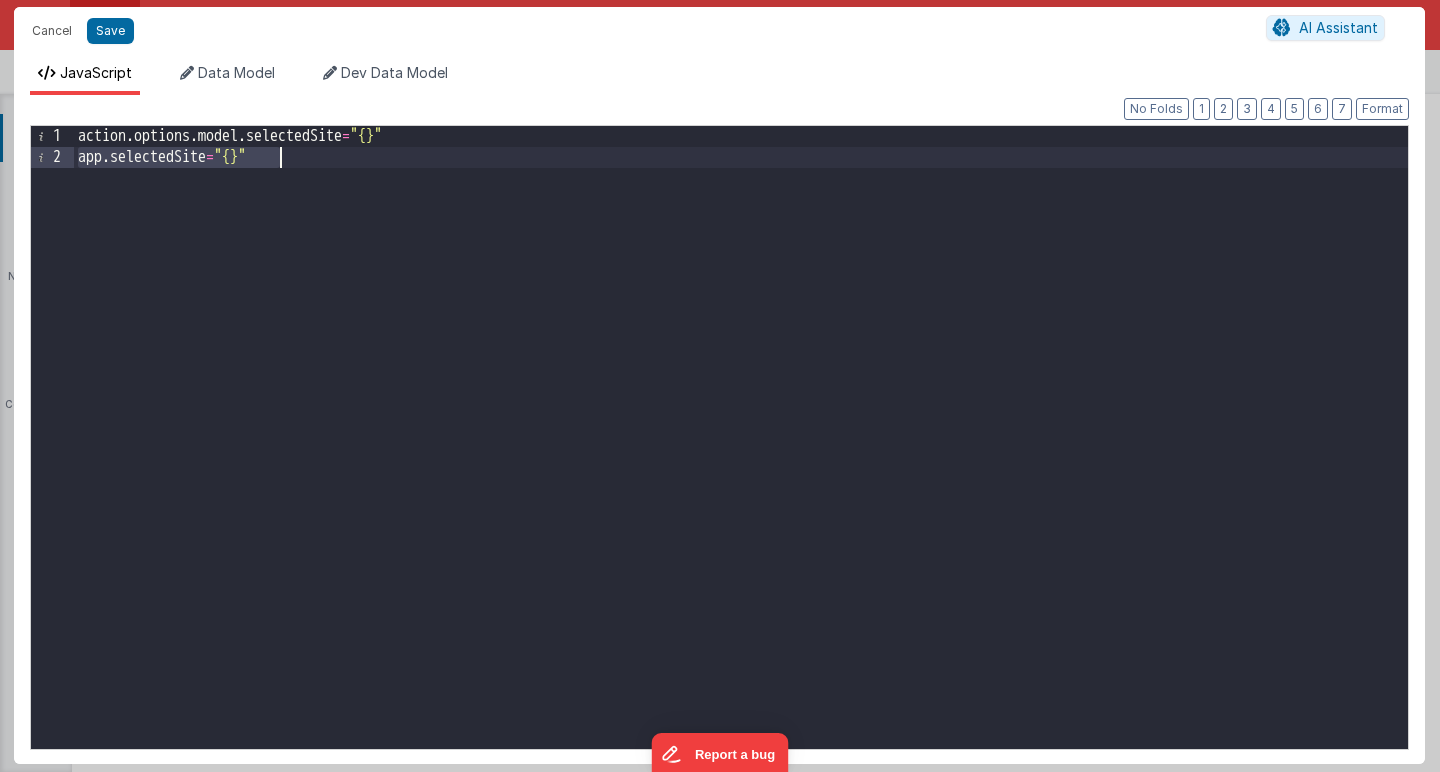 click on "action . options . model . selectedSite = "{}" app . selectedSite = "{}"" at bounding box center [741, 458] 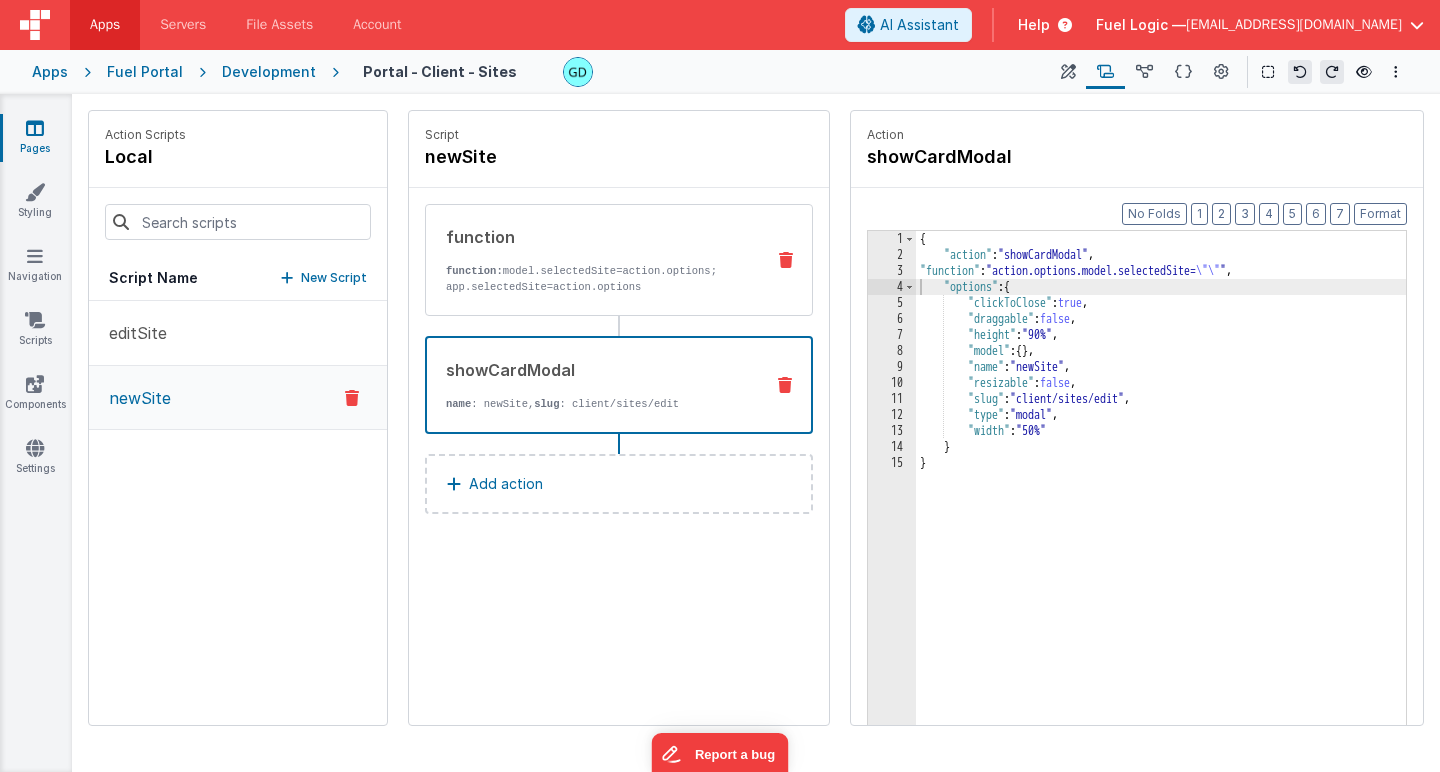 click on "function:  model.selectedSite=action.options;
app.selectedSite=action.options" at bounding box center [597, 279] 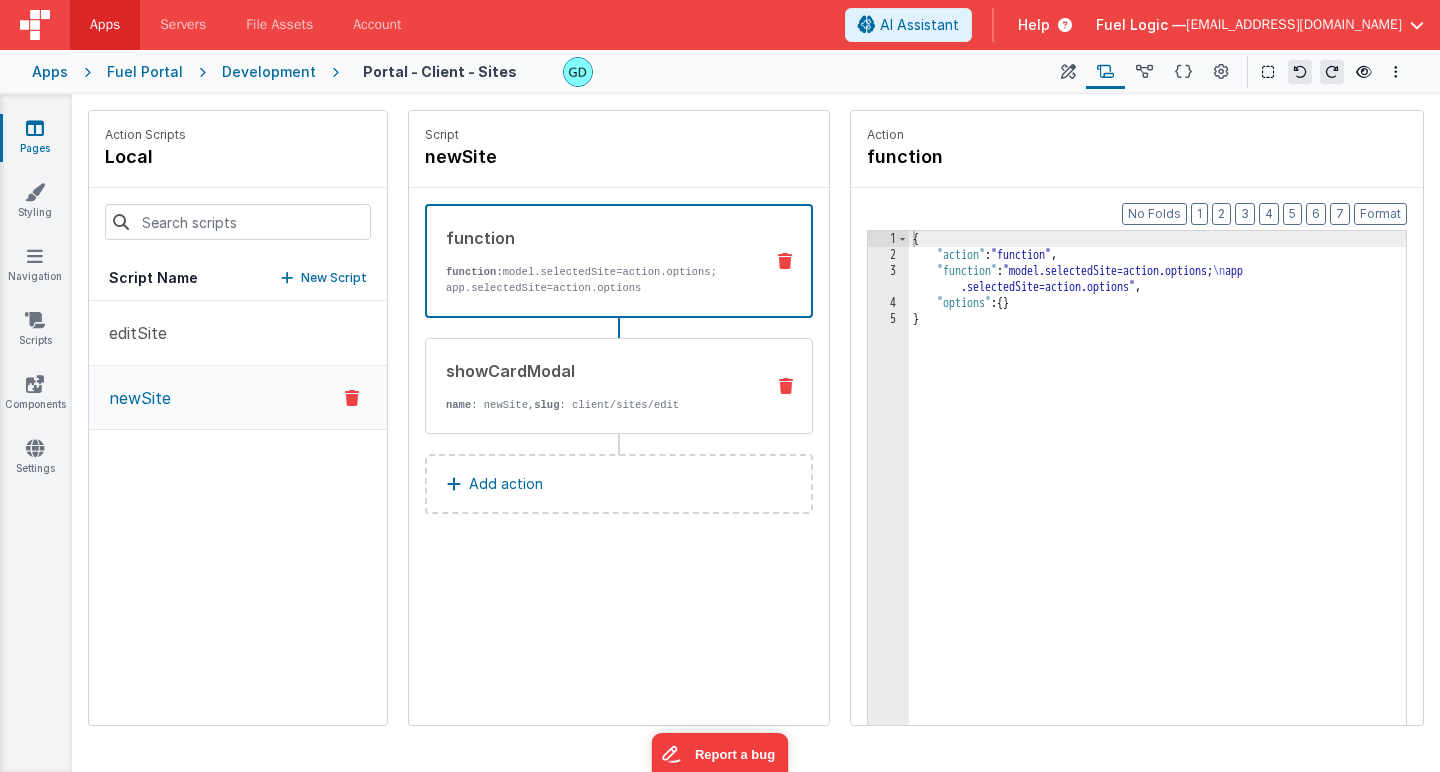 click on "showCardModal" at bounding box center (597, 371) 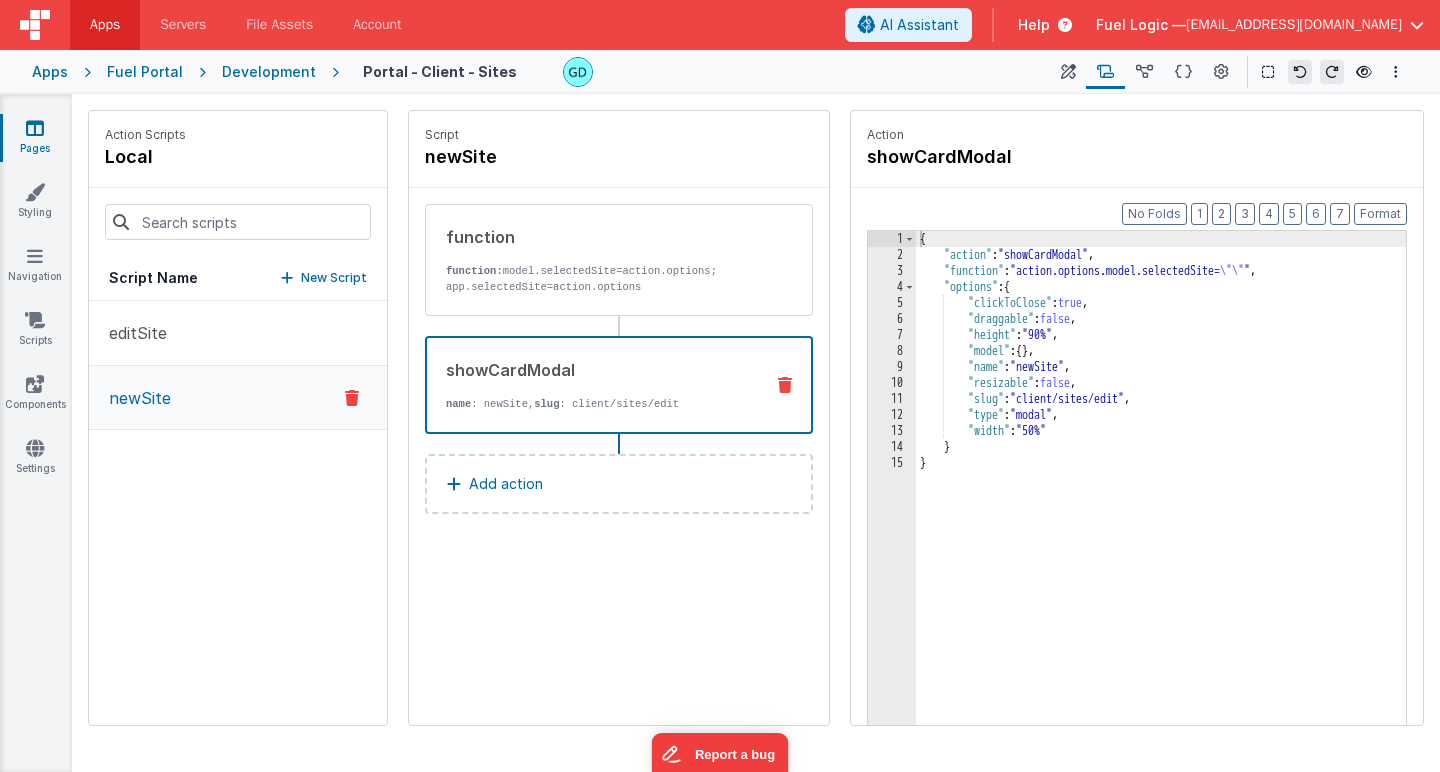 click on "{      "action" :  "showCardModal" ,      "function" :  "action.options.model.selectedSite= \"\" " ,      "options" :  {           "clickToClose" :  true ,           "draggable" :  false ,           "height" :  "90%" ,           "model" :  { } ,           "name" :  "newSite" ,           "resizable" :  false ,           "slug" :  "client/sites/edit" ,           "type" :  "modal" ,           "width" :  "50%"      } }" at bounding box center [1161, 525] 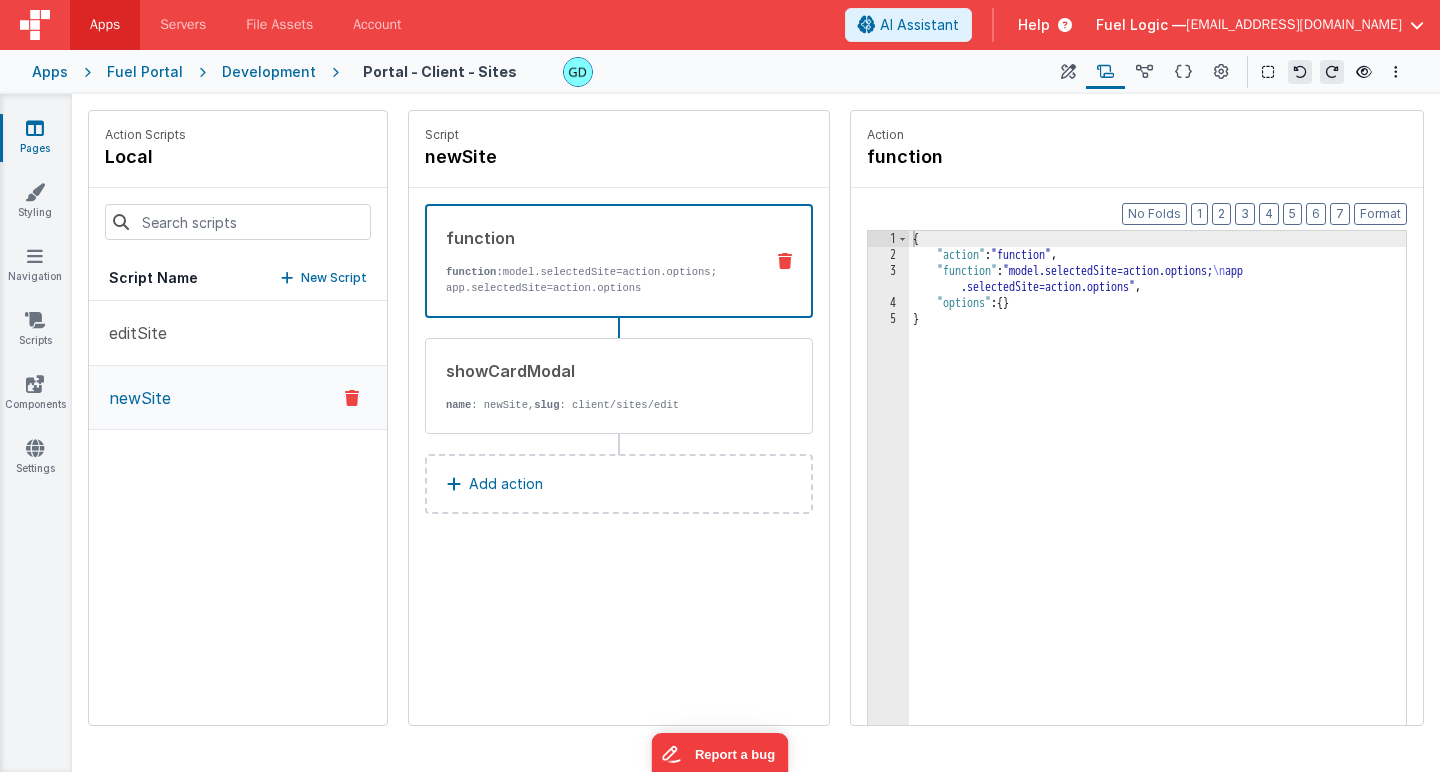 click on "function   function:  model.selectedSite=action.options;
app.selectedSite=action.options" at bounding box center [619, 261] 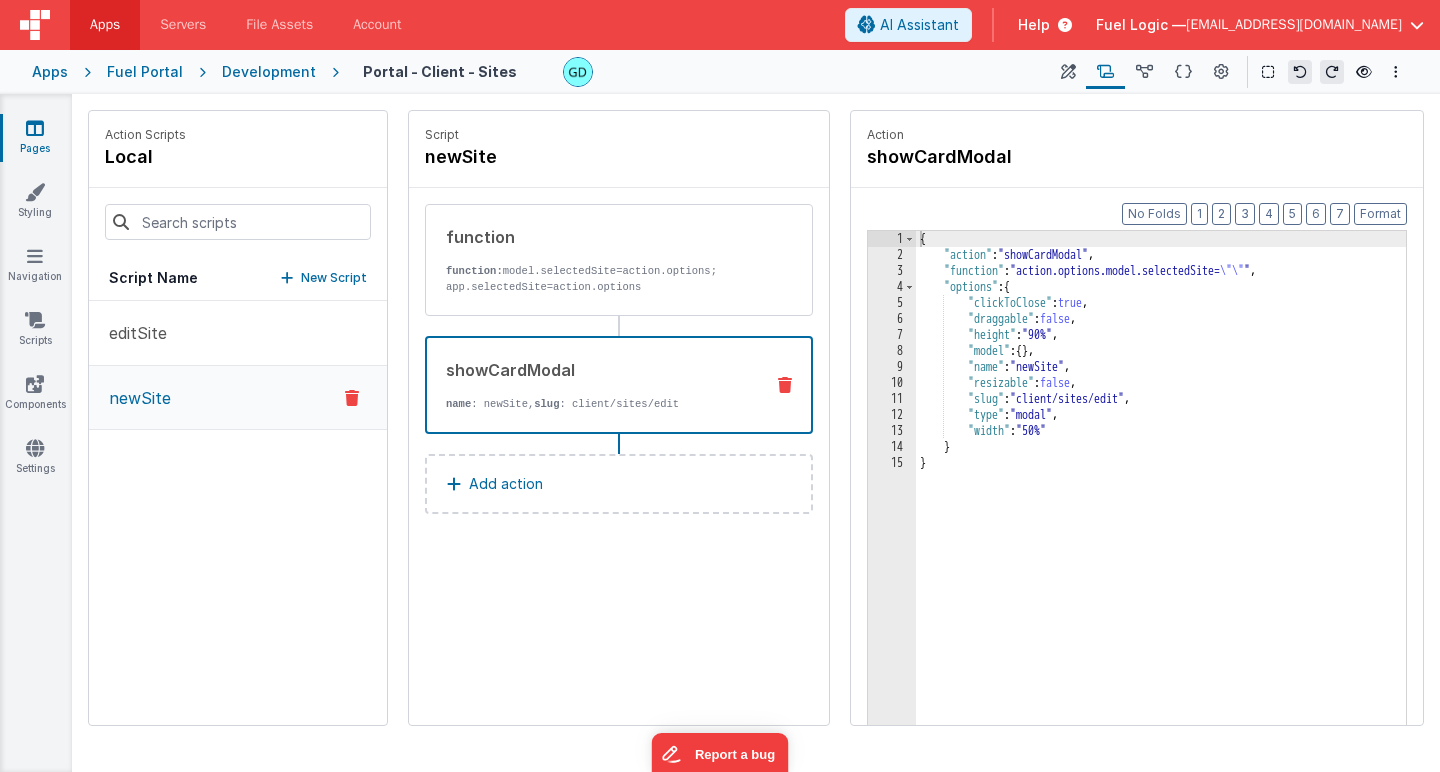 click on "showCardModal" at bounding box center [596, 370] 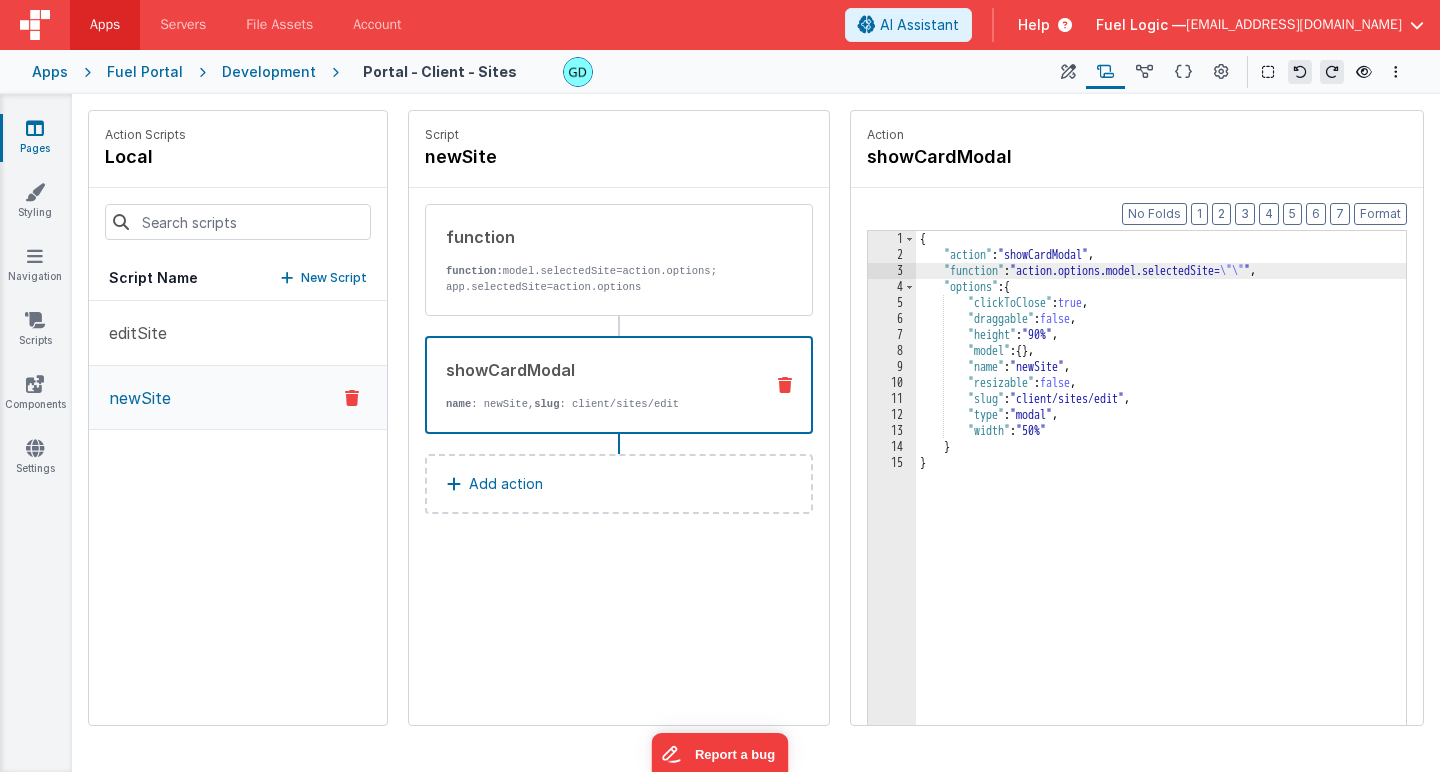 click on "3" at bounding box center (892, 271) 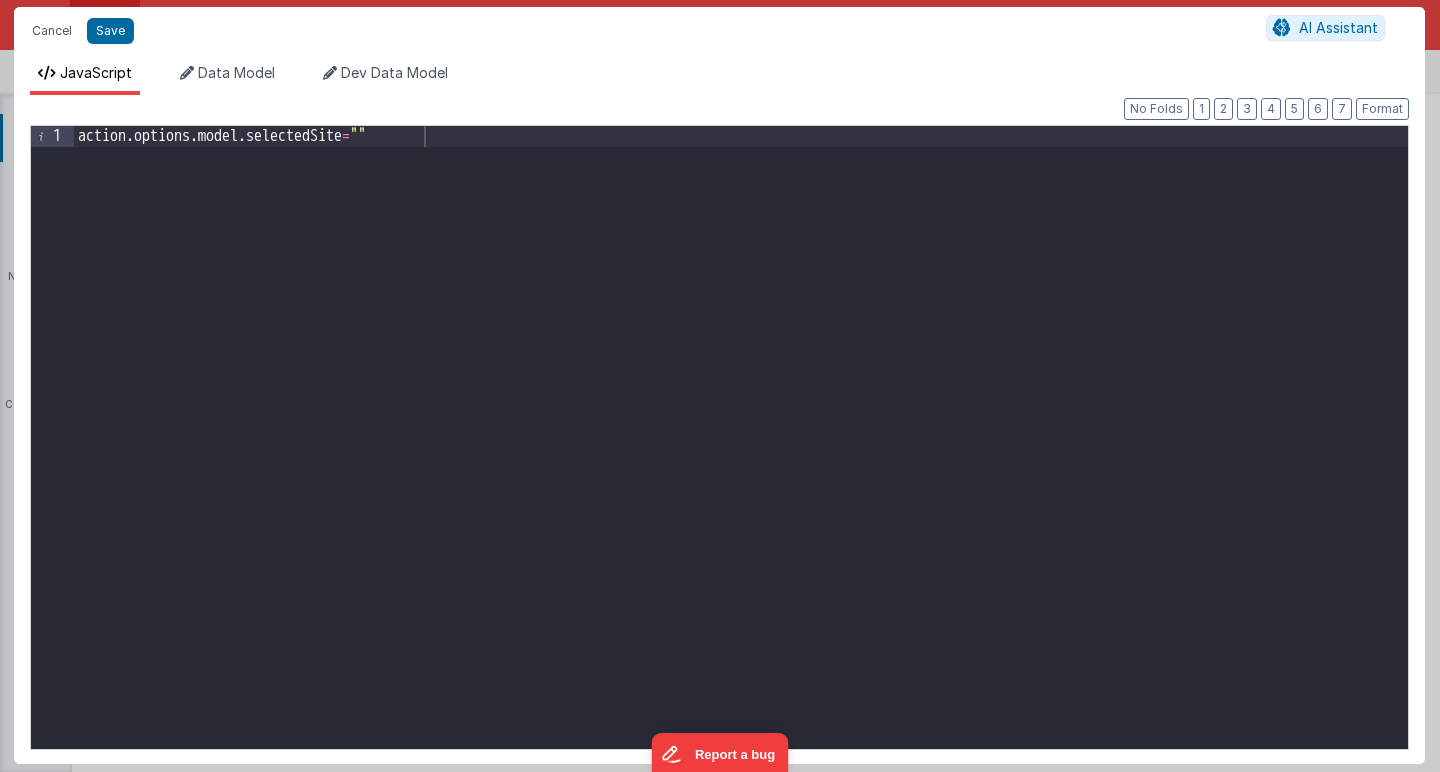 click on "action . options . model . selectedSite = """ at bounding box center (741, 458) 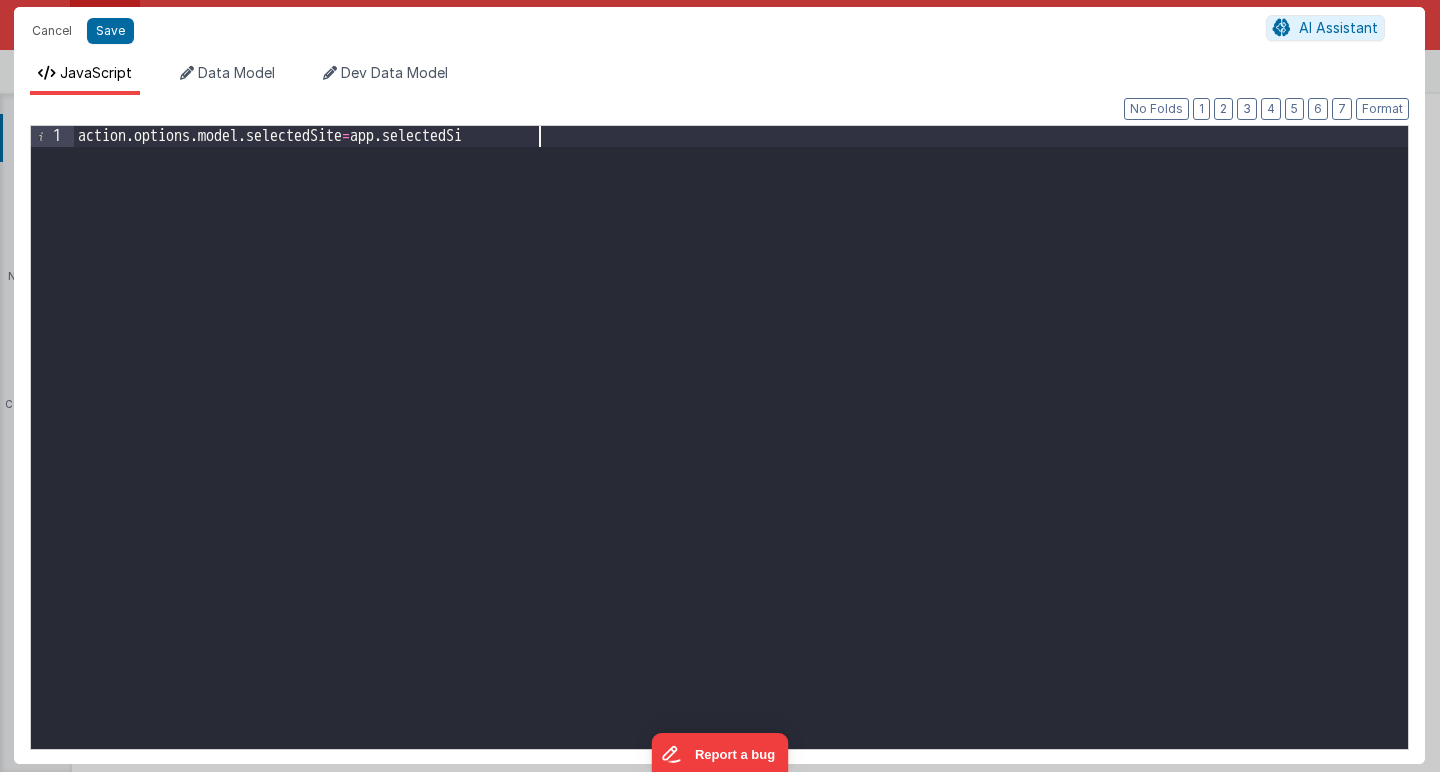 type 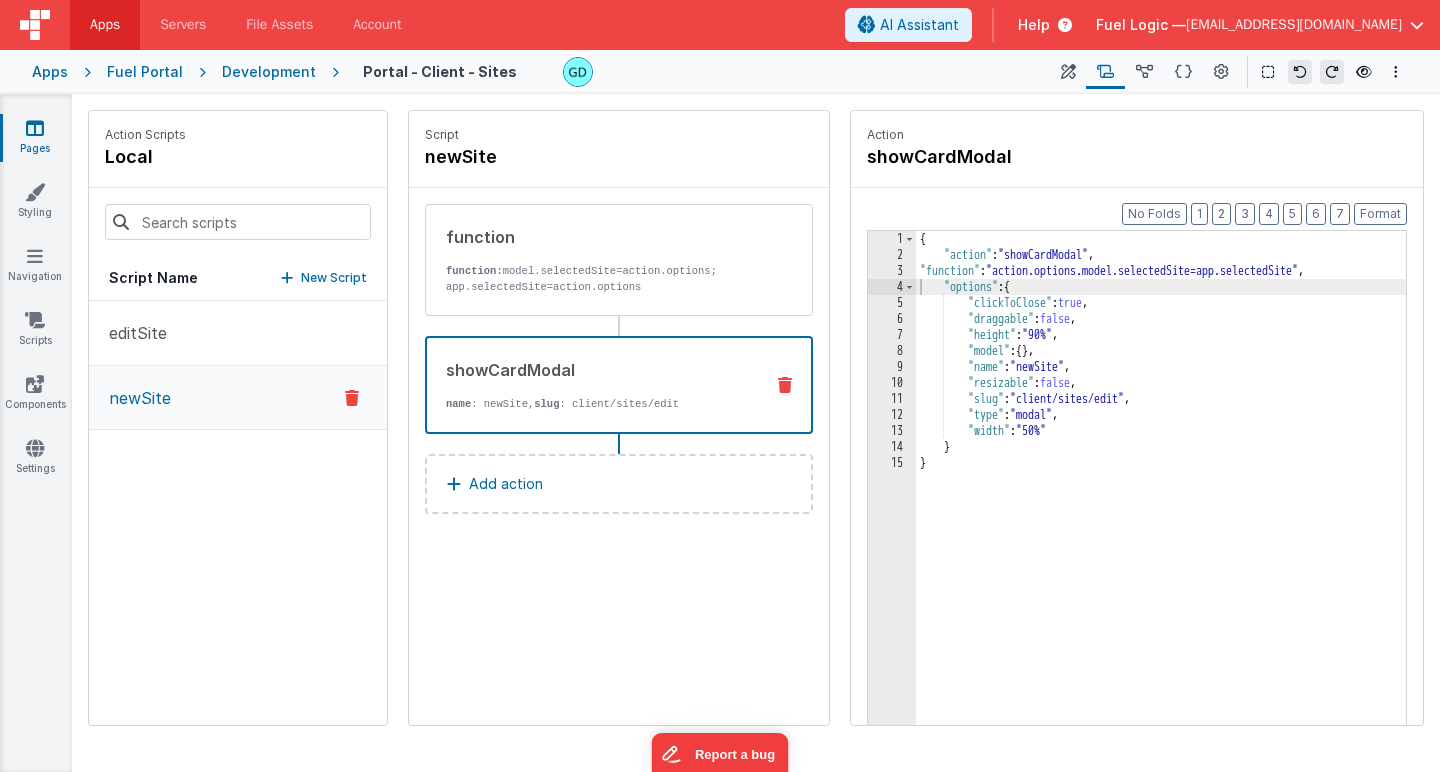 click on "showCardModal" at bounding box center (596, 370) 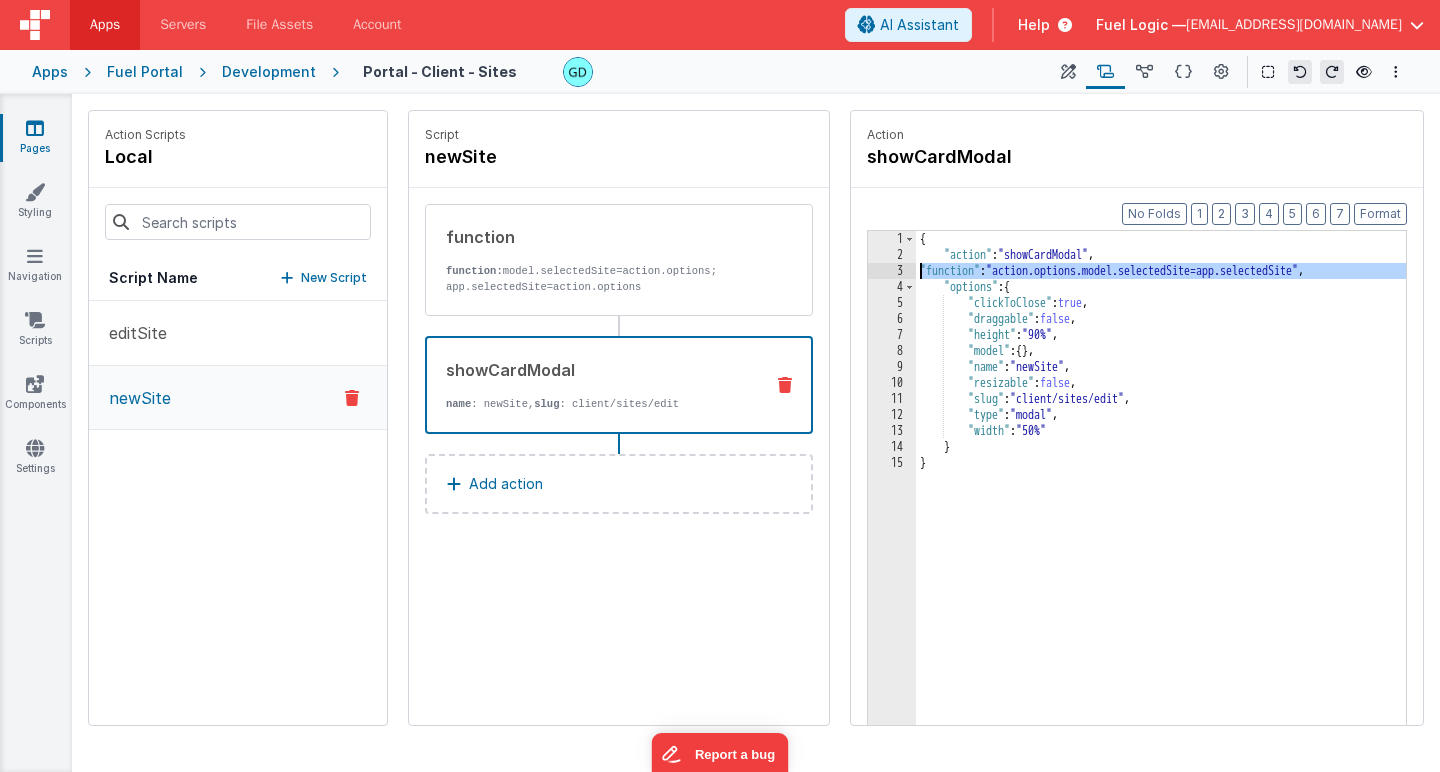 click on "3" at bounding box center [892, 271] 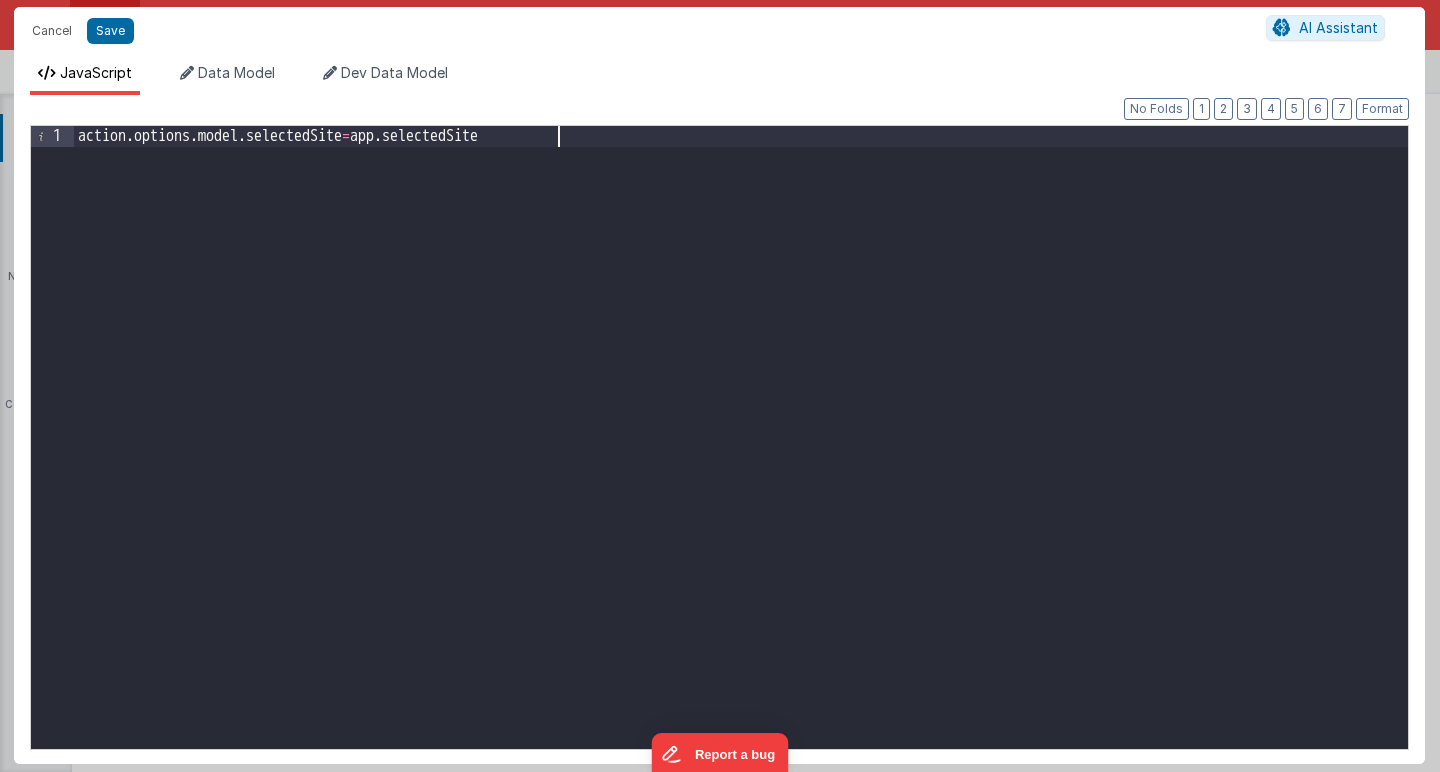 click on "action . options . model . selectedSite = app . selectedSite" at bounding box center [741, 458] 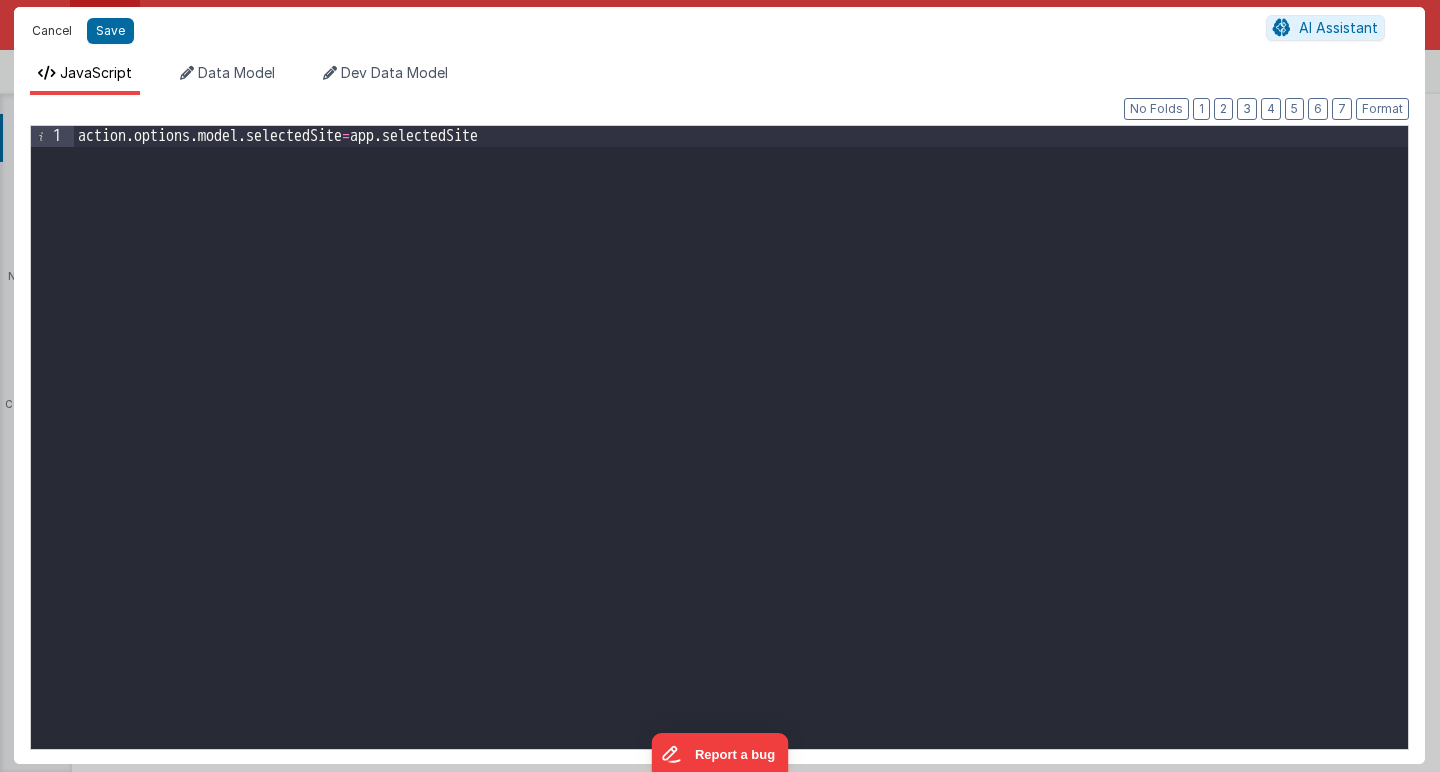 click on "Cancel" at bounding box center [52, 31] 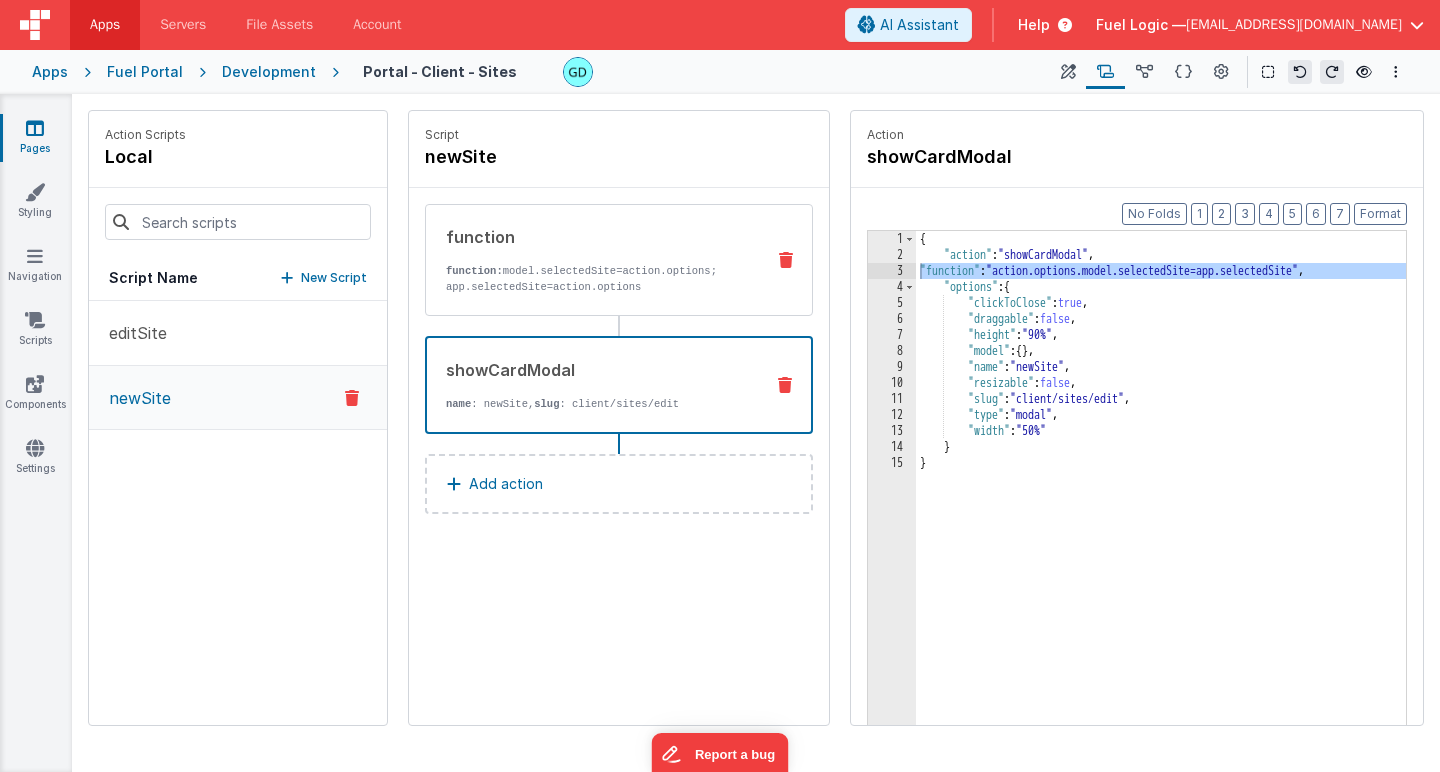click on "function:  model.selectedSite=action.options;
app.selectedSite=action.options" at bounding box center (597, 279) 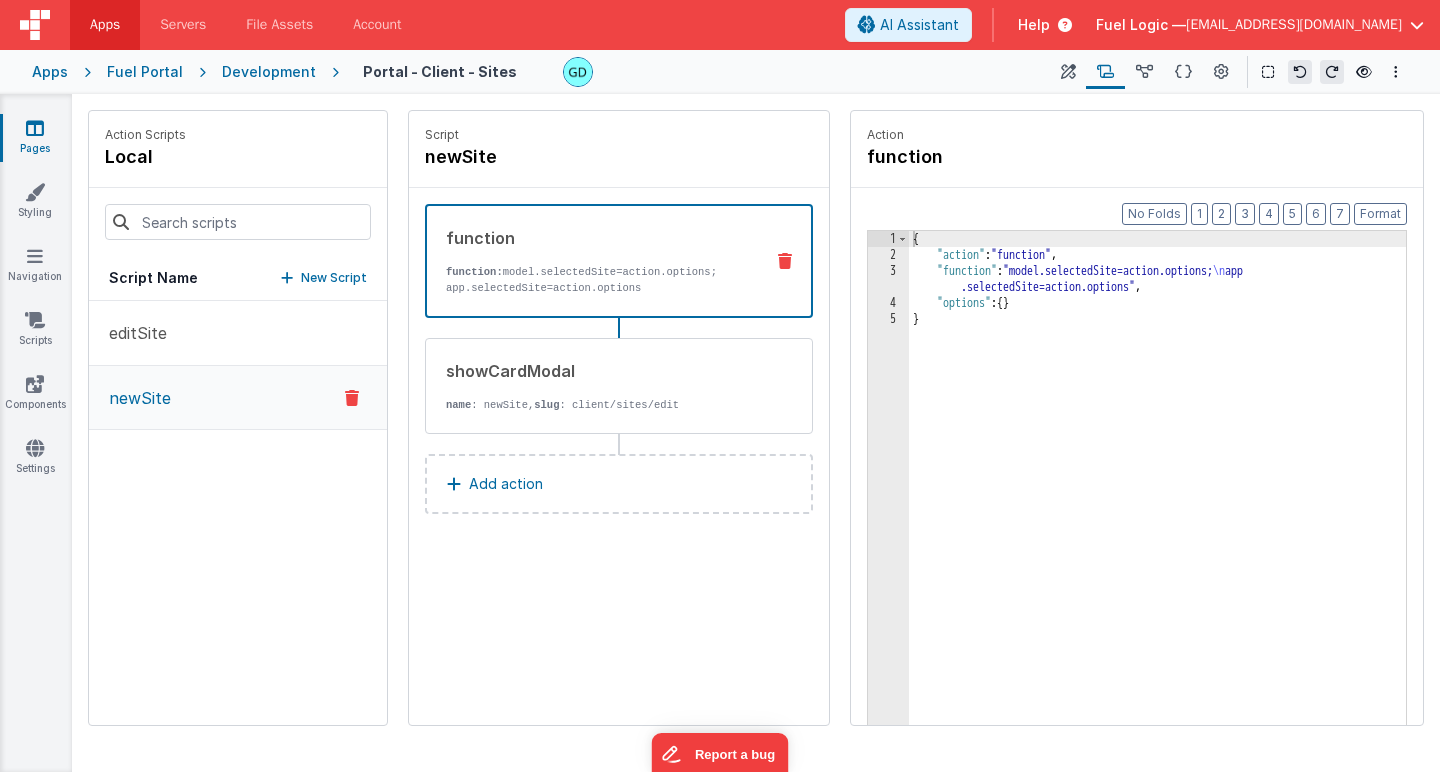 click on "{      "action" :  "function" ,      "function" :  "model.selectedSite=action.options; \n app          .selectedSite=action.options" ,      "options" :  { } }" at bounding box center (1157, 525) 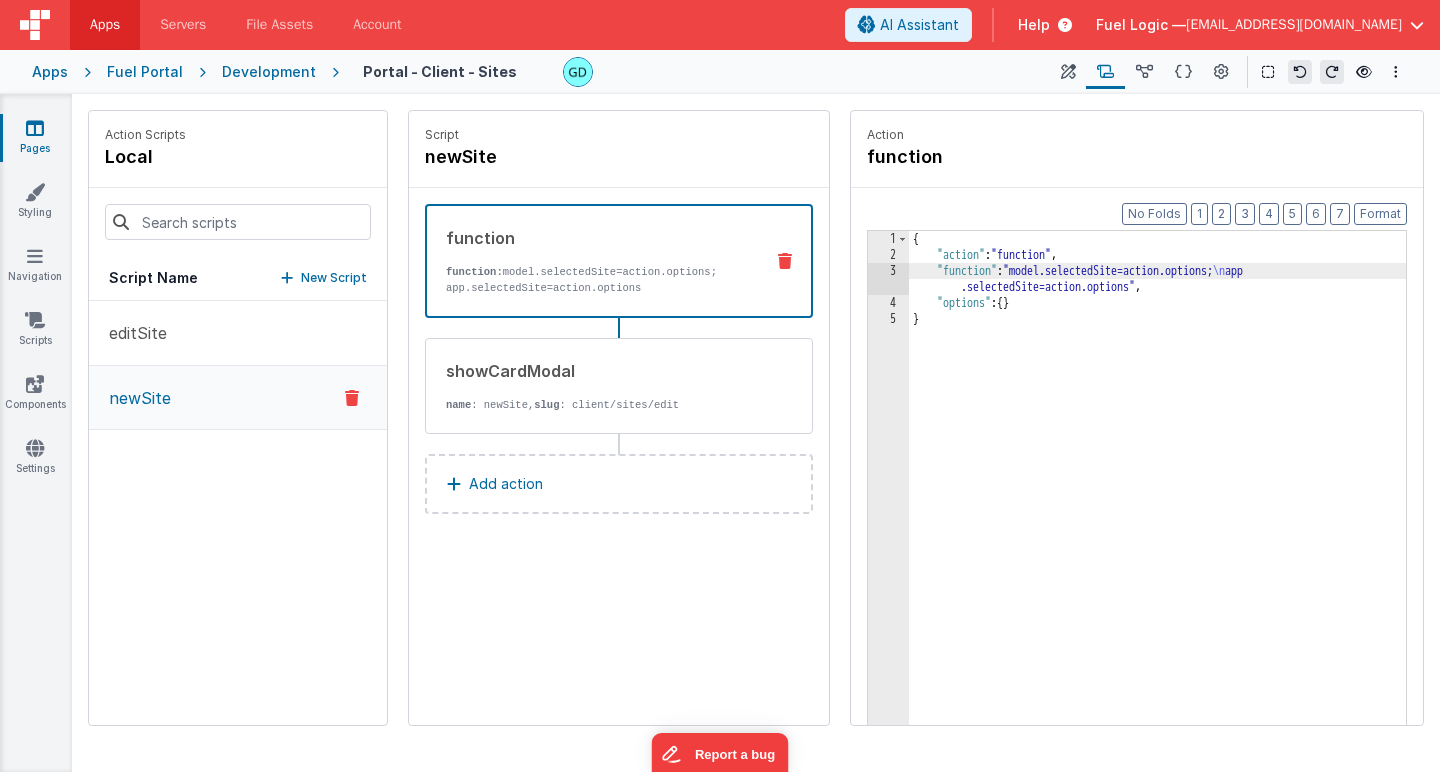 click on "3" at bounding box center [888, 279] 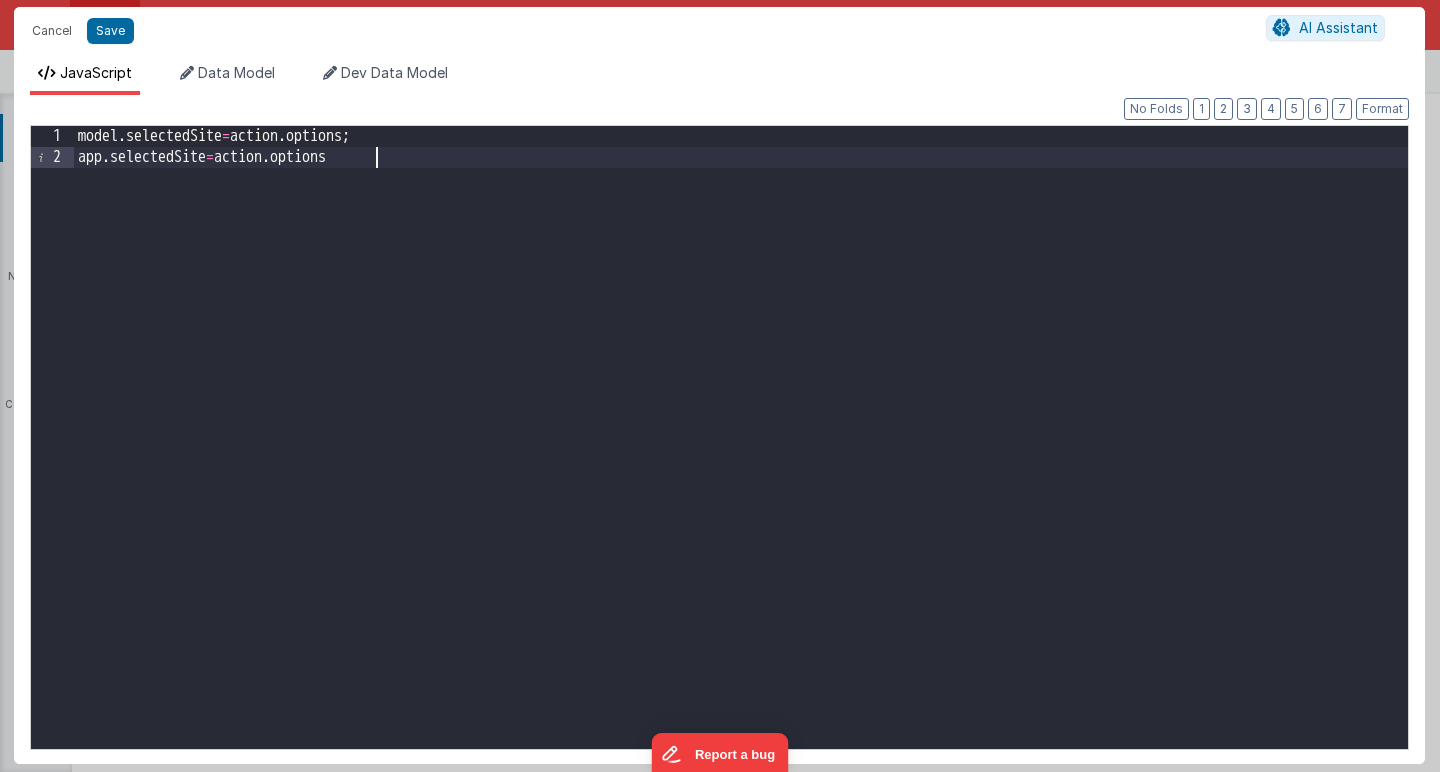 click on "model . selectedSite = action . options ; app . selectedSite = action . options" at bounding box center (741, 458) 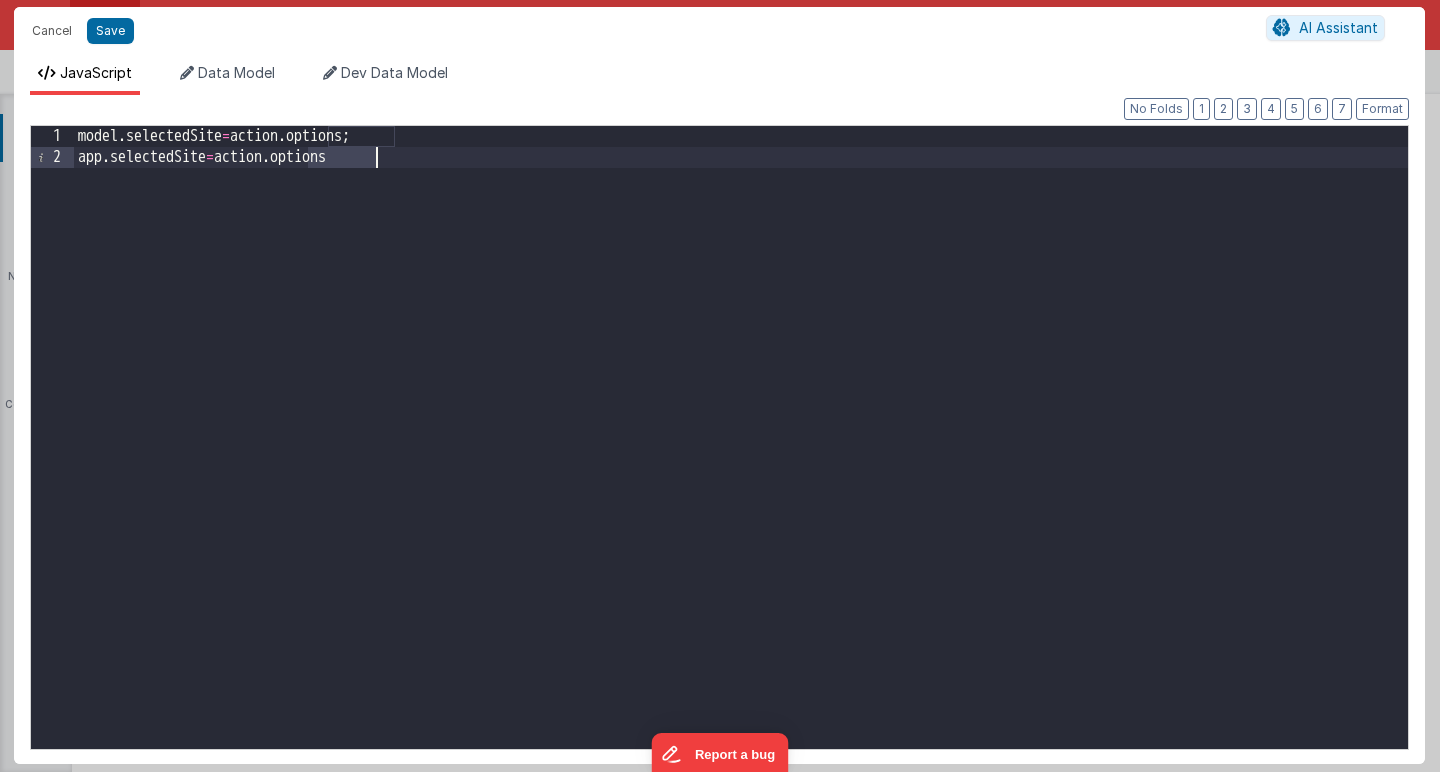 click on "model . selectedSite = action . options ; app . selectedSite = action . options" at bounding box center (741, 458) 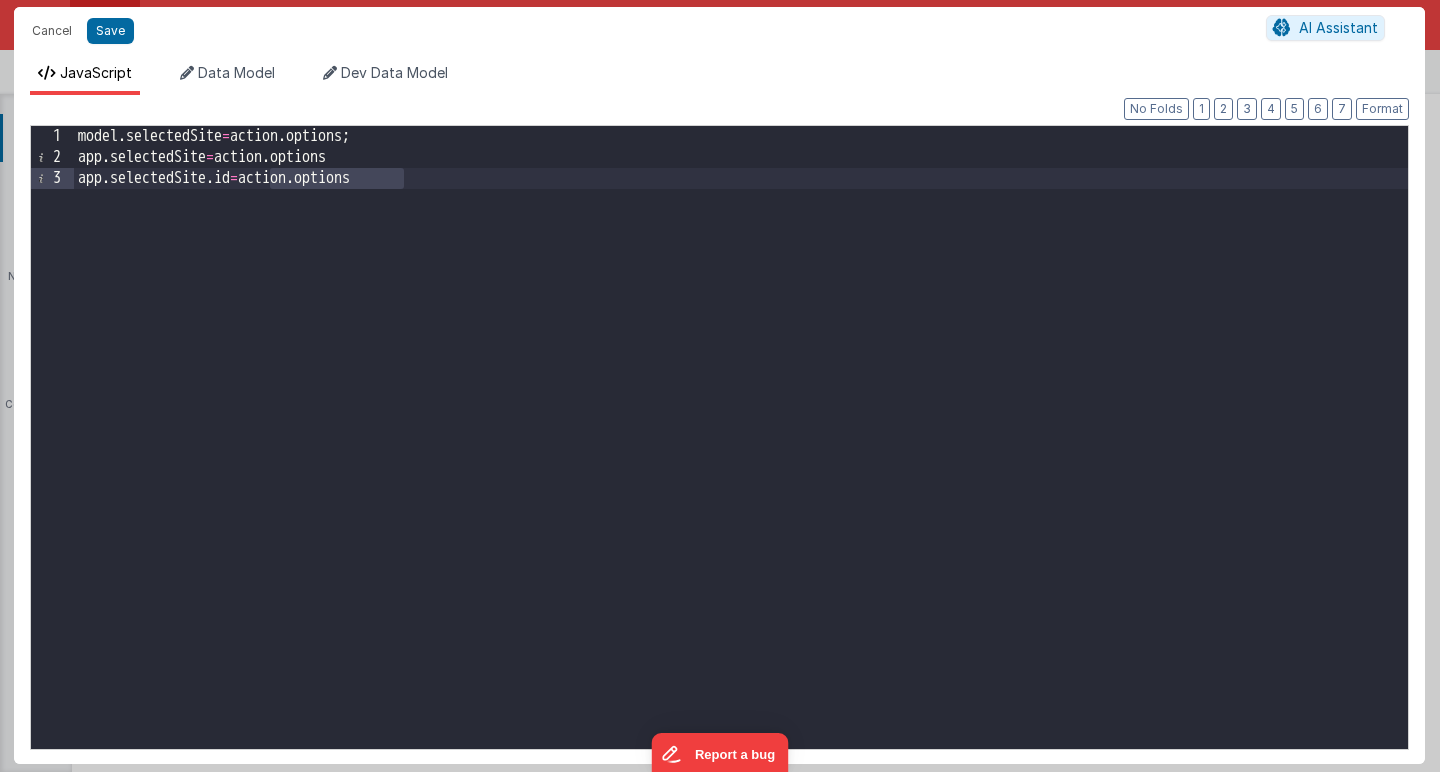type 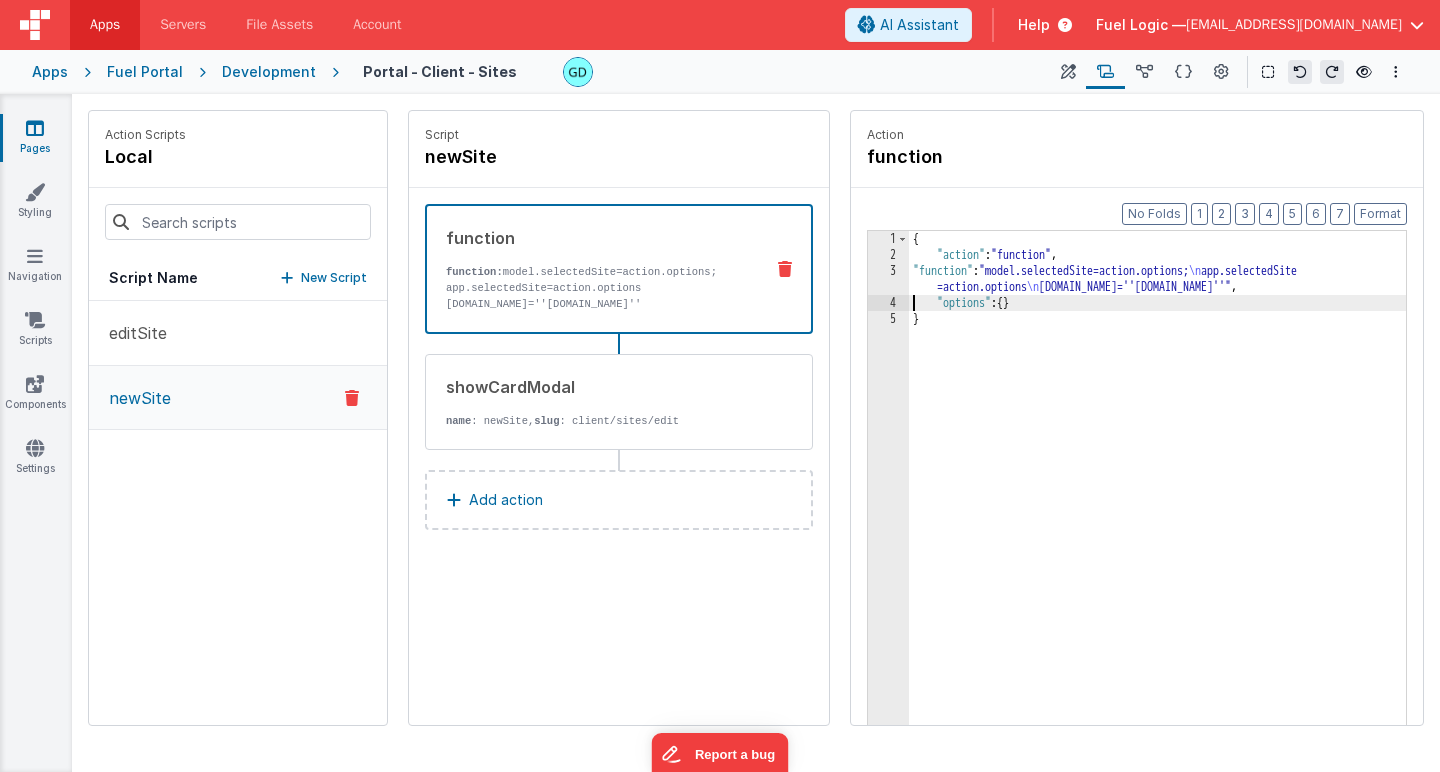click on "{      "action" :  "function" , "function" :  "model.selectedSite=action.options; \n app.selectedSite      =action.options \n [DOMAIN_NAME]=''[DOMAIN_NAME]''" ,      "options" :  { } }" at bounding box center (1157, 525) 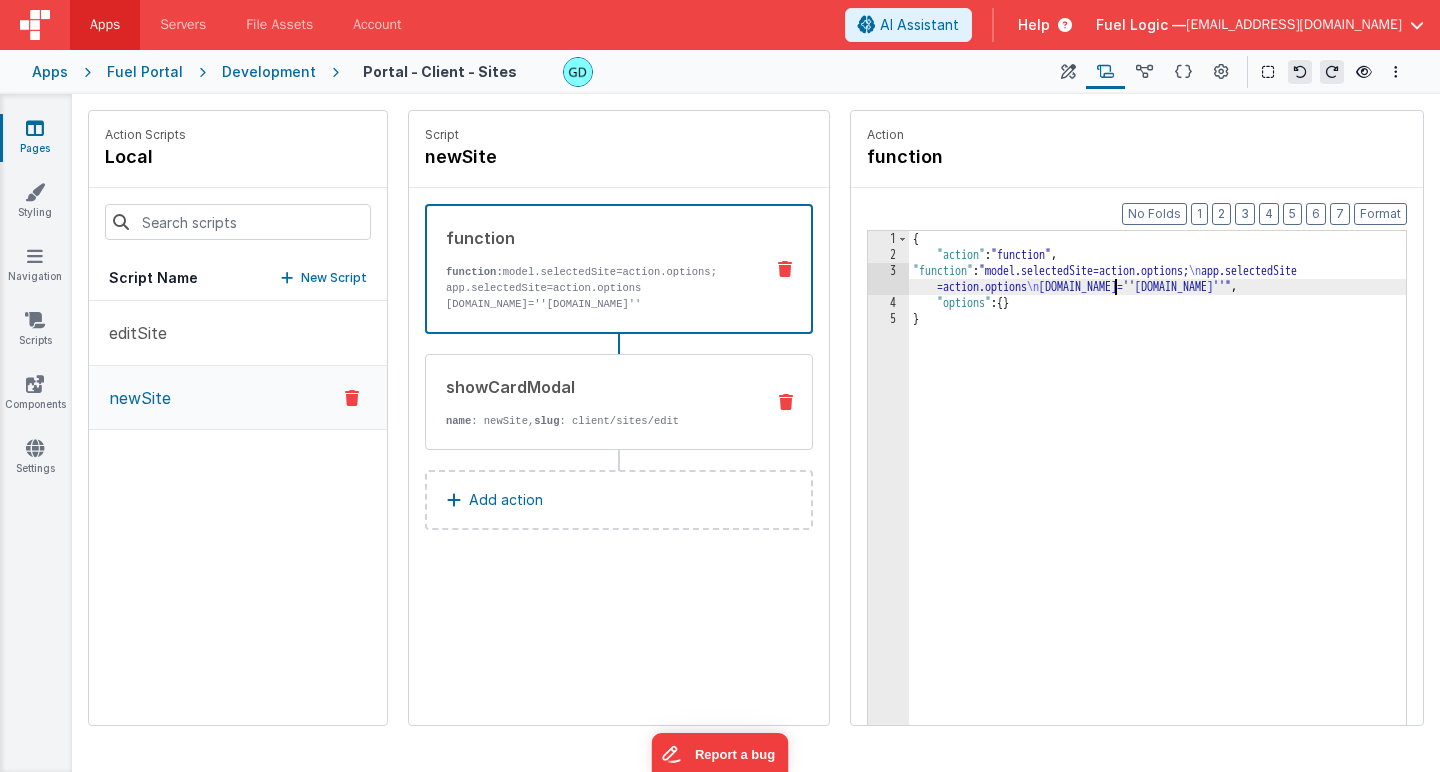 click on "showCardModal   name : newSite,  slug : client/sites/edit" at bounding box center [587, 402] 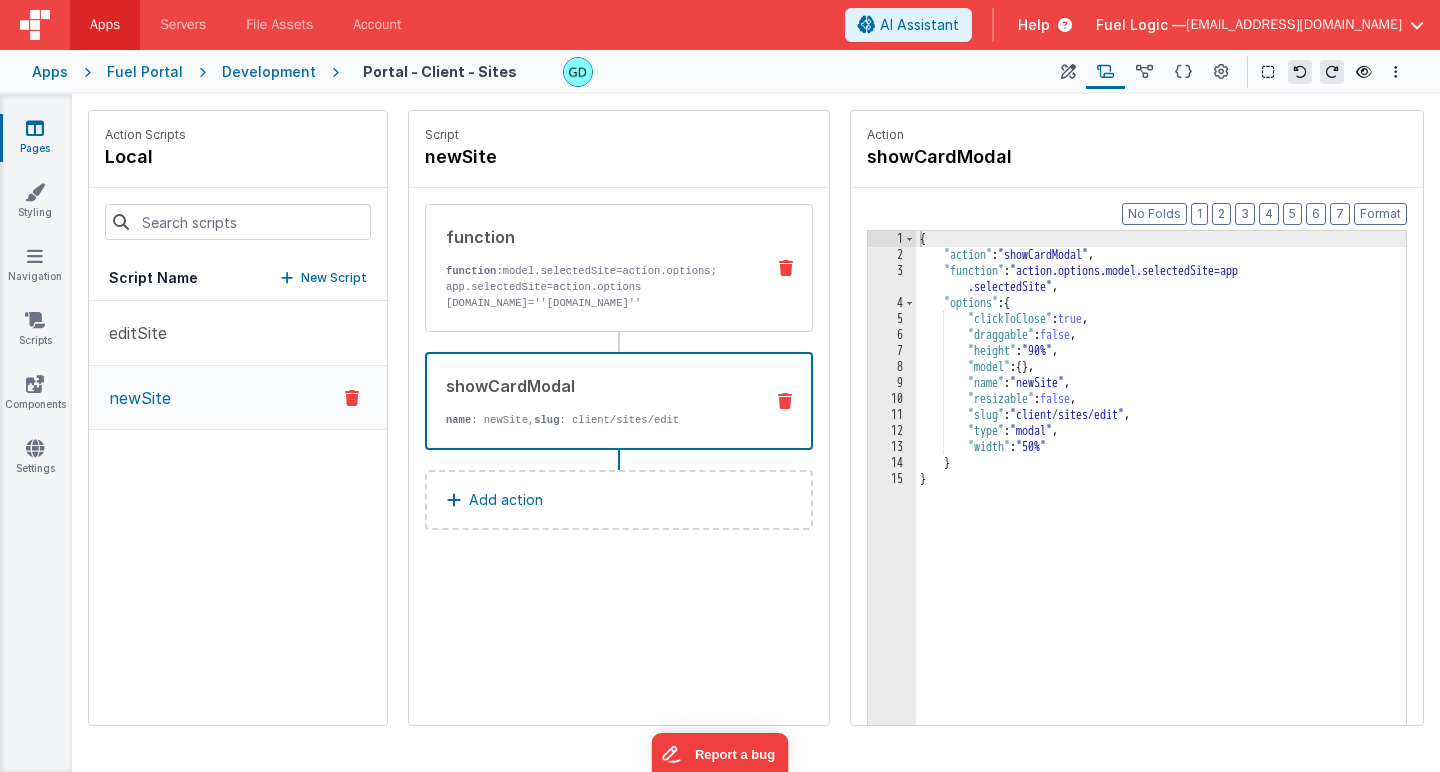 click on "function   function:  model.selectedSite=action.options;
app.selectedSite=action.options
[DOMAIN_NAME]=''[DOMAIN_NAME]''" at bounding box center (619, 268) 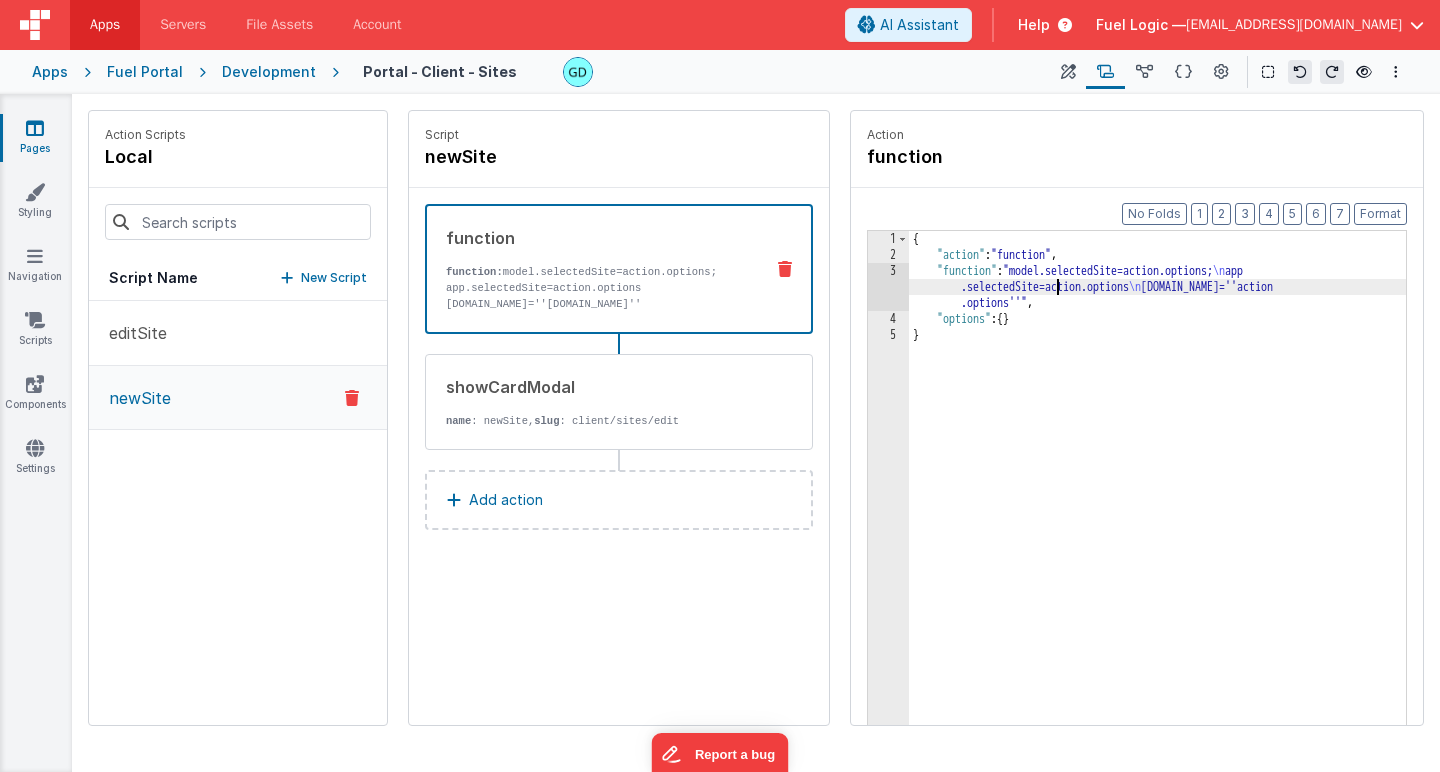 click on "{      "action" :  "function" ,      "function" :  "model.selectedSite=action.options; \n app          .selectedSite=action.options \n [DOMAIN_NAME]=''action          .options''" ,      "options" :  { } }" at bounding box center [1157, 525] 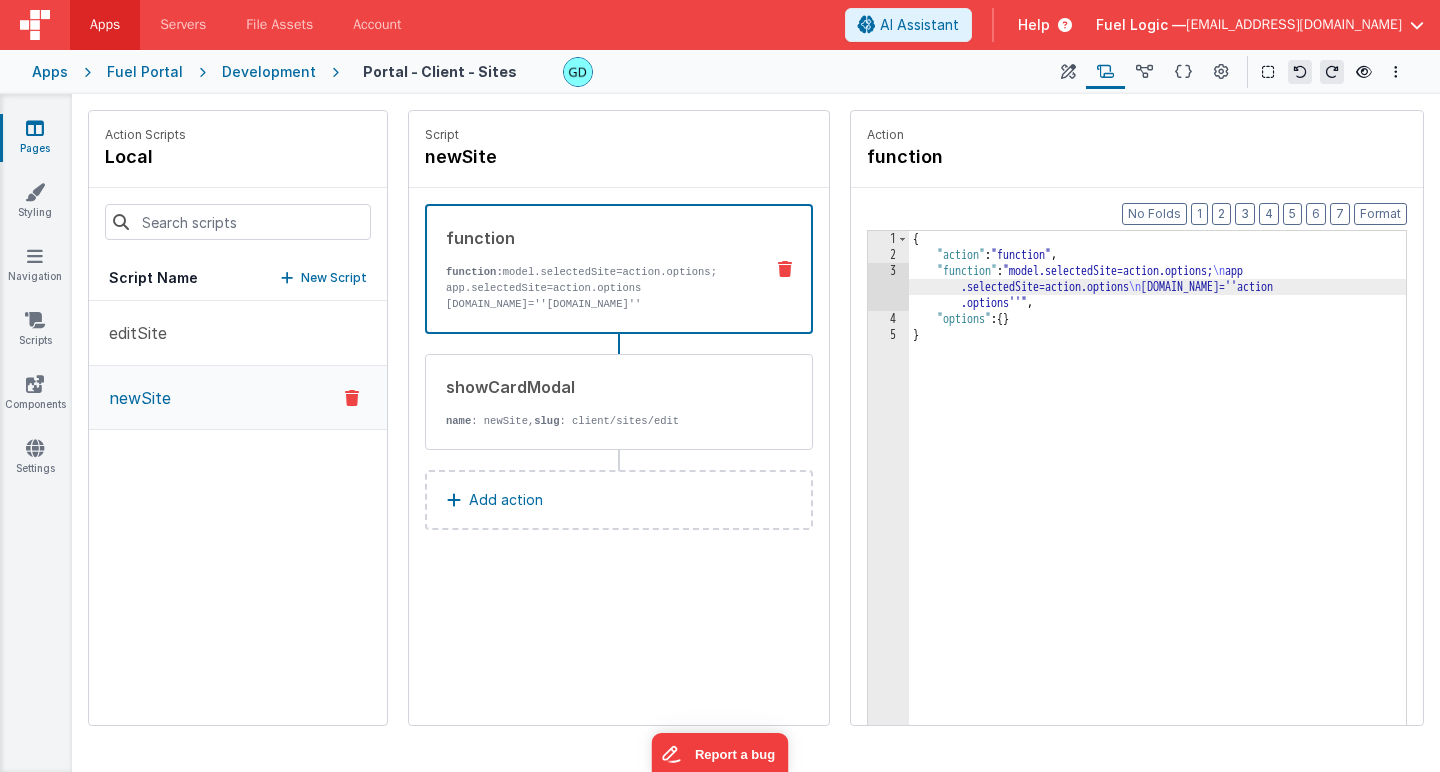 click on "3" at bounding box center [888, 287] 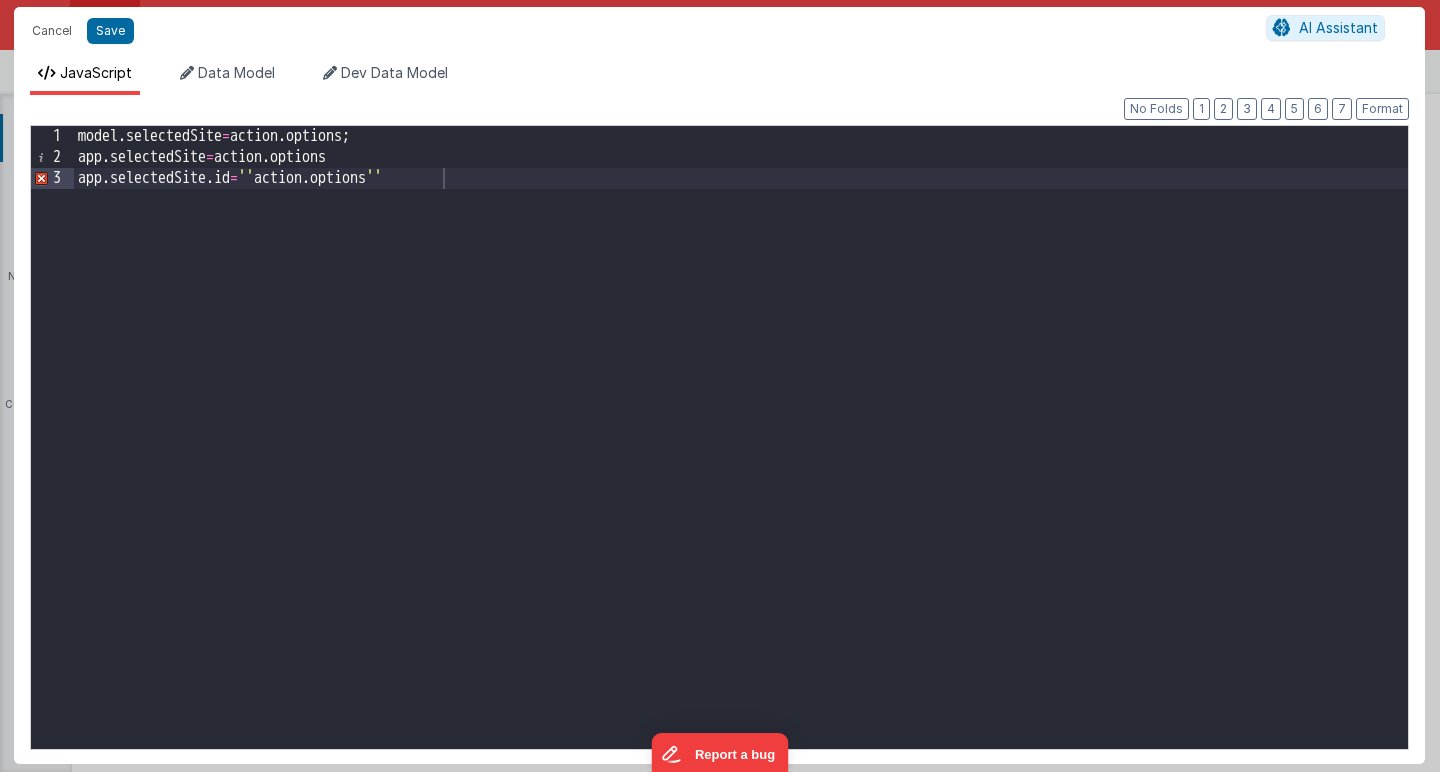 click on "model . selectedSite = action . options ; app . selectedSite = action . options app . selectedSite . id = '' action . options ''" at bounding box center [741, 458] 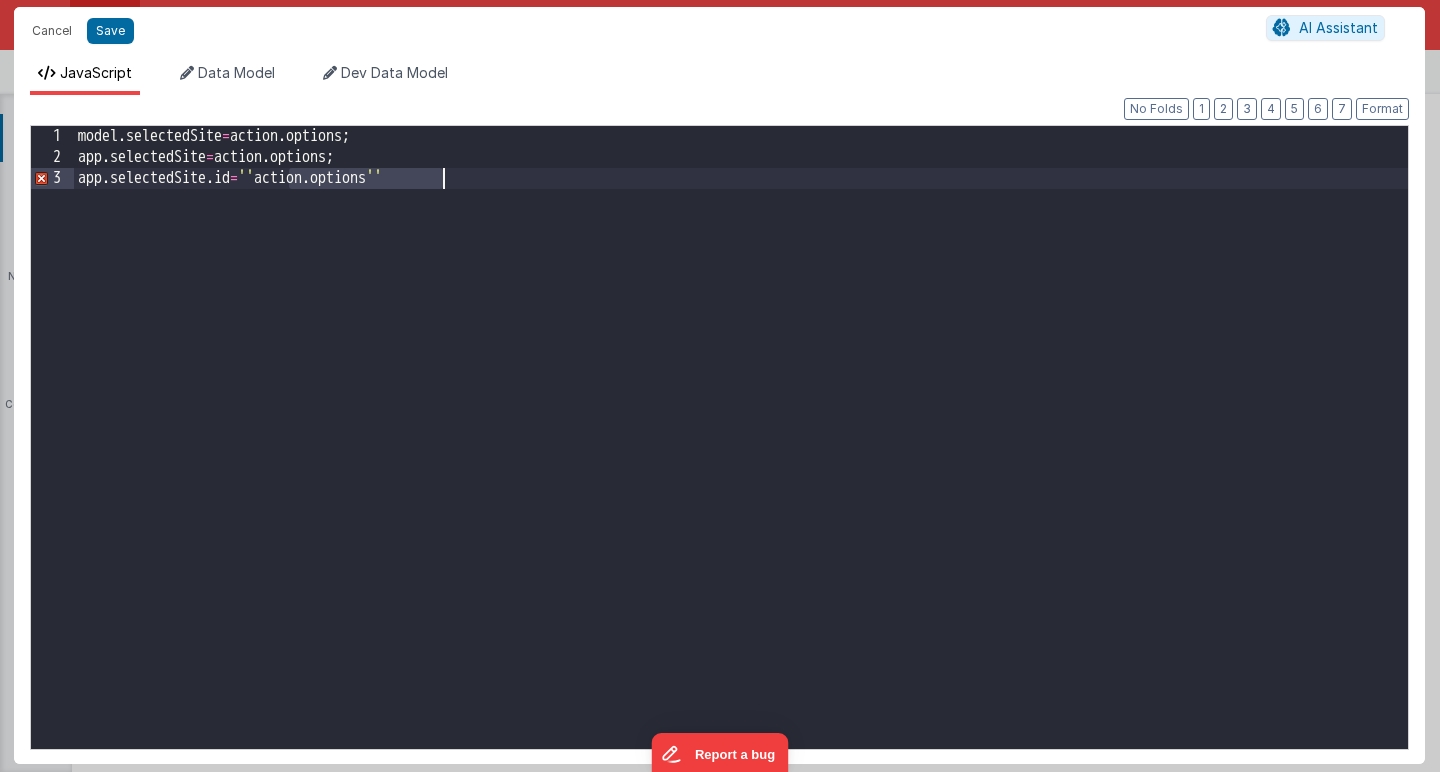 drag, startPoint x: 287, startPoint y: 183, endPoint x: 452, endPoint y: 273, distance: 187.94946 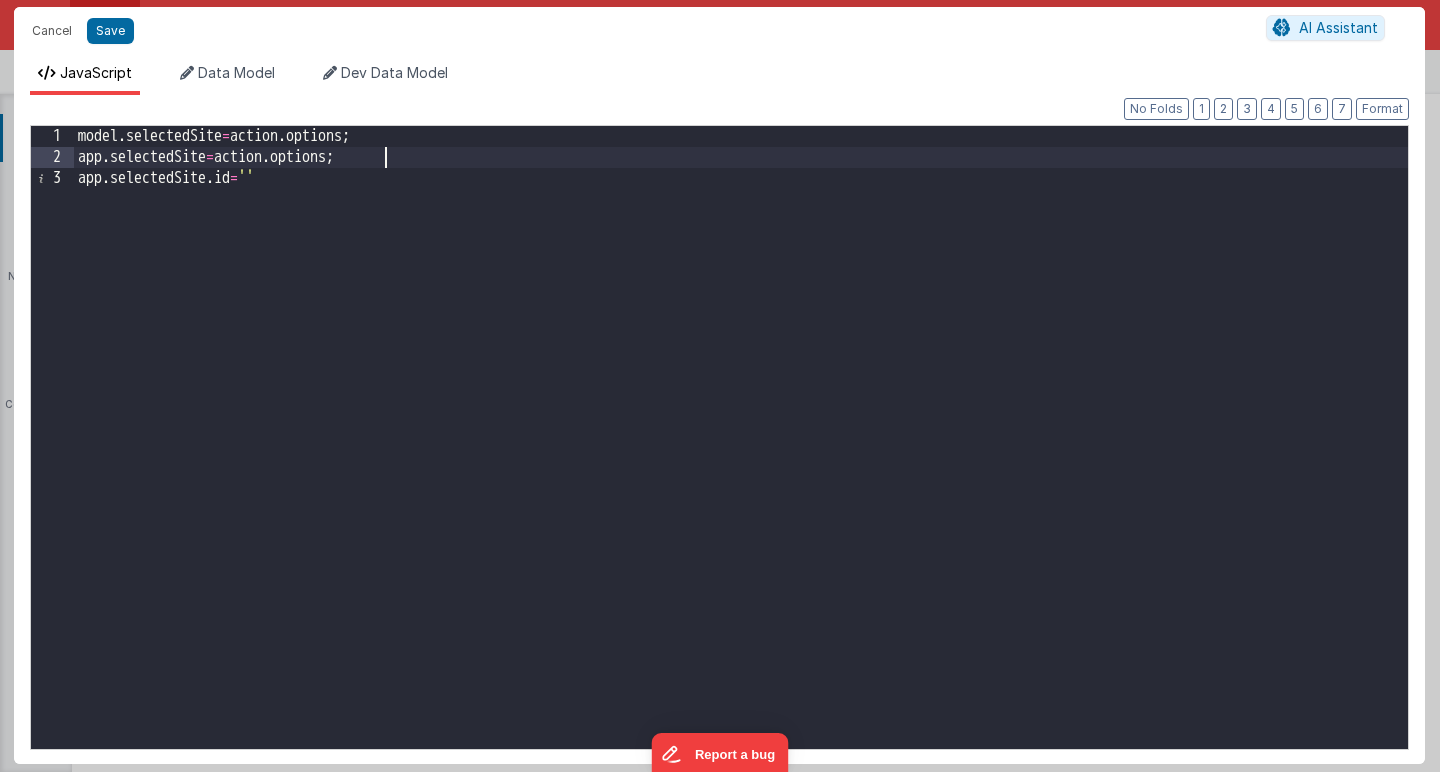 click on "model . selectedSite = action . options ; app . selectedSite = action . options ; app . selectedSite . id = ''" at bounding box center [741, 458] 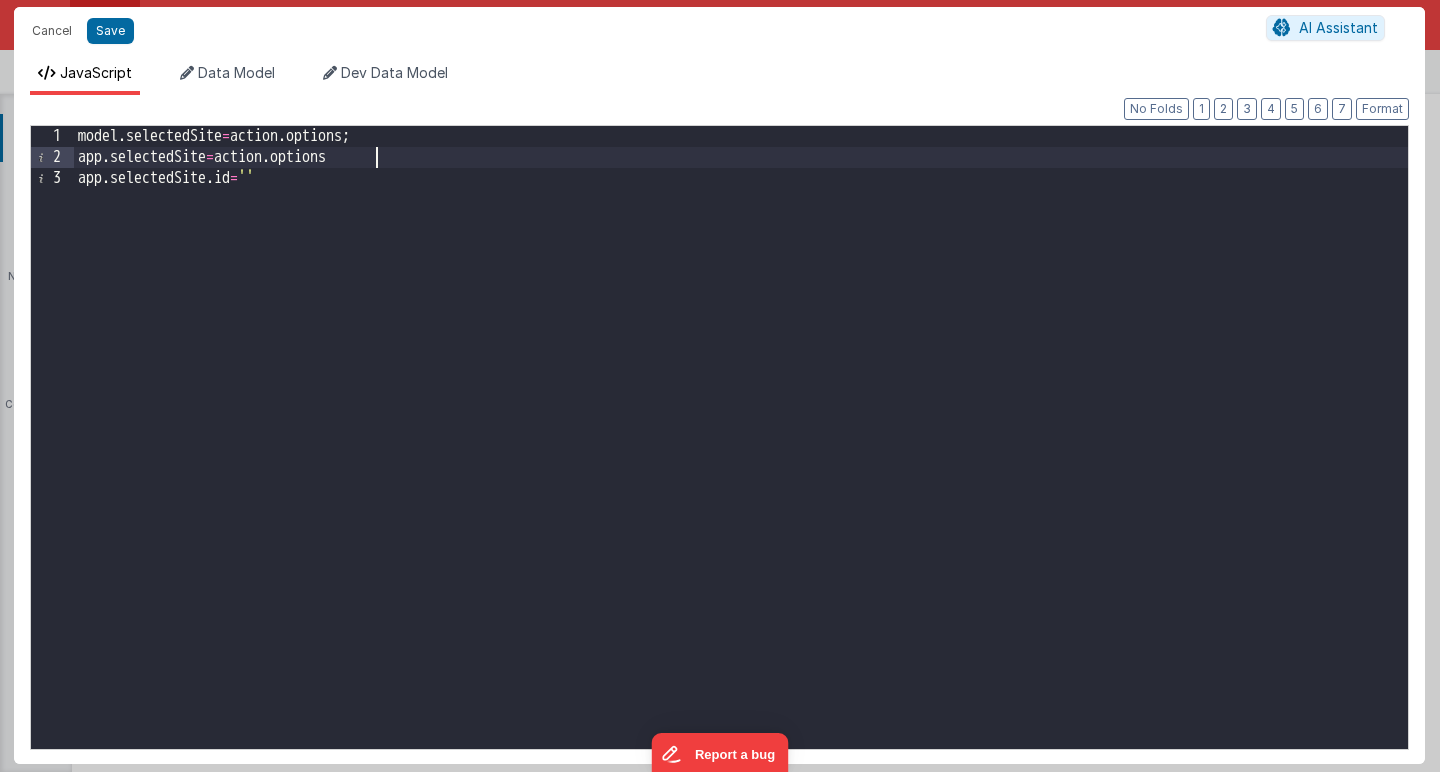 click on "model . selectedSite = action . options ; app . selectedSite = action . options app . selectedSite . id = ''" at bounding box center (741, 458) 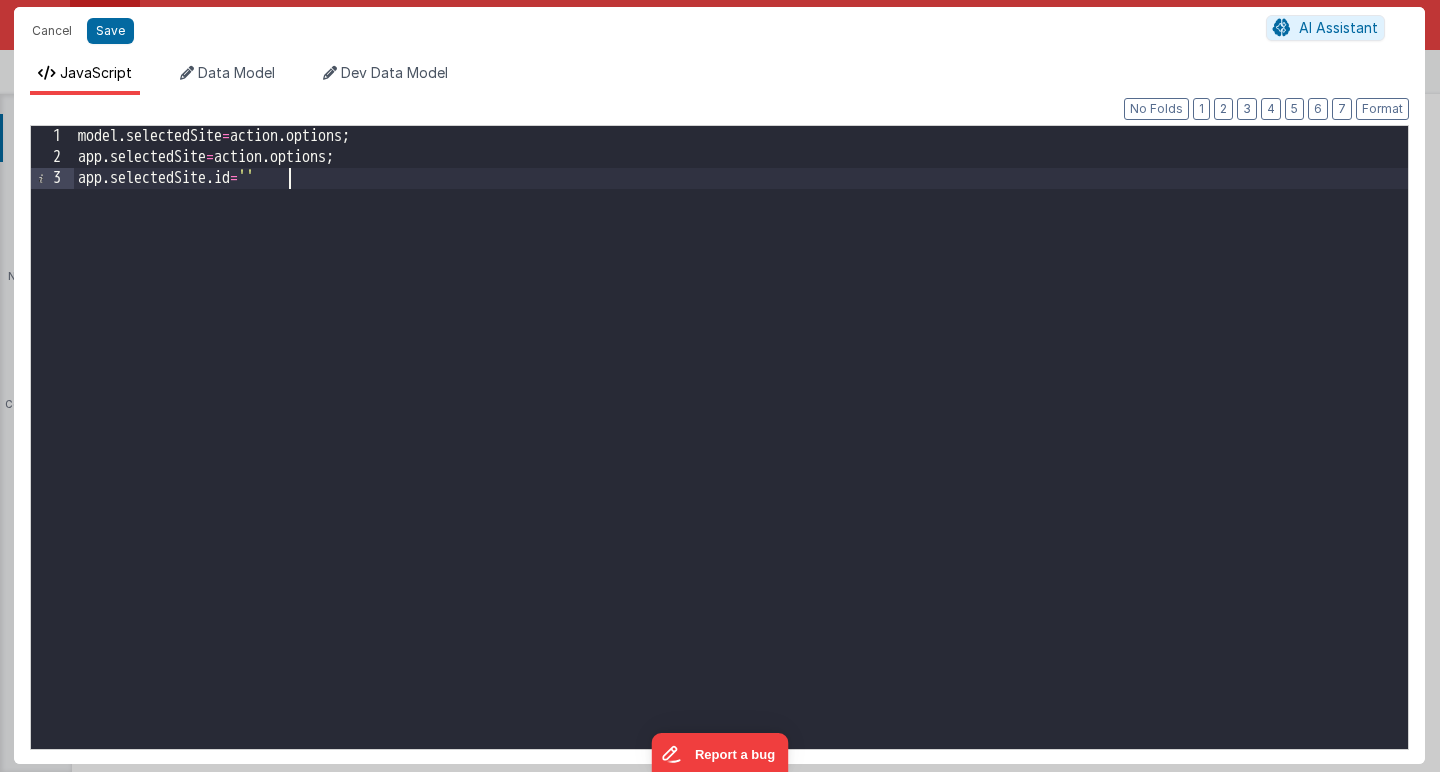 click on "model . selectedSite = action . options ; app . selectedSite = action . options ; app . selectedSite . id = ''" at bounding box center [741, 458] 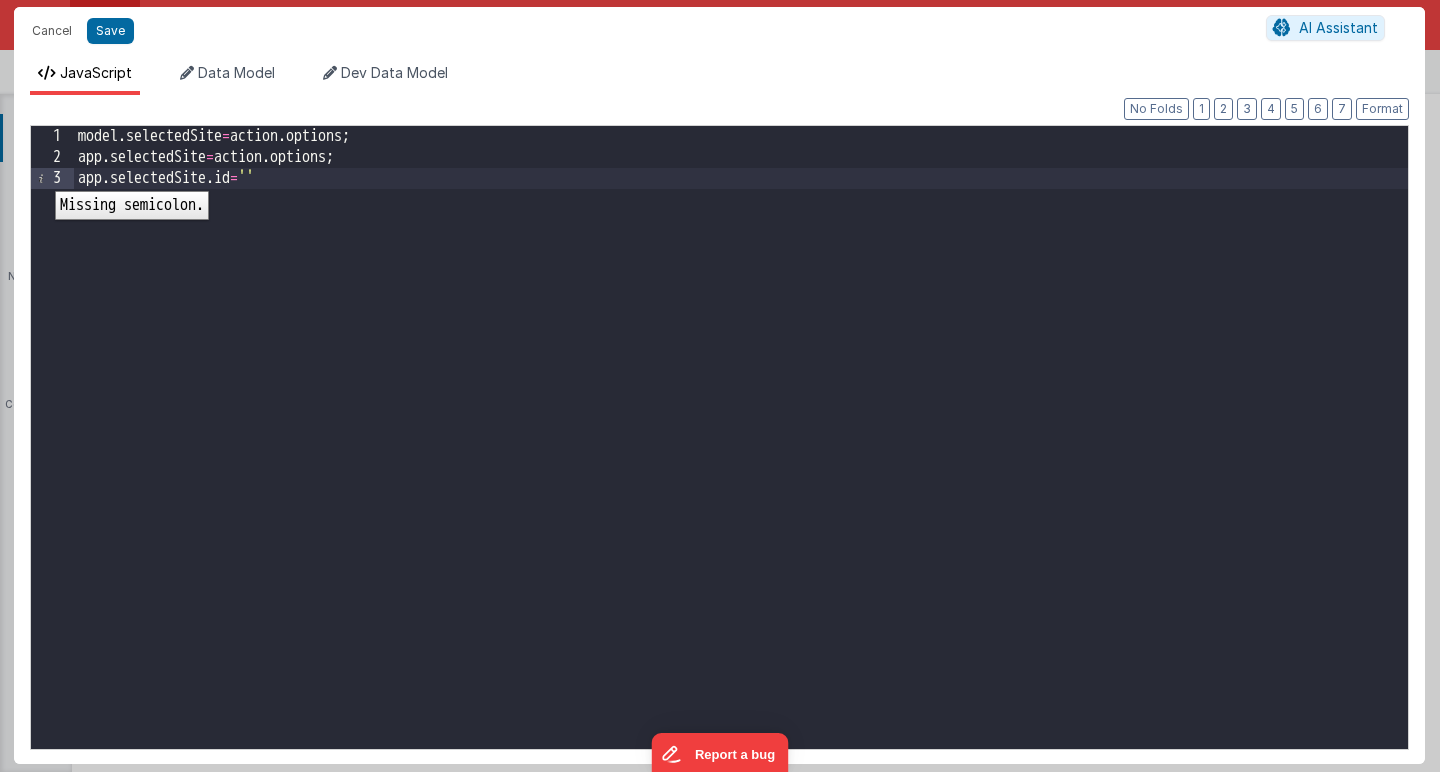 type 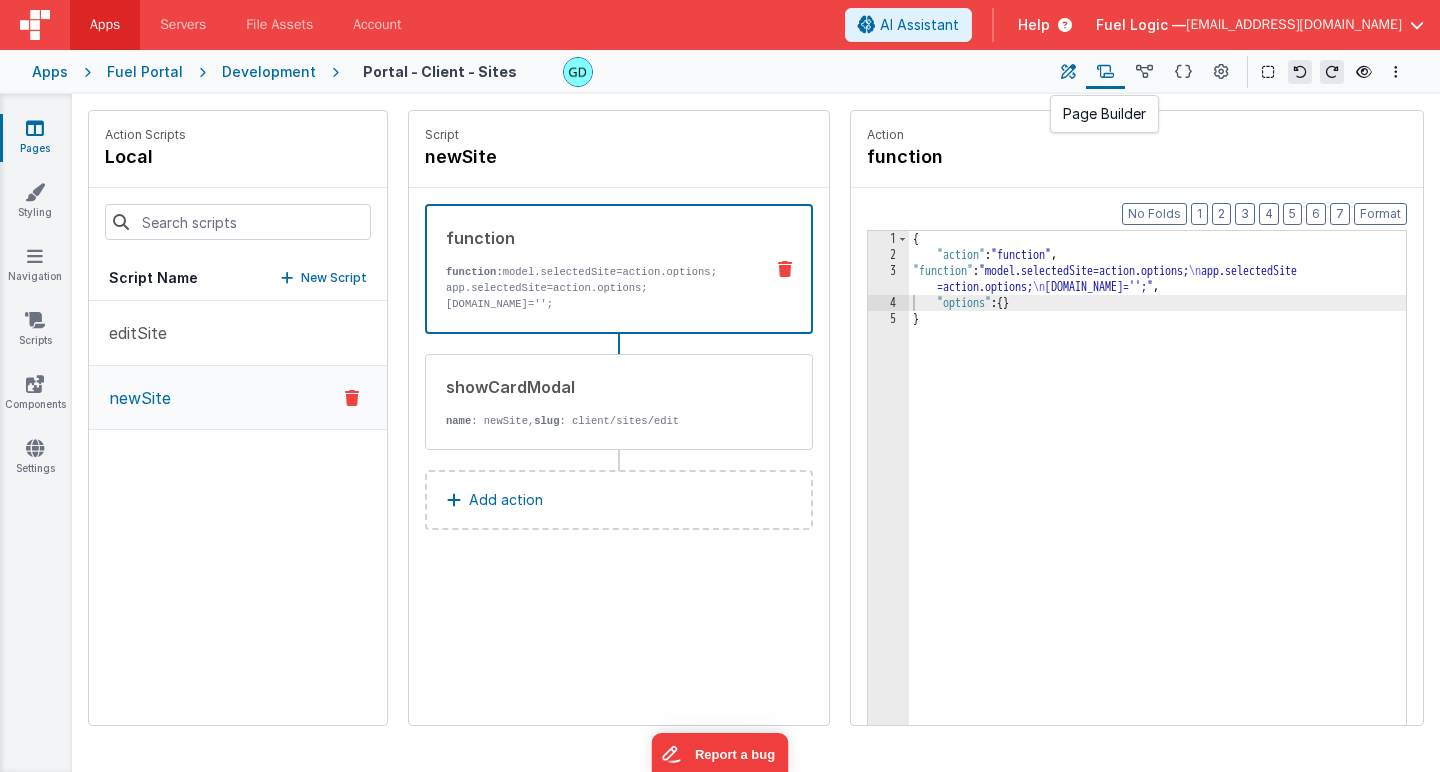 click at bounding box center (1068, 72) 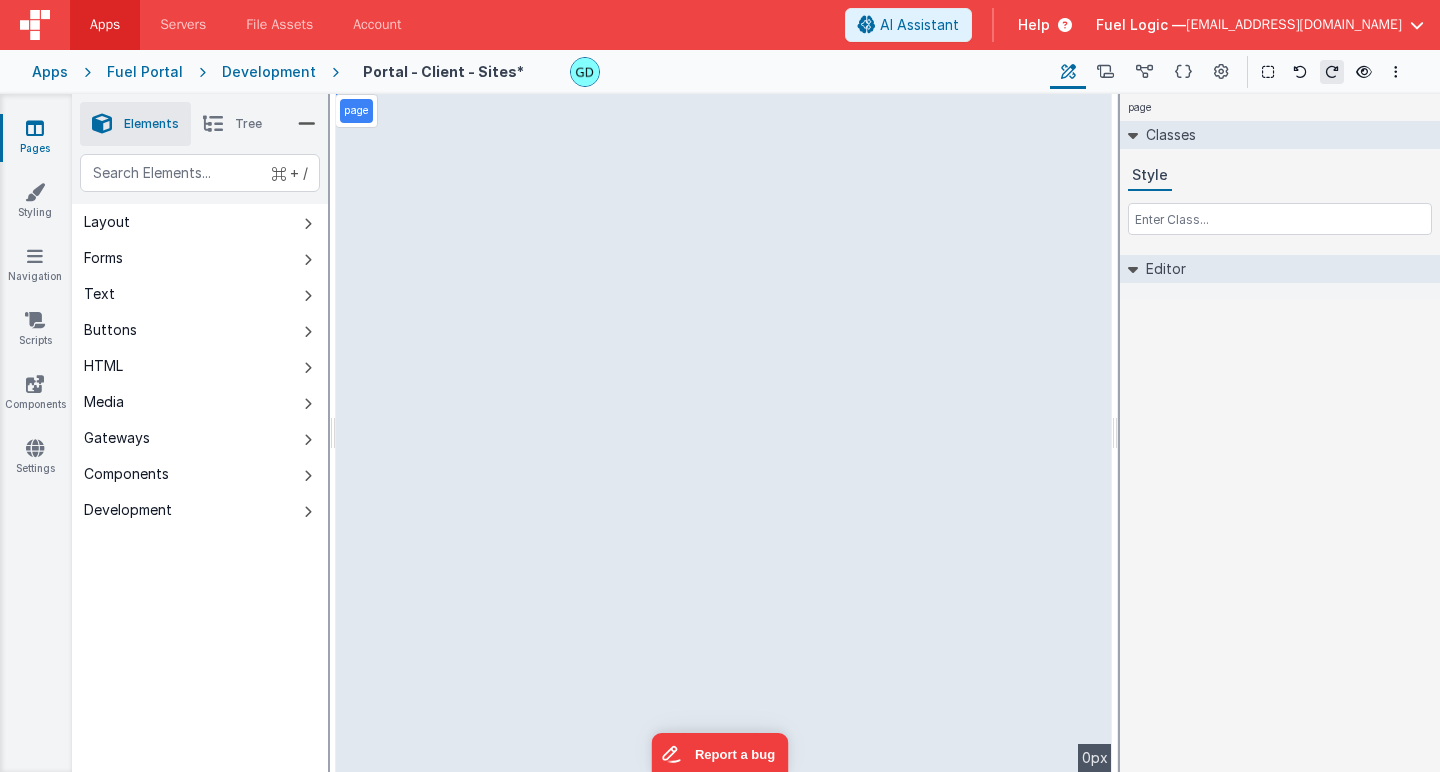 click on "Tree" at bounding box center (248, 124) 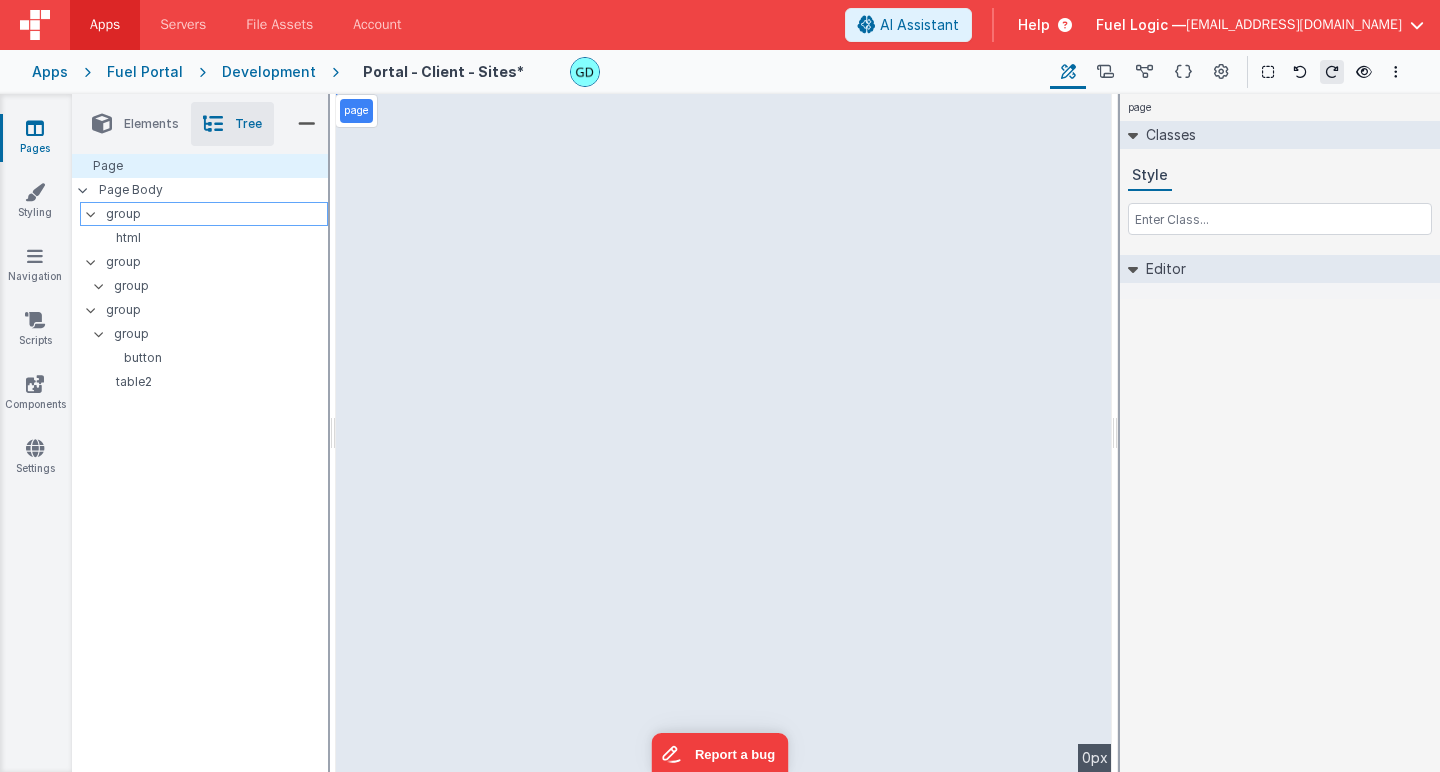 click on "group" at bounding box center [216, 214] 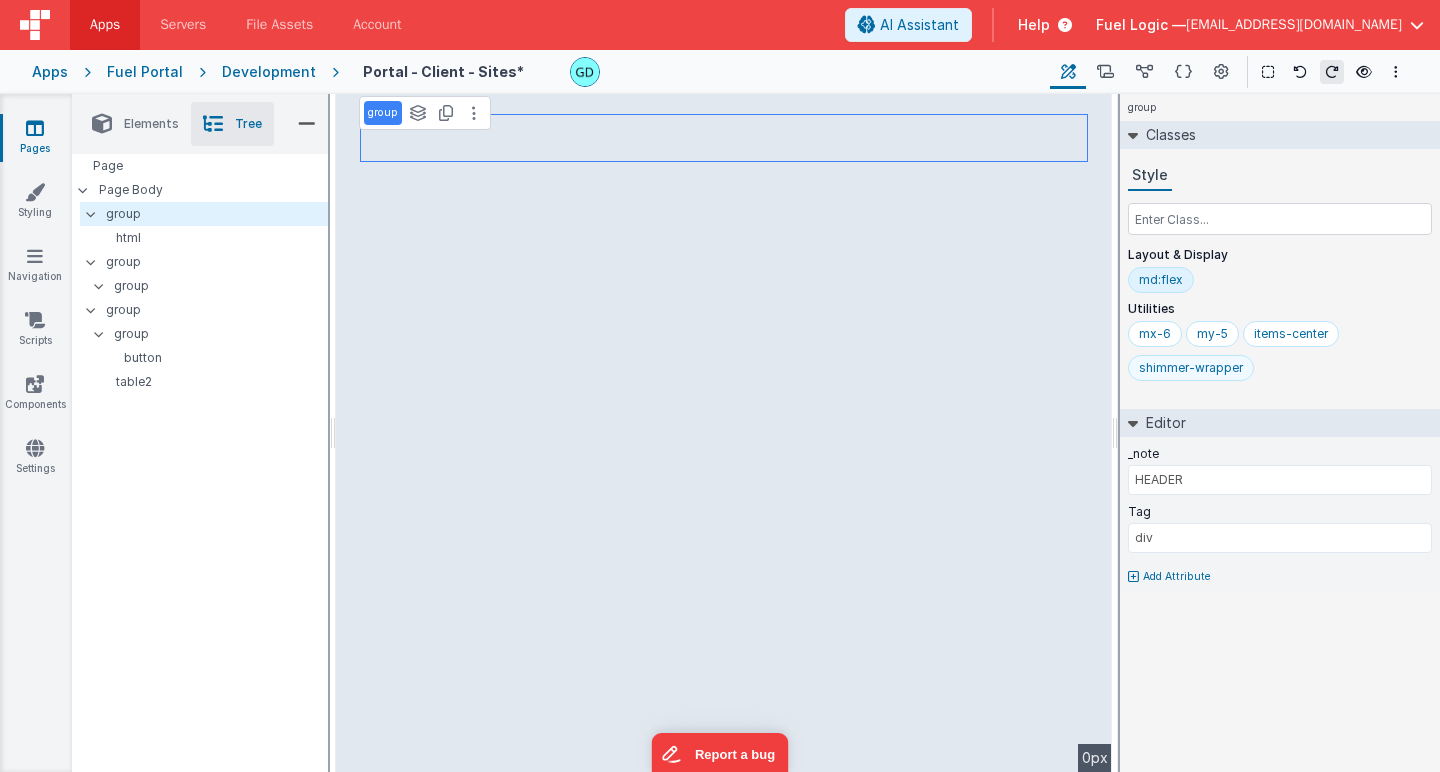 click on "shimmer-wrapper" at bounding box center [1191, 368] 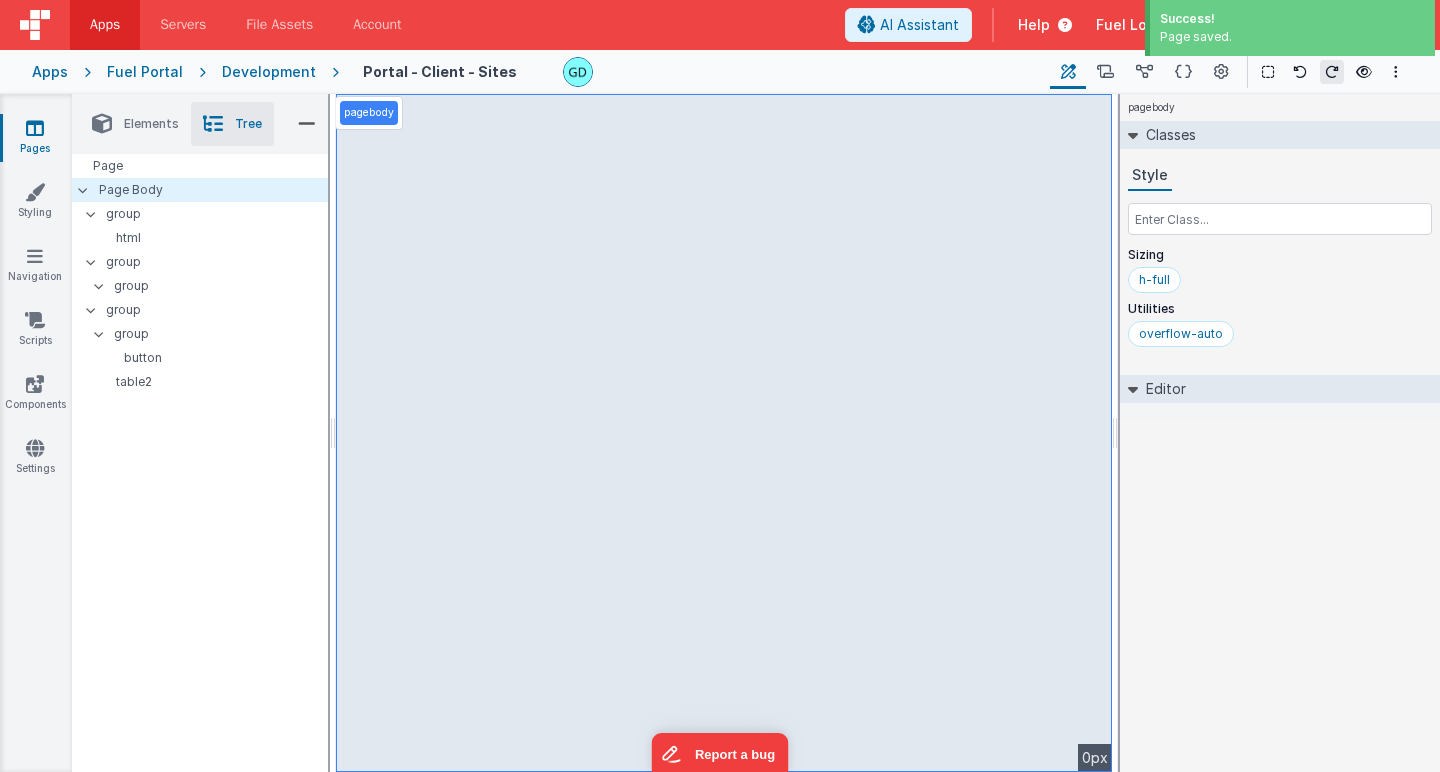 click on "Development" at bounding box center (269, 72) 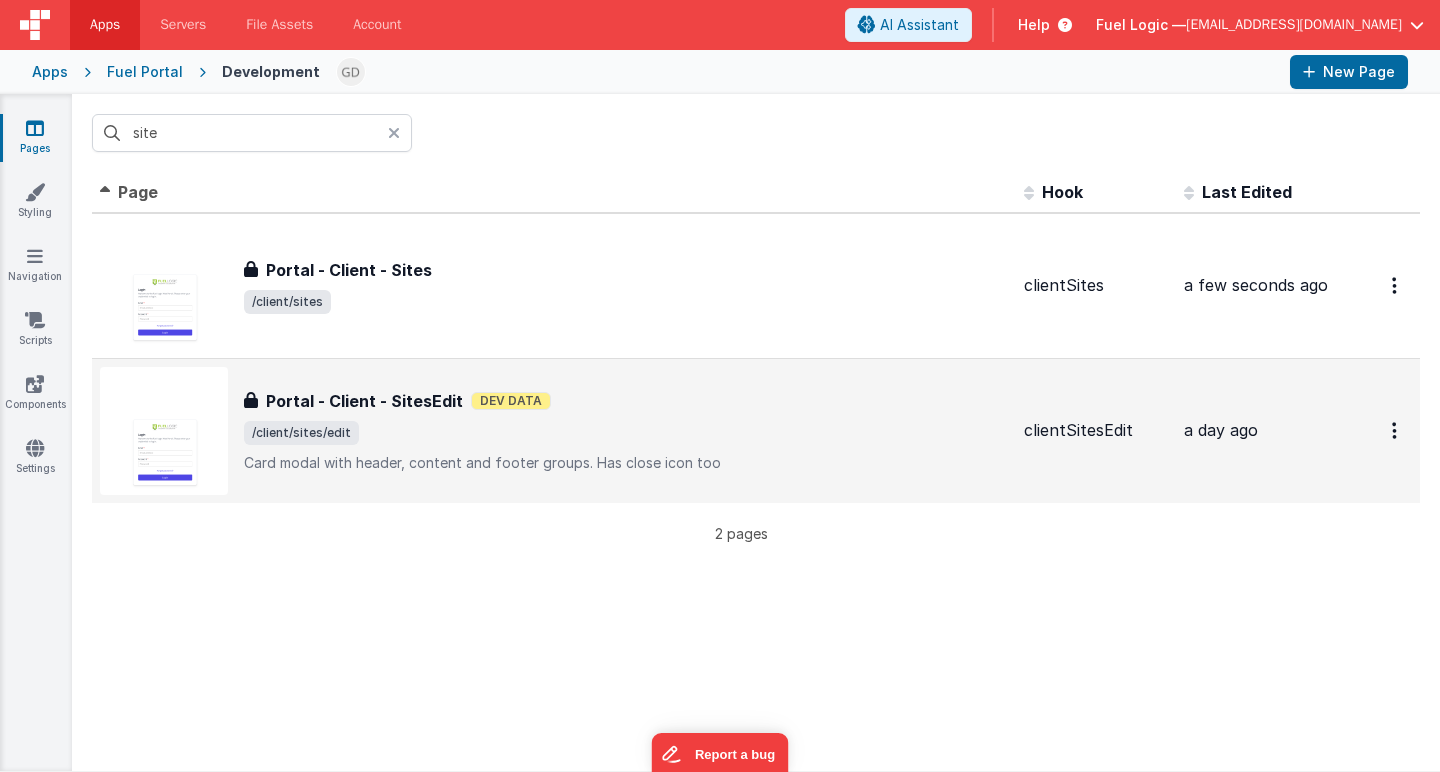 click on "/client/sites/edit" at bounding box center [626, 433] 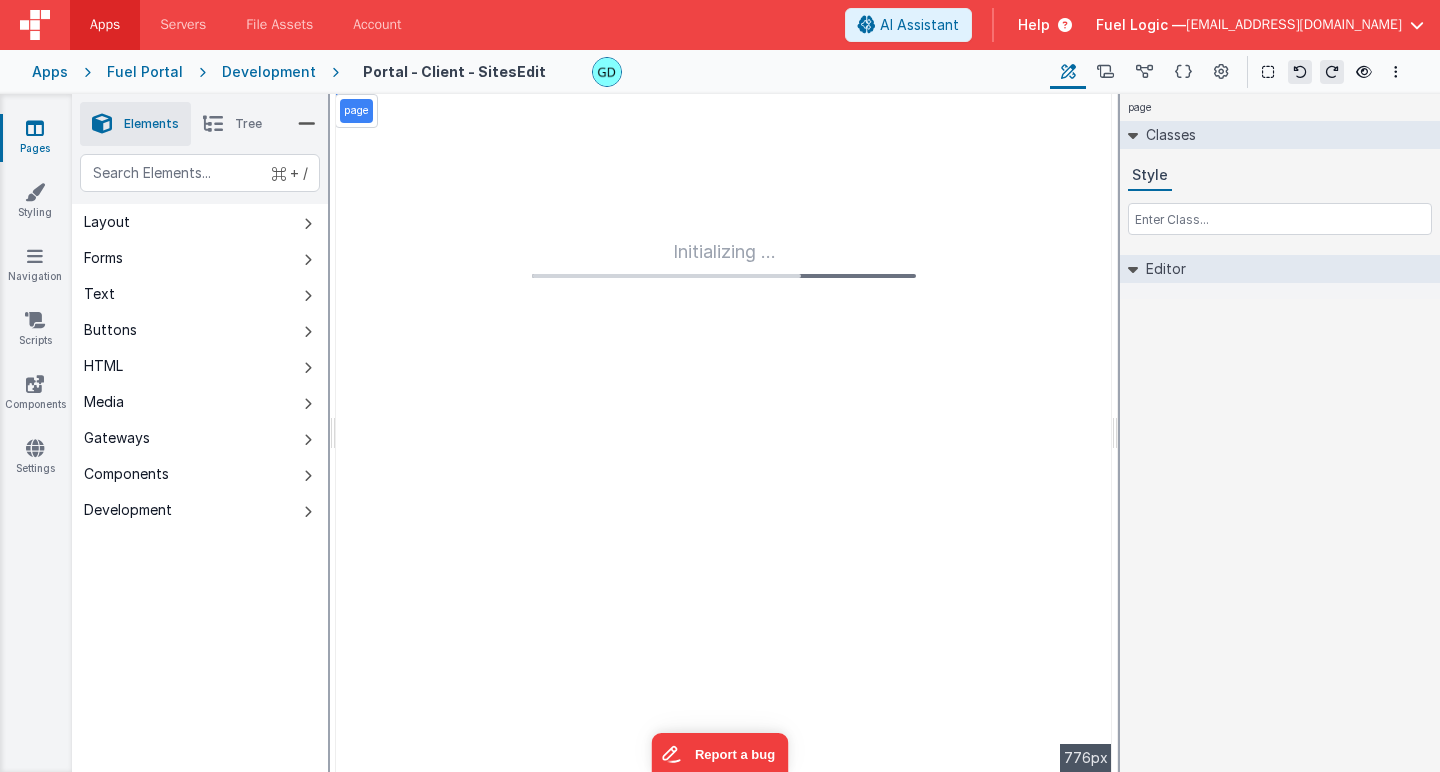 click on "Tree" at bounding box center (248, 124) 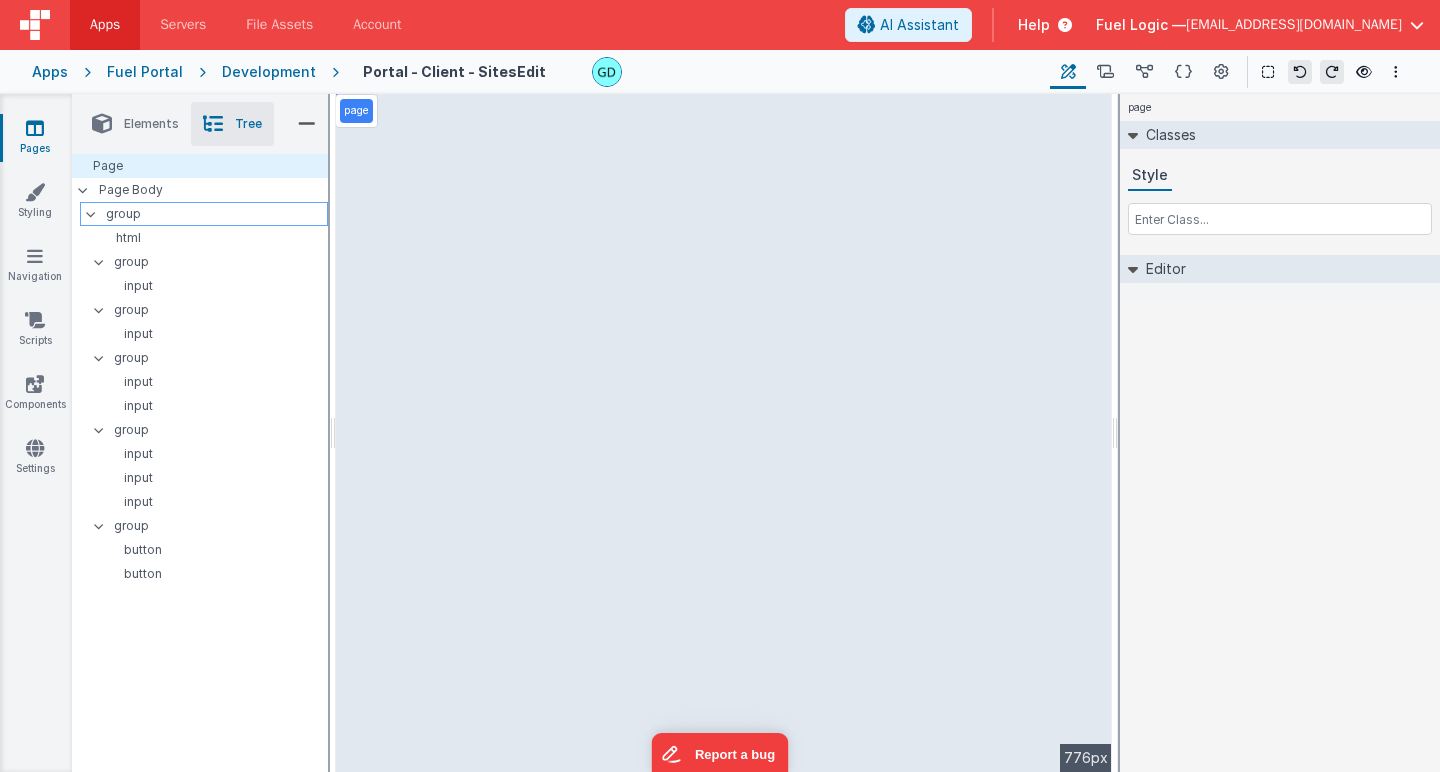 click on "group" at bounding box center (216, 214) 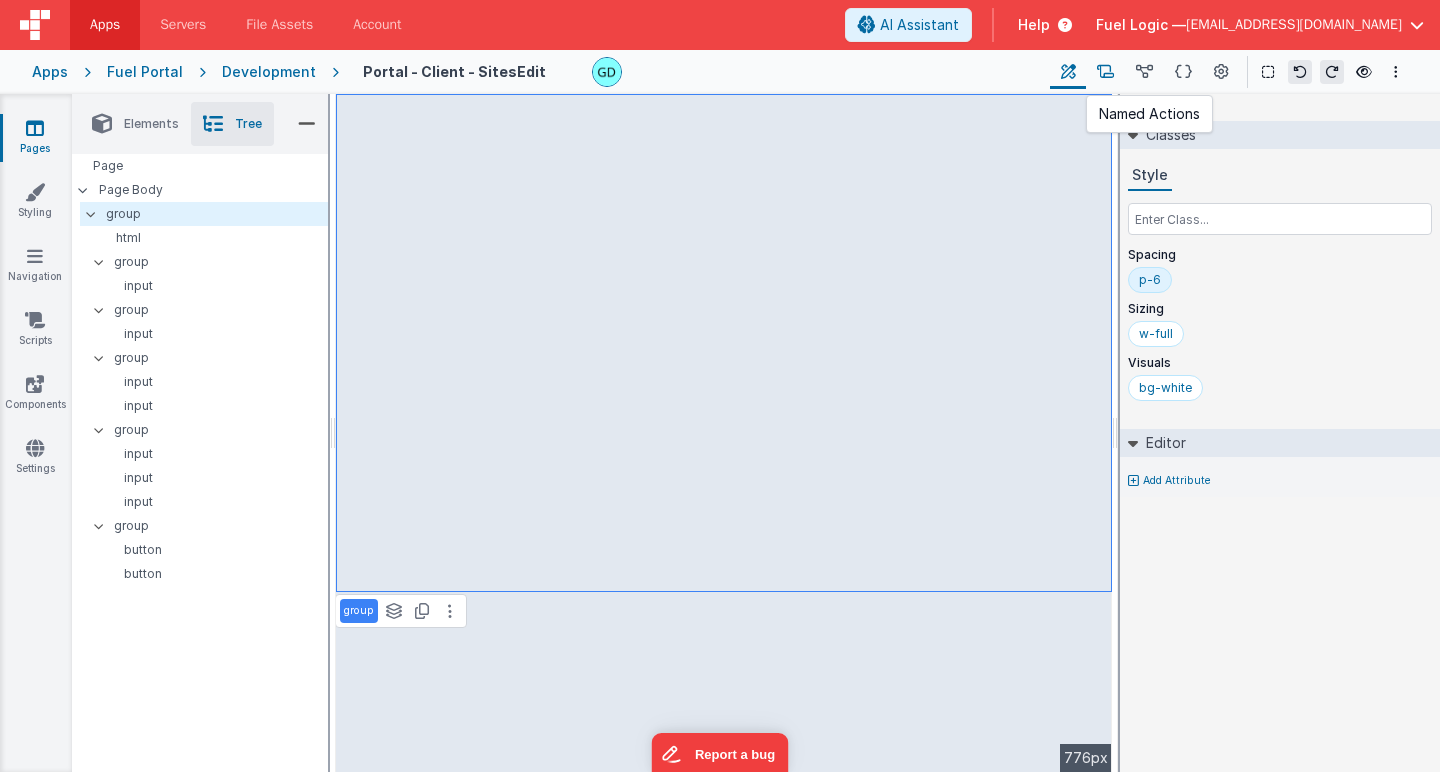 click at bounding box center (1105, 72) 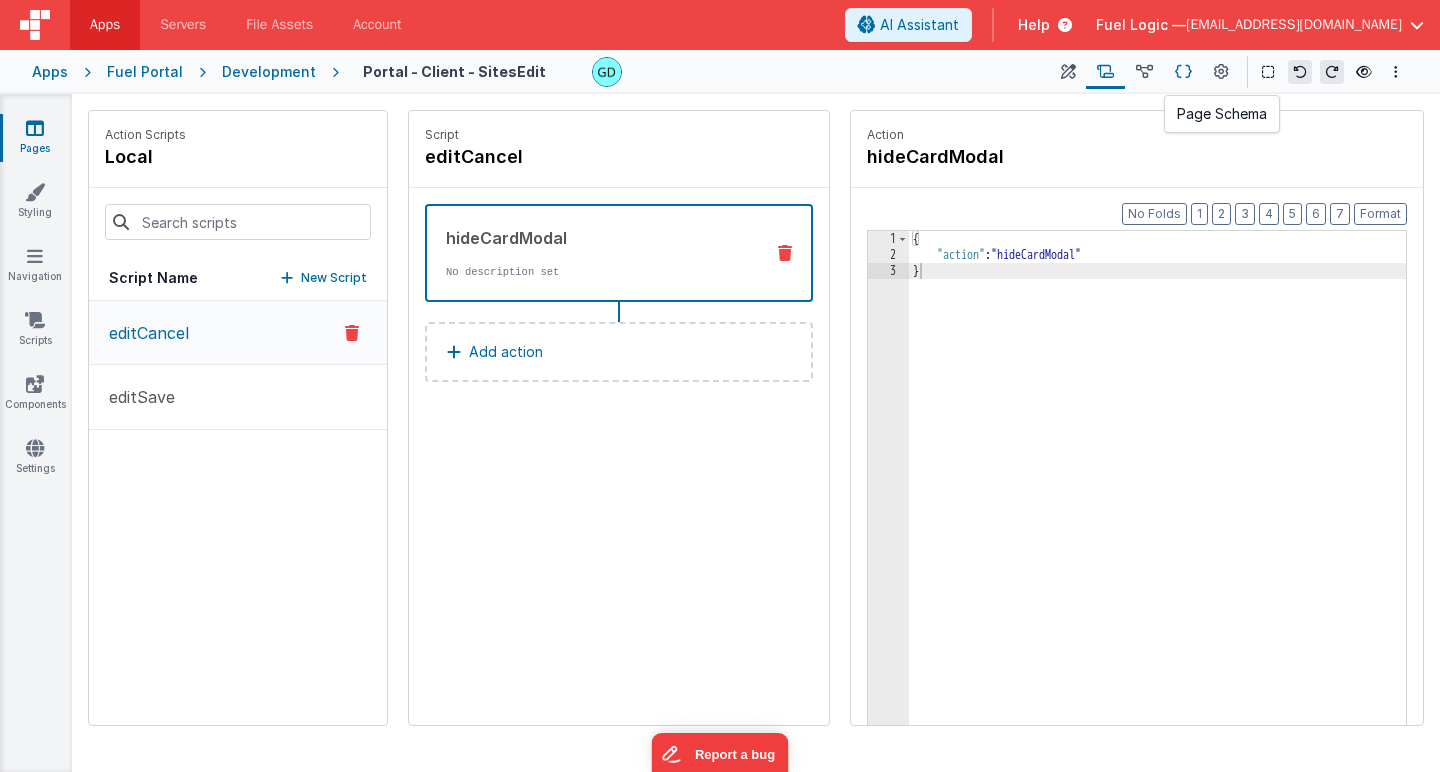 click at bounding box center (1183, 72) 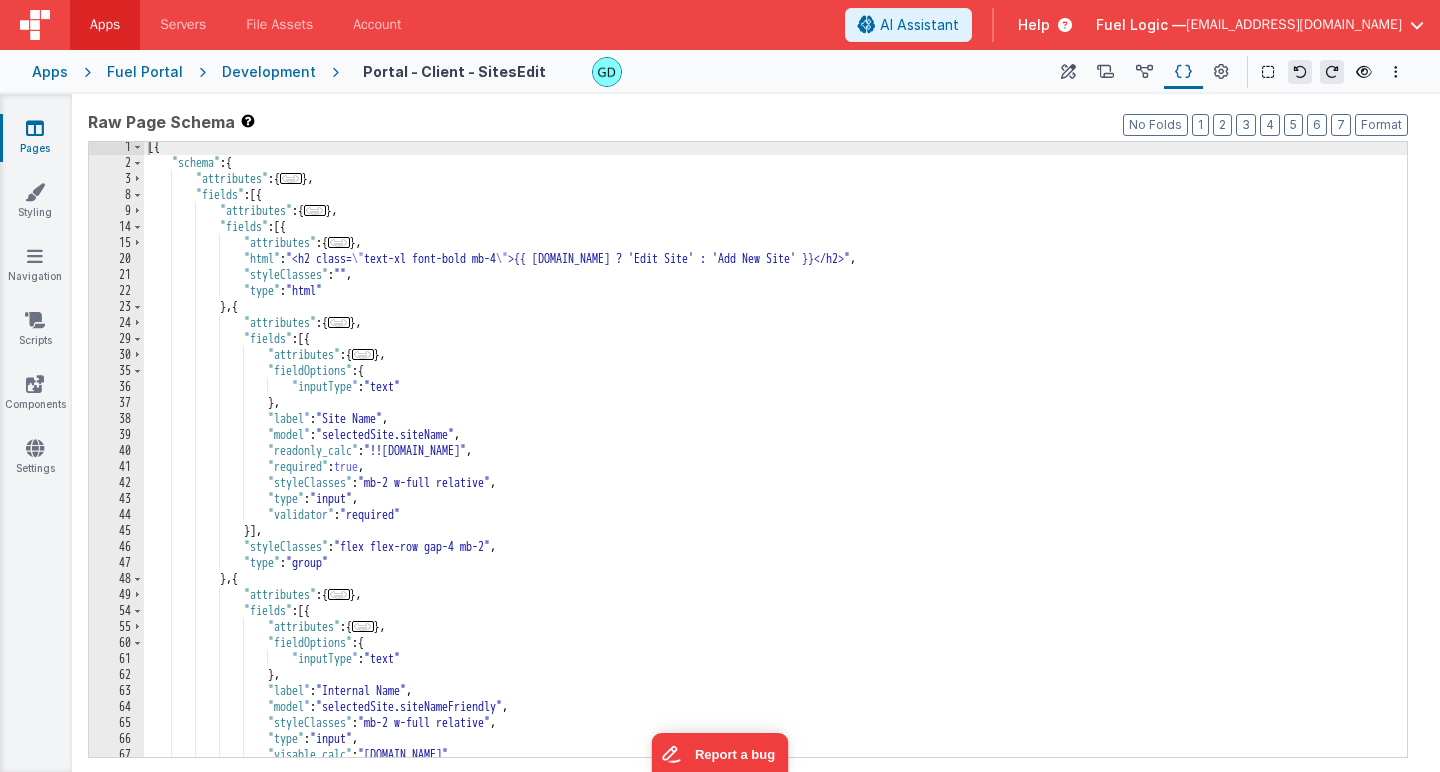 scroll, scrollTop: 3, scrollLeft: 0, axis: vertical 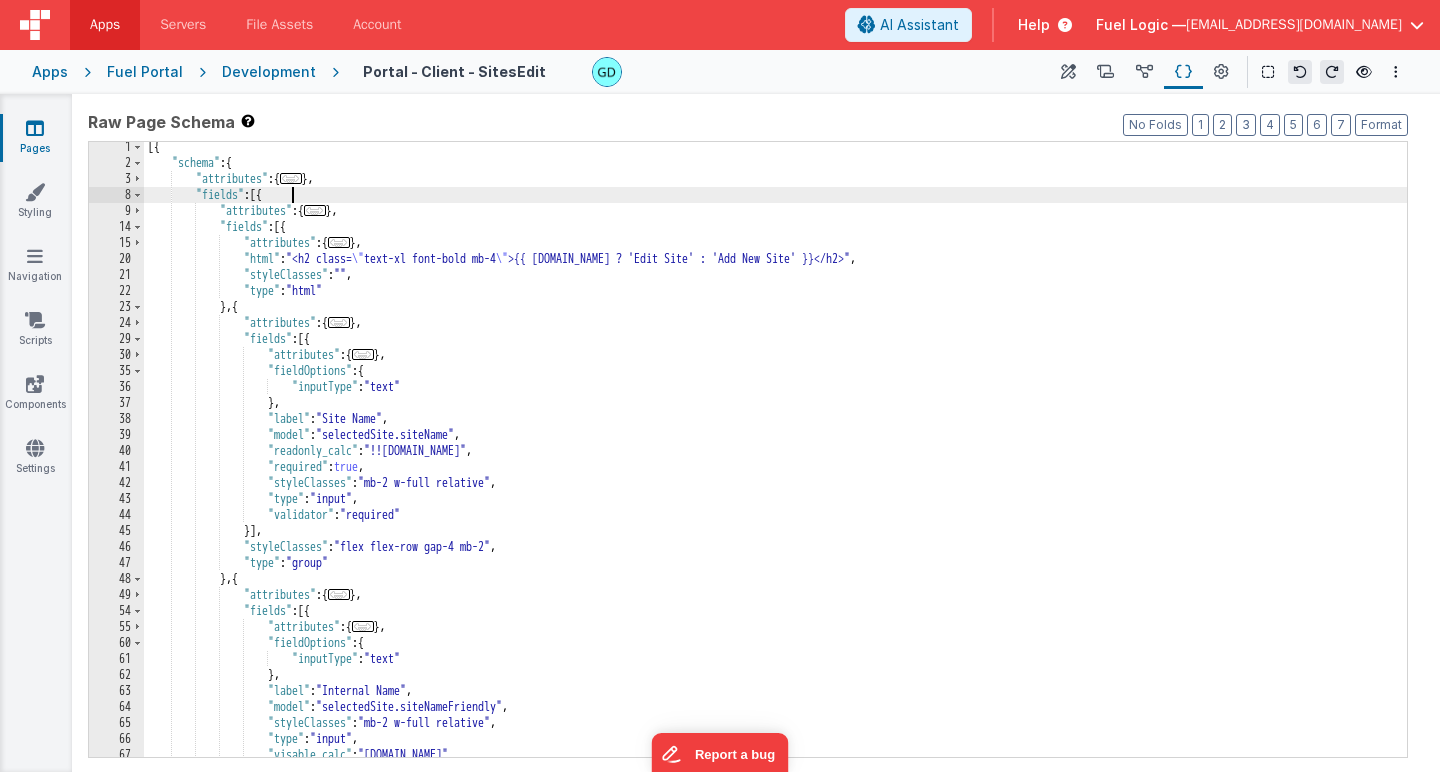 click on "[{      "schema" :  {           "attributes" :  { ... } ,           "fields" :  [{                "attributes" :  { ... } ,                "fields" :  [{                     "attributes" :  { ... } ,                     "html" :  "<h2 class= \" text-xl font-bold mb-4 \" >{{ [DOMAIN_NAME] ? 'Edit Site' : 'Add New Site' }}</h2>" ,                     "styleClasses" :  "" ,                     "type" :  "html"                } ,  {                     "attributes" :  { ... } ,                     "fields" :  [{                          "attributes" :  { ... } ,                          "fieldOptions" :  {                               "inputType" :  "text"                          } ,                          "label" :  "Site Name" ,                          "model" :  "selectedSite.siteName" ,                          "readonly_calc" :  "!![DOMAIN_NAME]" ,                          "required" :  true ,                          "styleClasses" :  "mb-2 w-full relative" ,                          :" at bounding box center (775, 462) 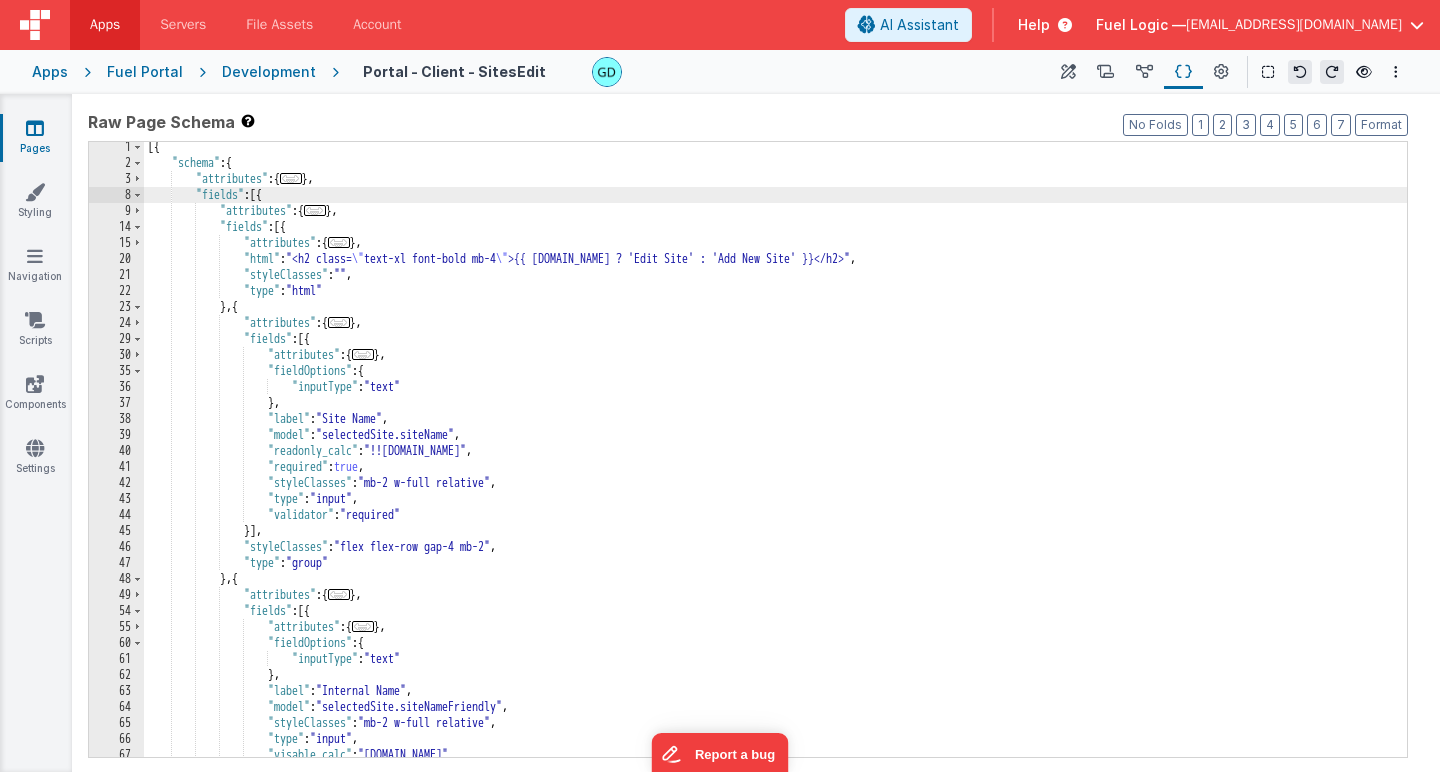 click on "[{      "schema" :  {           "attributes" :  { ... } ,           "fields" :  [{                "attributes" :  { ... } ,                "fields" :  [{                     "attributes" :  { ... } ,                     "html" :  "<h2 class= \" text-xl font-bold mb-4 \" >{{ [DOMAIN_NAME] ? 'Edit Site' : 'Add New Site' }}</h2>" ,                     "styleClasses" :  "" ,                     "type" :  "html"                } ,  {                     "attributes" :  { ... } ,                     "fields" :  [{                          "attributes" :  { ... } ,                          "fieldOptions" :  {                               "inputType" :  "text"                          } ,                          "label" :  "Site Name" ,                          "model" :  "selectedSite.siteName" ,                          "readonly_calc" :  "!![DOMAIN_NAME]" ,                          "required" :  true ,                          "styleClasses" :  "mb-2 w-full relative" ,                          :" at bounding box center (775, 462) 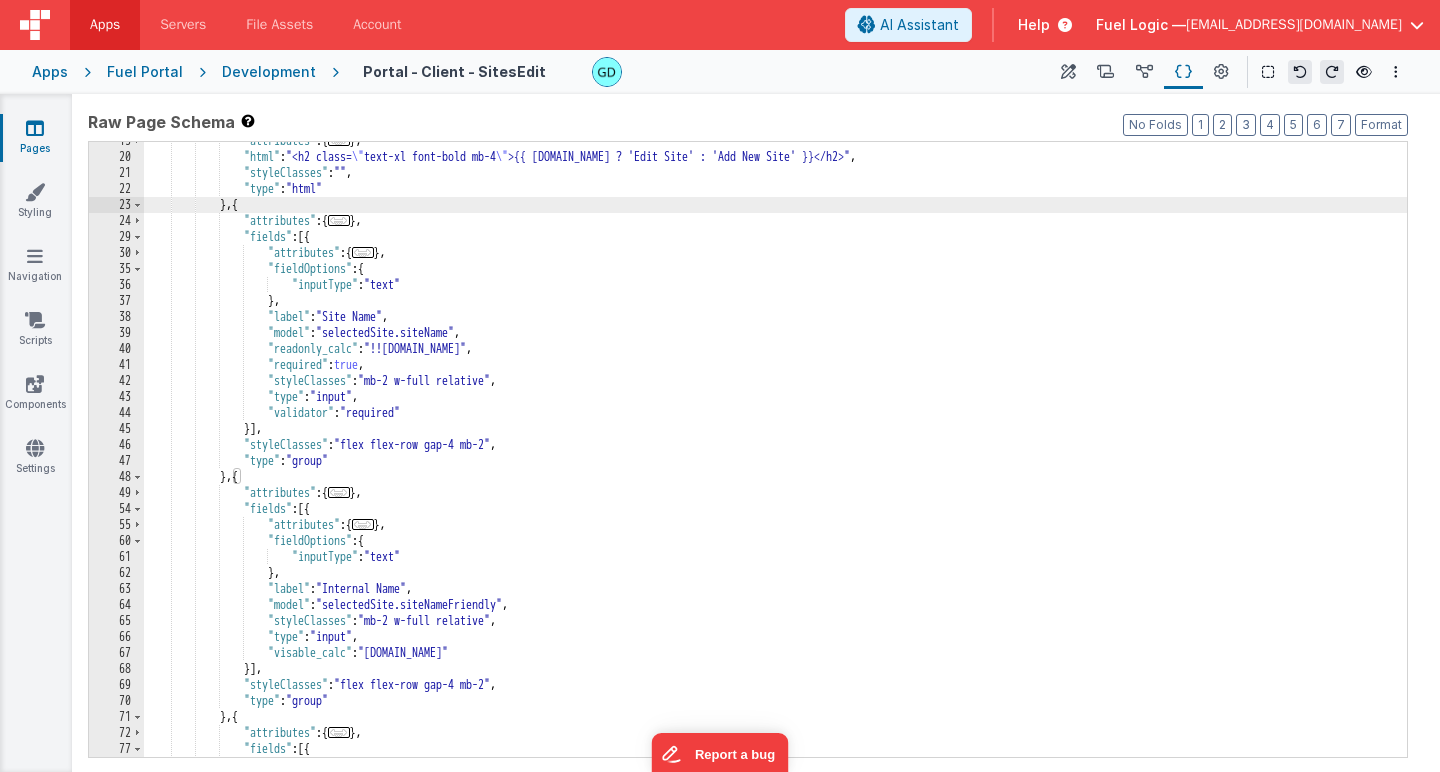 scroll, scrollTop: 97, scrollLeft: 0, axis: vertical 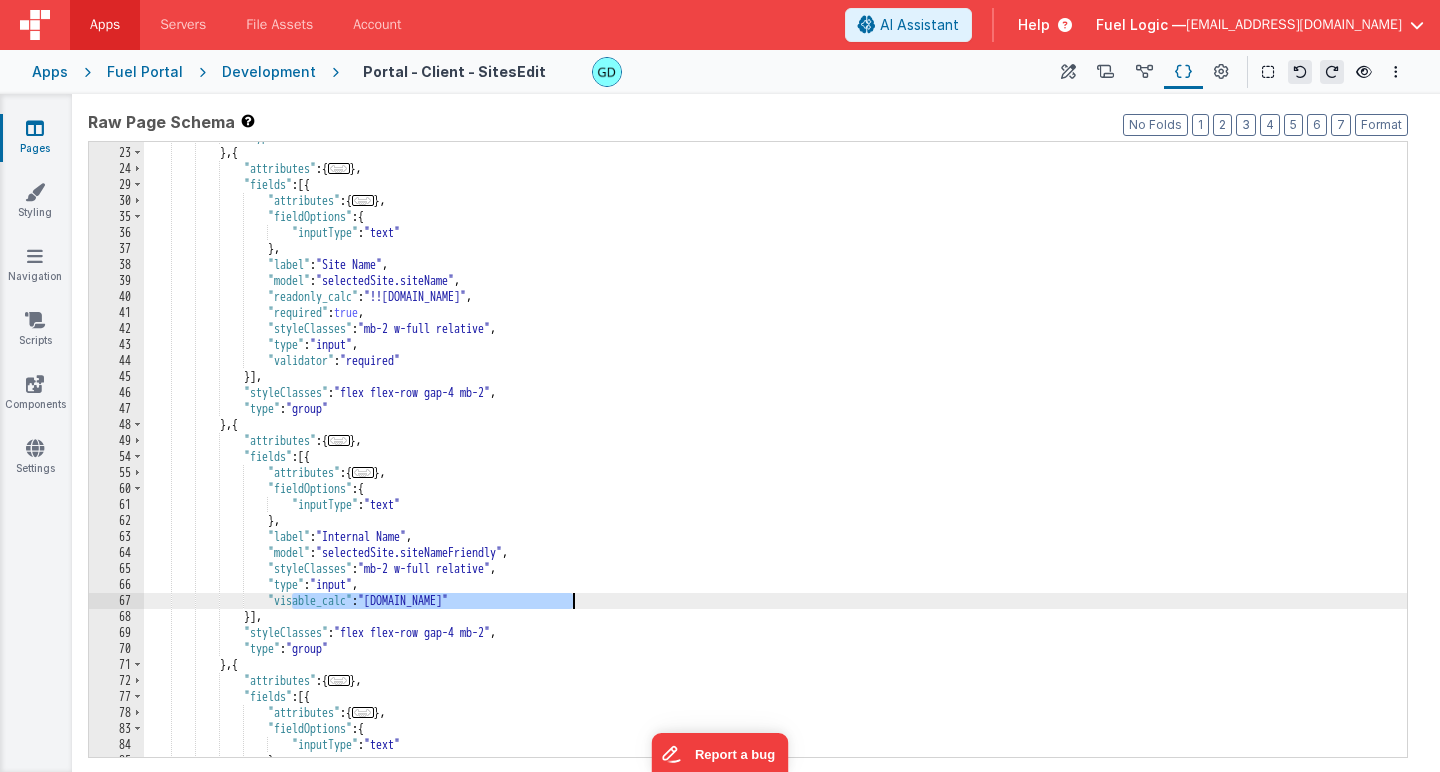 drag, startPoint x: 294, startPoint y: 598, endPoint x: 573, endPoint y: 597, distance: 279.0018 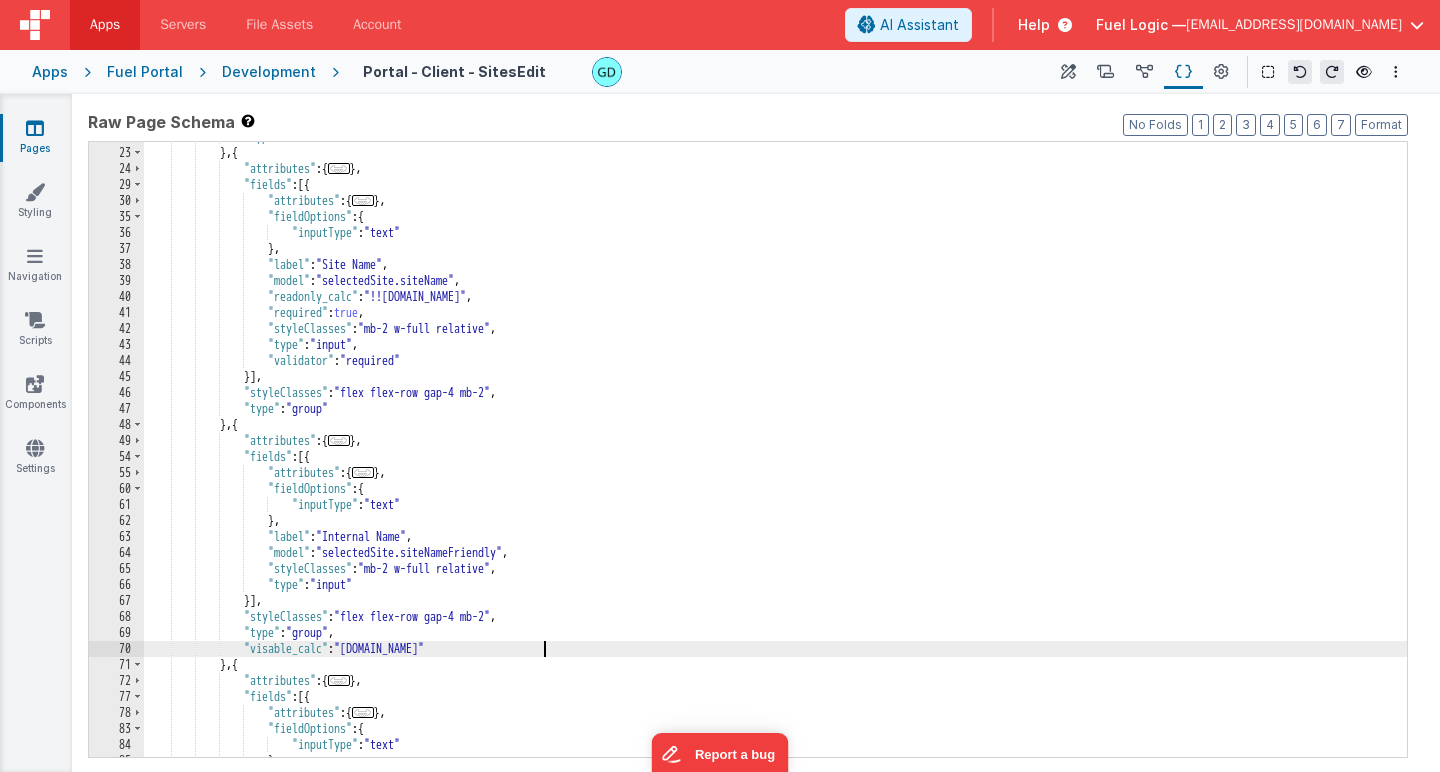 click on ""type" :  "html"                } ,  {                     "attributes" :  { ... } ,                     "fields" :  [{                          "attributes" :  { ... } ,                          "fieldOptions" :  {                               "inputType" :  "text"                          } ,                          "label" :  "Site Name" ,                          "model" :  "selectedSite.siteName" ,                          "readonly_calc" :  "!![DOMAIN_NAME]" ,                          "required" :  true ,                          "styleClasses" :  "mb-2 w-full relative" ,                          "type" :  "input" ,                          "validator" :  "required"                     }] ,                     "styleClasses" :  "flex flex-row gap-4 mb-2" ,                     "type" :  "group"                } ,  {                     "attributes" :  { ... } ,                     "fields" :  [{                          "attributes" :  { ... } ,                          :  {" at bounding box center (775, 452) 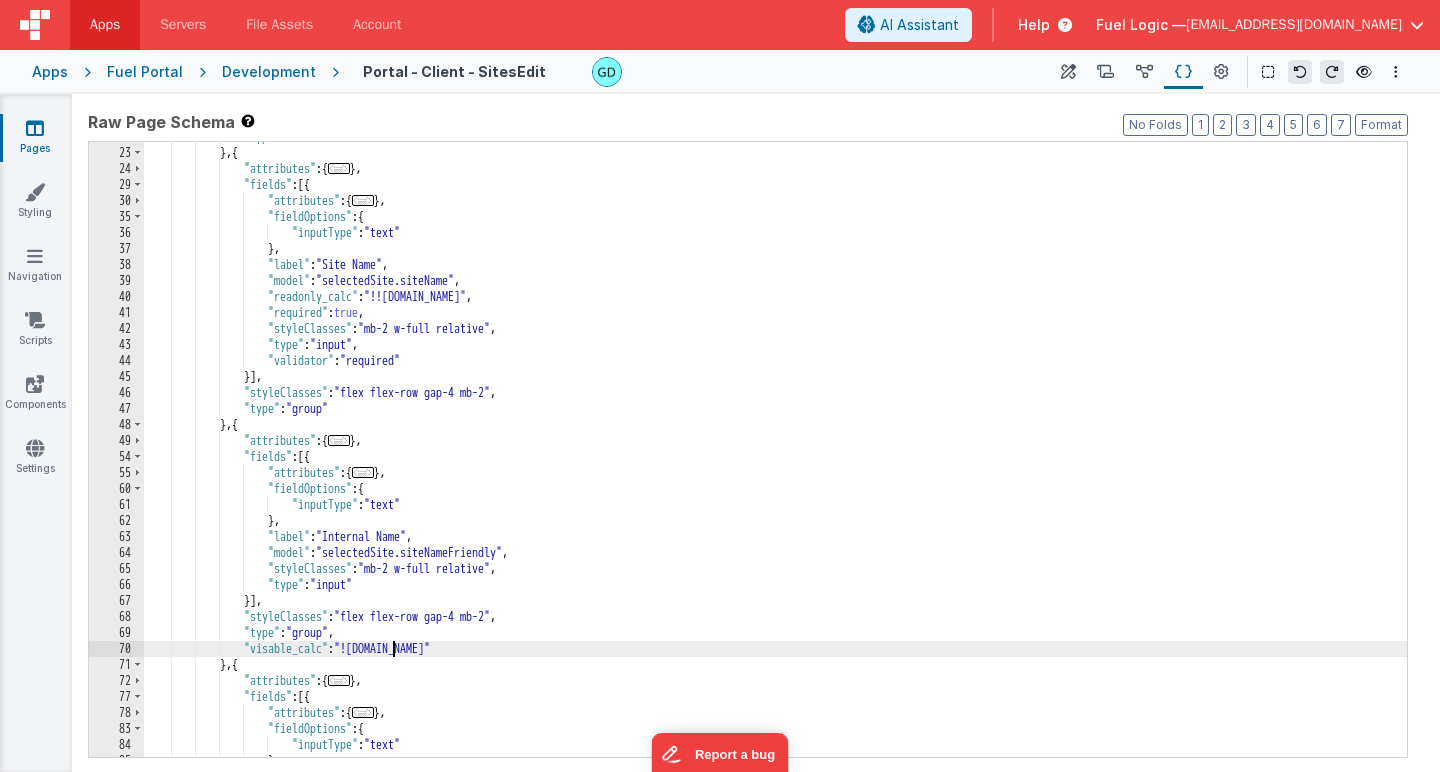 type 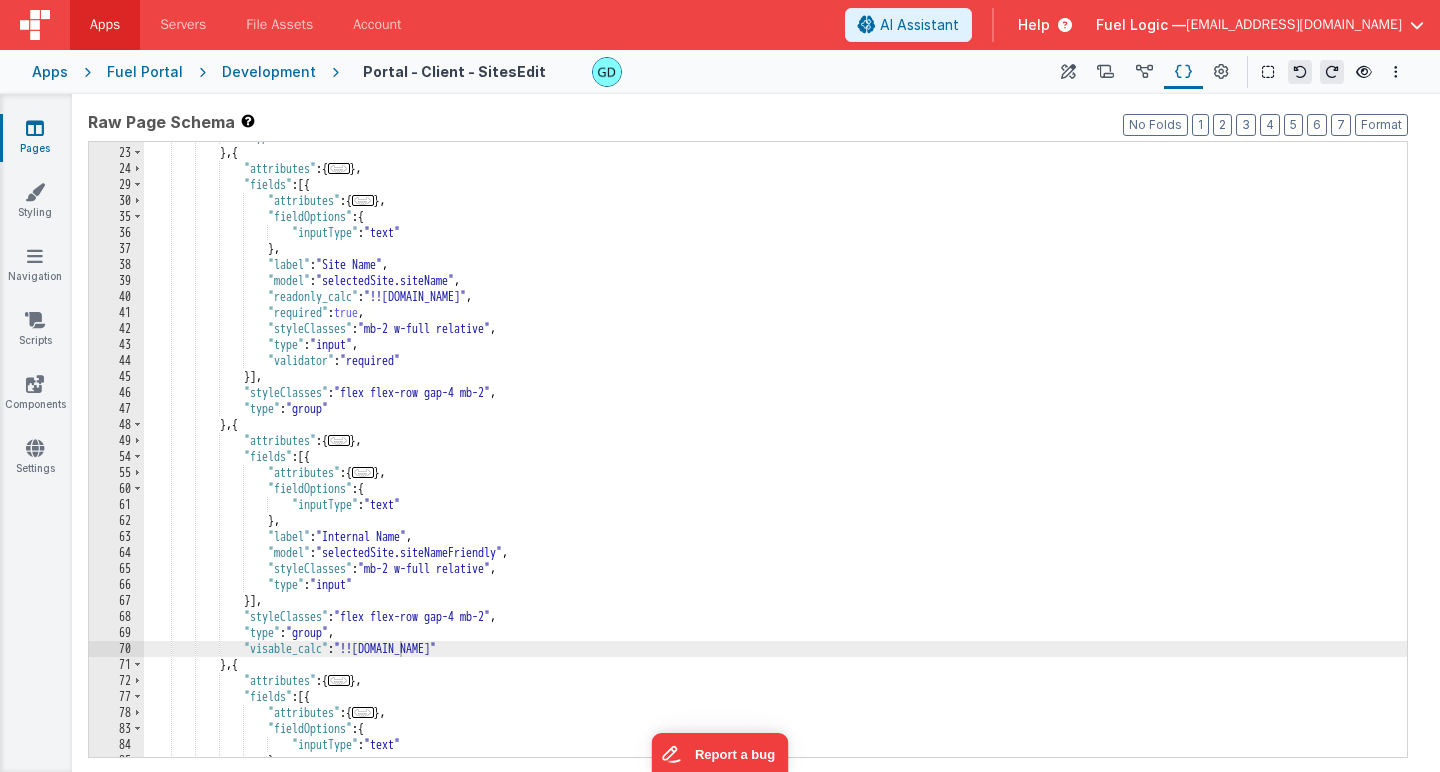 click on "Fuel Portal" at bounding box center [145, 72] 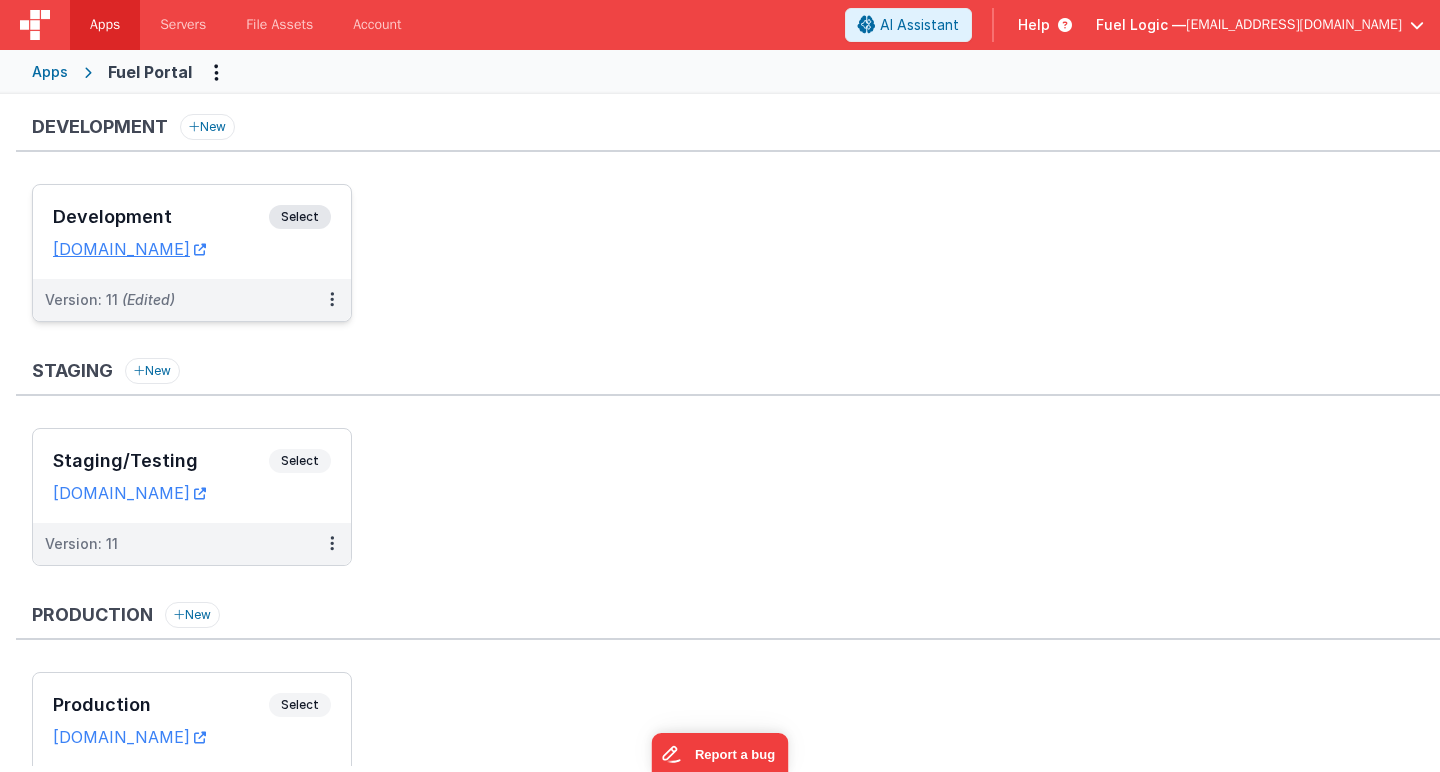 click on "Development
Select   URLs
[DOMAIN_NAME]" at bounding box center [192, 232] 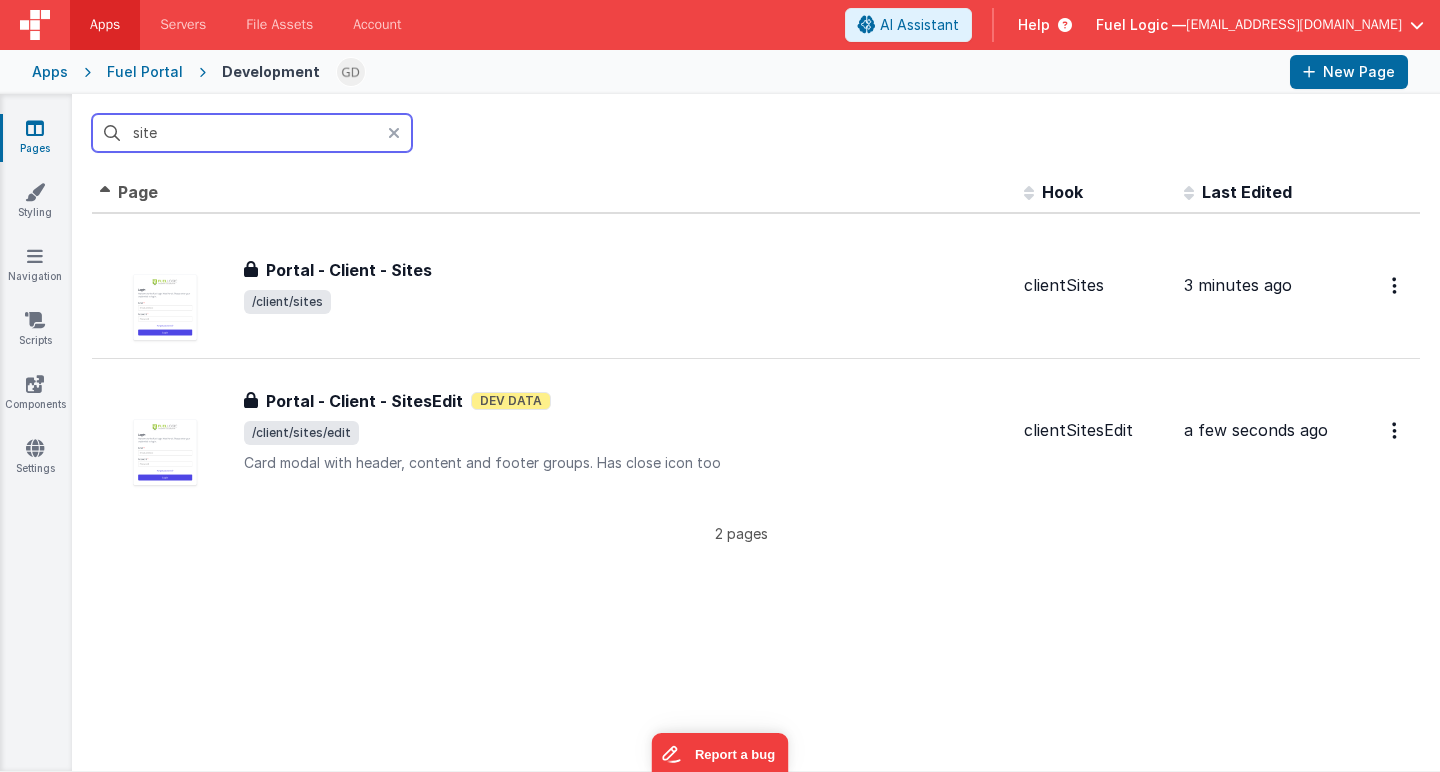 click on "site" at bounding box center [252, 133] 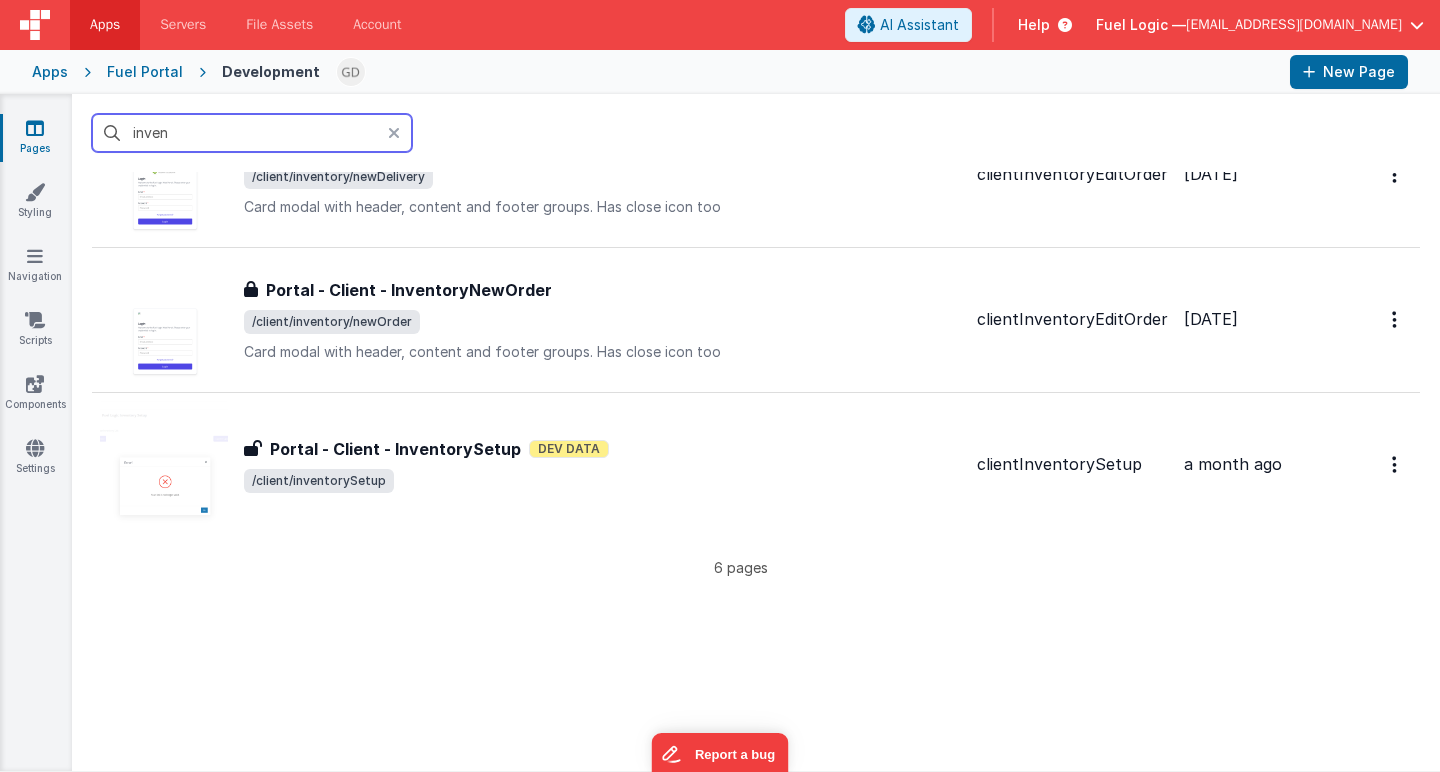 scroll, scrollTop: 549, scrollLeft: 0, axis: vertical 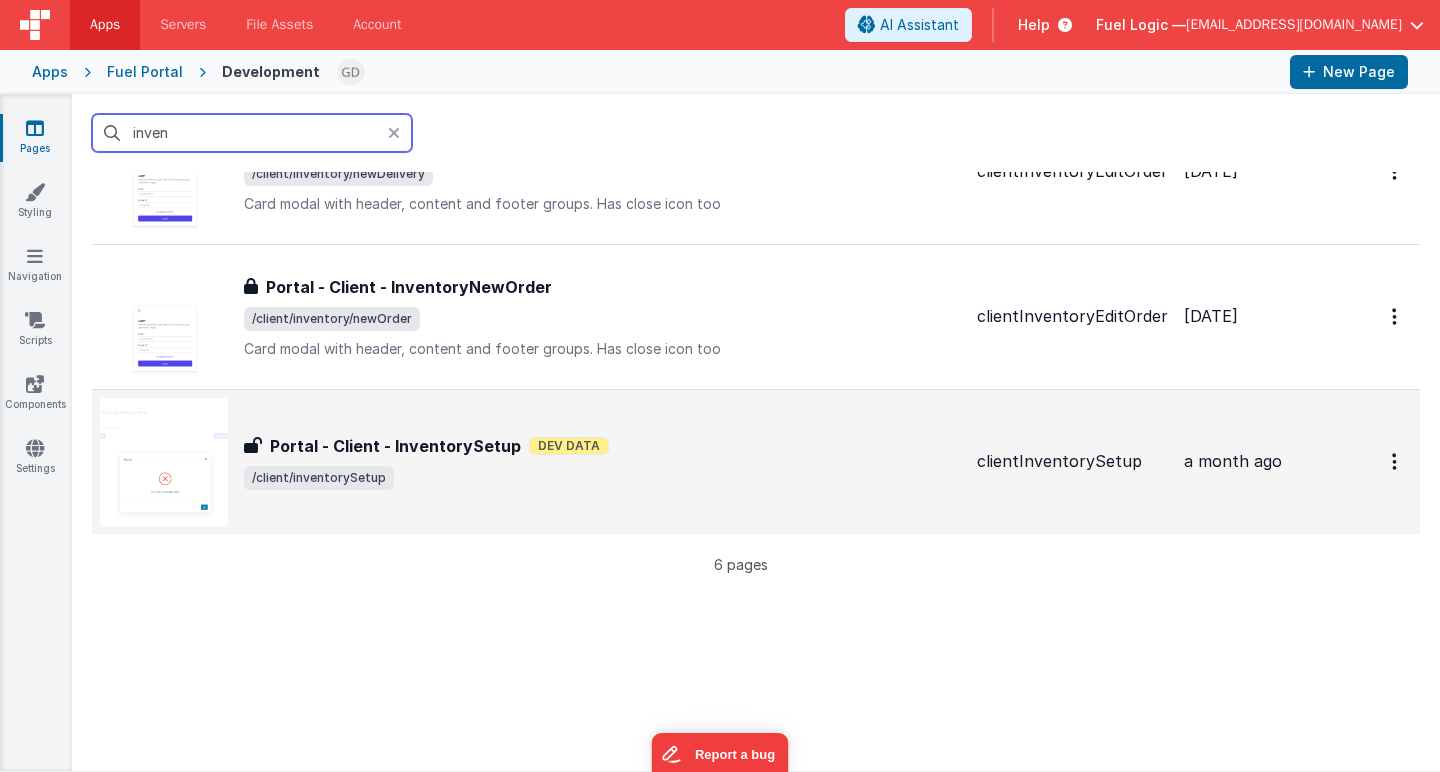 type on "inven" 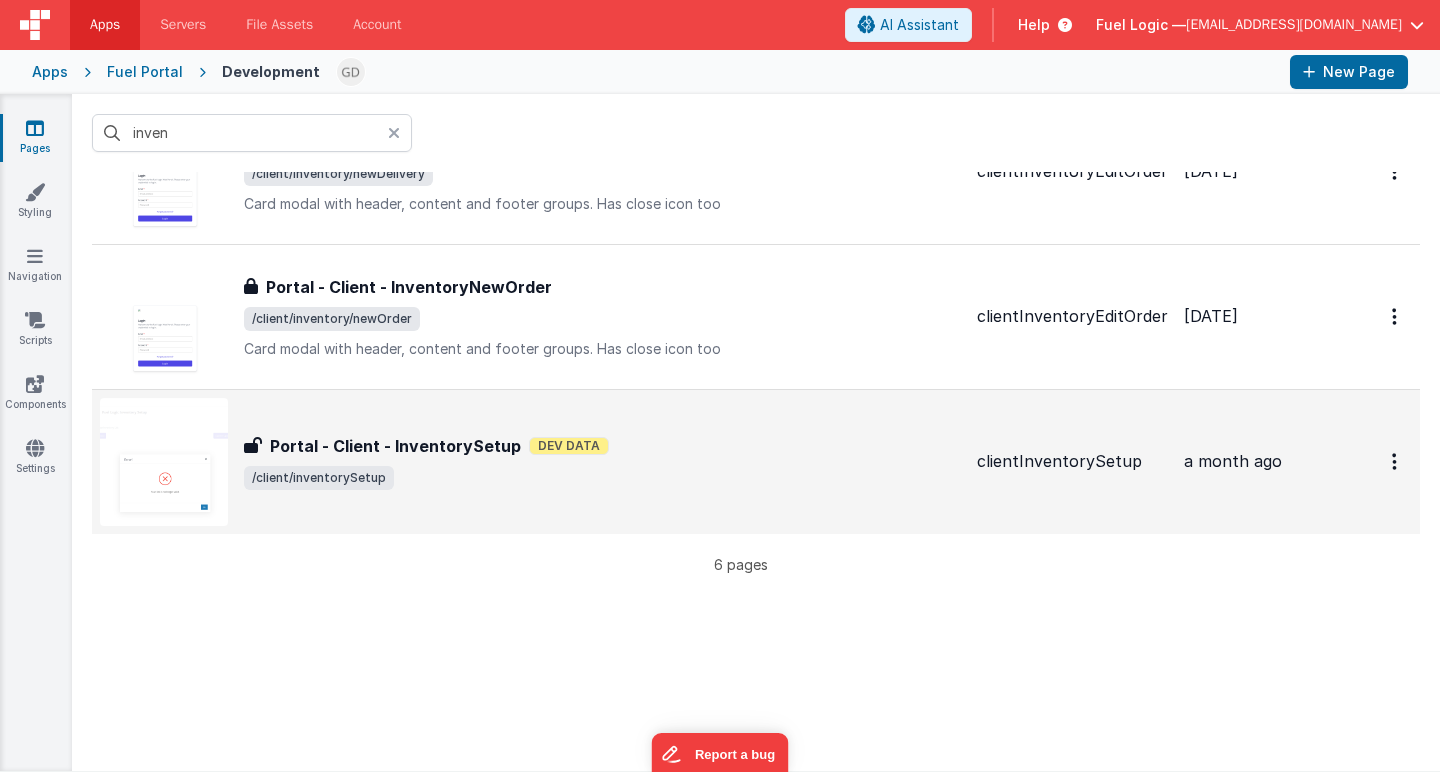 click on "Portal - Client - InventorySetup
Portal - Client - InventorySetup
Dev Data
/client/inventorySetup" at bounding box center (530, 462) 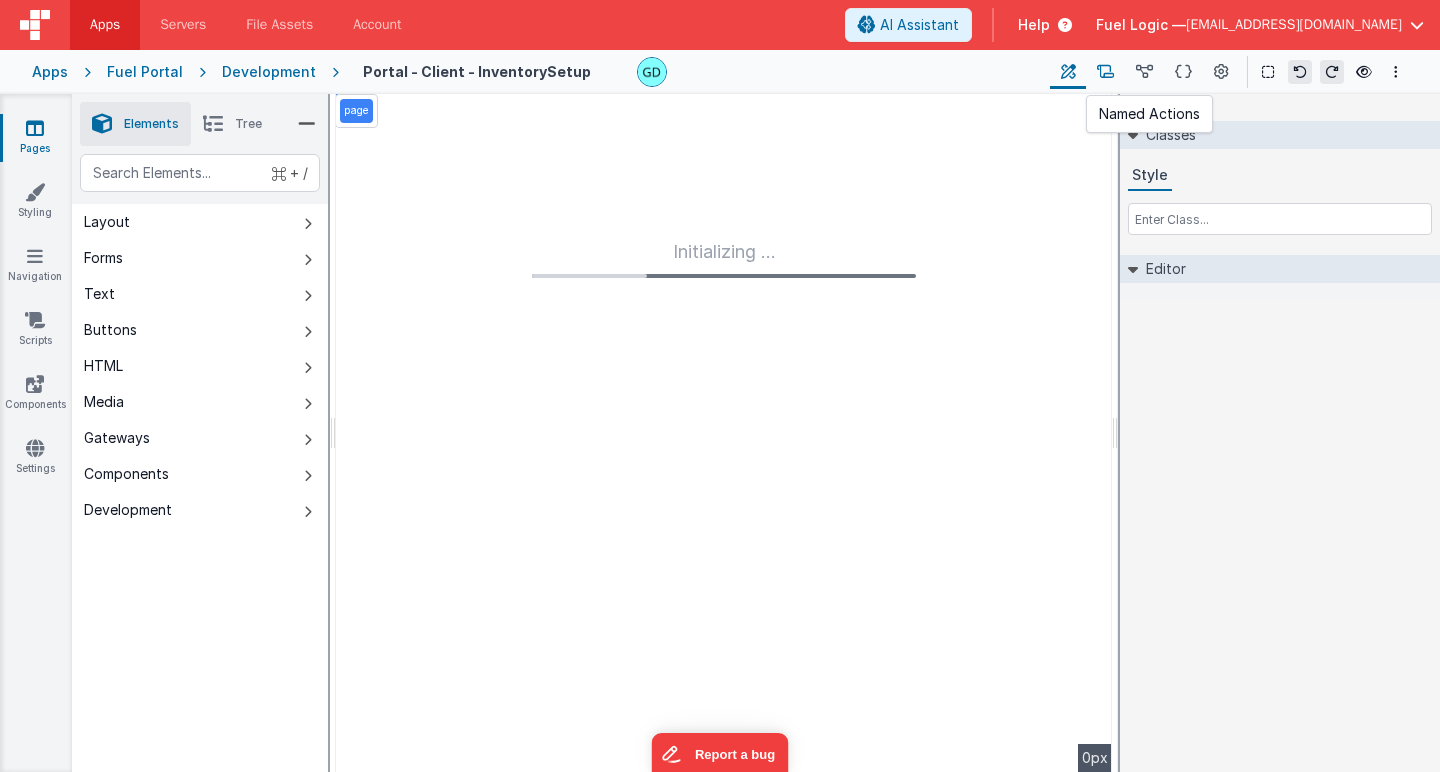 click at bounding box center [1105, 72] 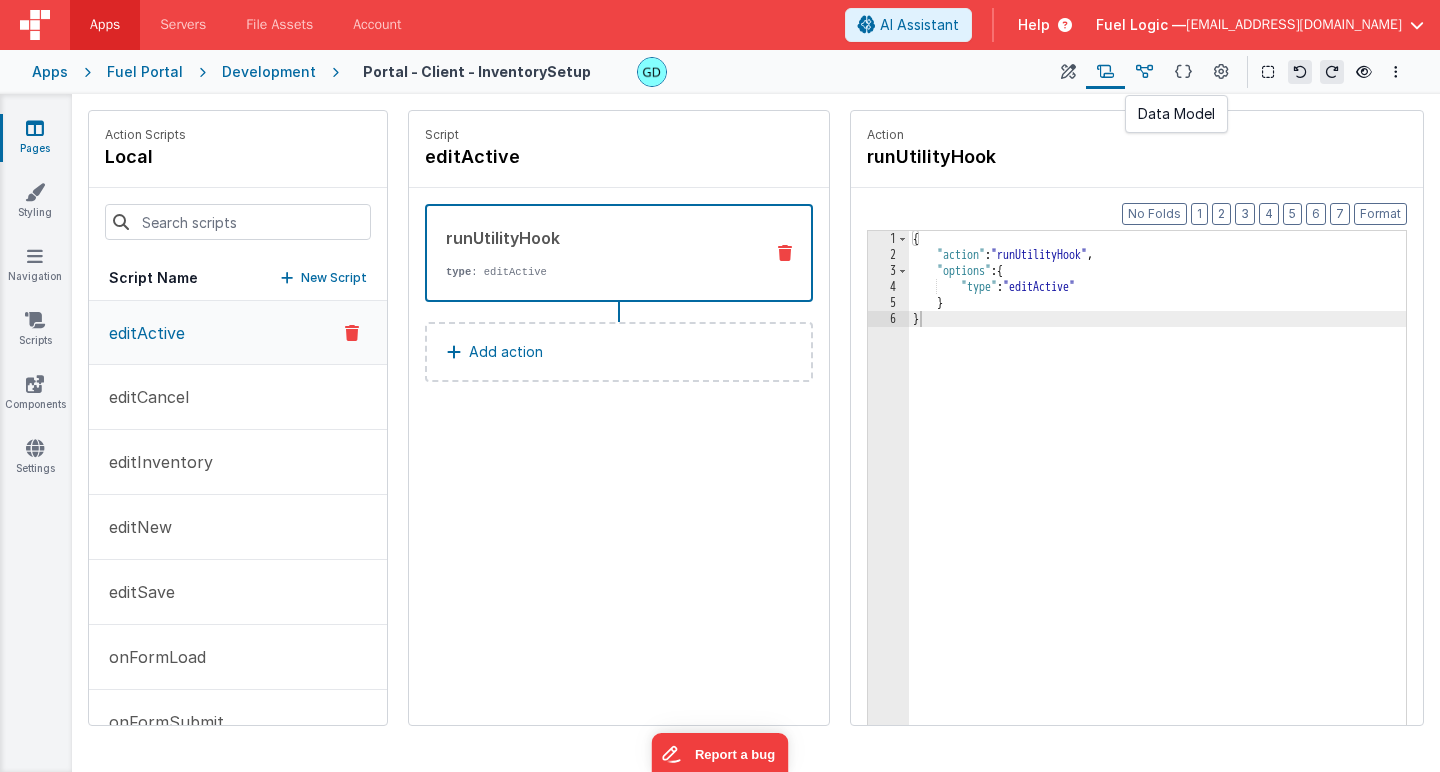 click at bounding box center (1144, 72) 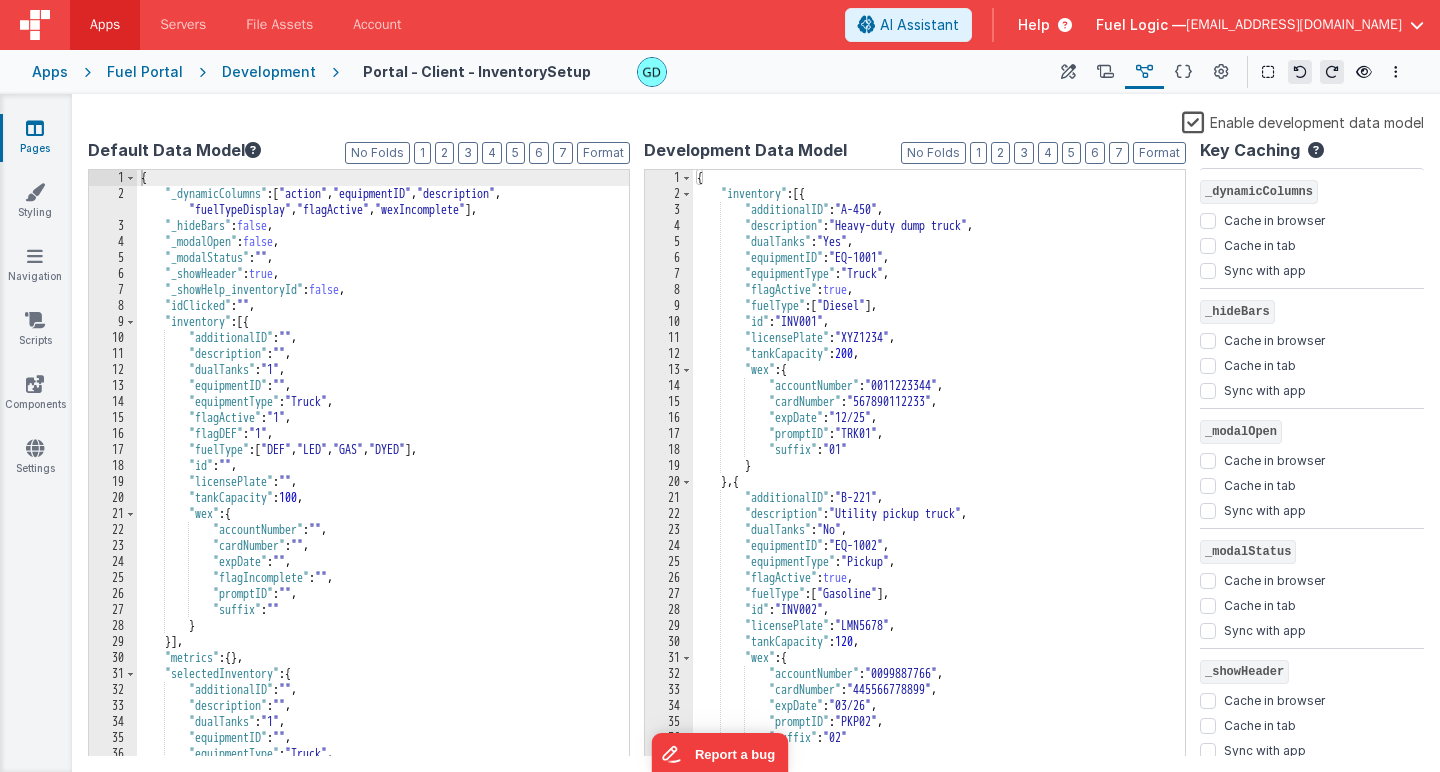 click on "{      "_dynamicColumns" :  [ "action" ,  "equipmentID" ,  "description" ,           "fuelTypeDisplay" ,  "flagActive" ,  "wexIncomplete" ] ,      "_hideBars" :  false ,      "_modalOpen" :  false ,      "_modalStatus" :  "" ,      "_showHeader" :  true ,      "_showHelp_inventoryId" :  false ,      "idClicked" :  "" ,      "inventory" :  [{           "additionalID" :  "" ,           "description" :  "" ,           "dualTanks" :  "1" ,           "equipmentID" :  "" ,           "equipmentType" :  "Truck" ,           "flagActive" :  "1" ,           "flagDEF" :  "1" ,           "fuelType" :  [ "DEF" ,  "LED" ,  "GAS" ,  "DYED" ] ,           "id" :  "" ,           "licensePlate" :  "" ,           "tankCapacity" :  100 ,           "wex" :  {                "accountNumber" :  "" ,                "cardNumber" :  "" ,                "expDate" :  "" ,                "flagIncomplete" :  "" ,                "promptID" :  "" ,                "suffix" :  ""           }      }] ,      "metrics" :  { } ,      :  { ," at bounding box center (383, 479) 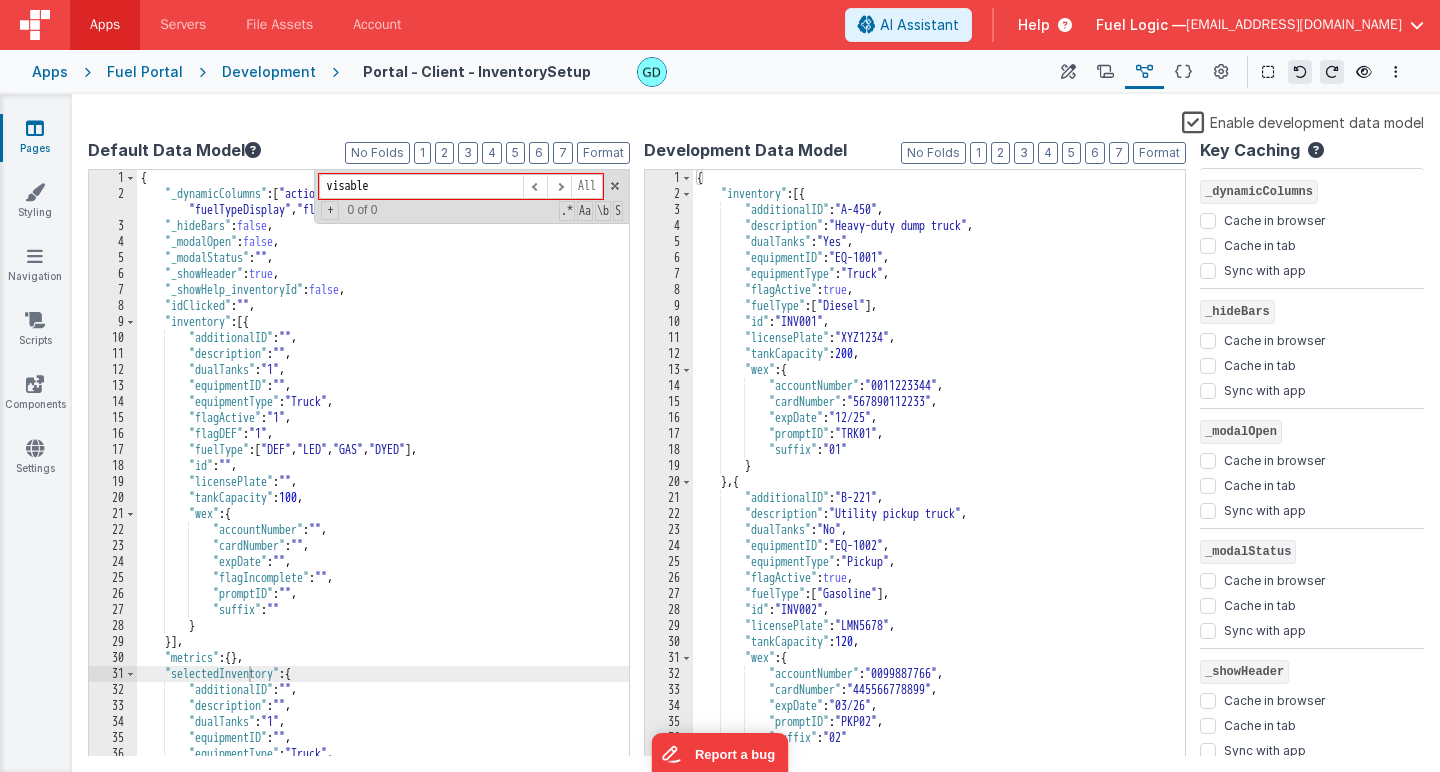 type on "visable" 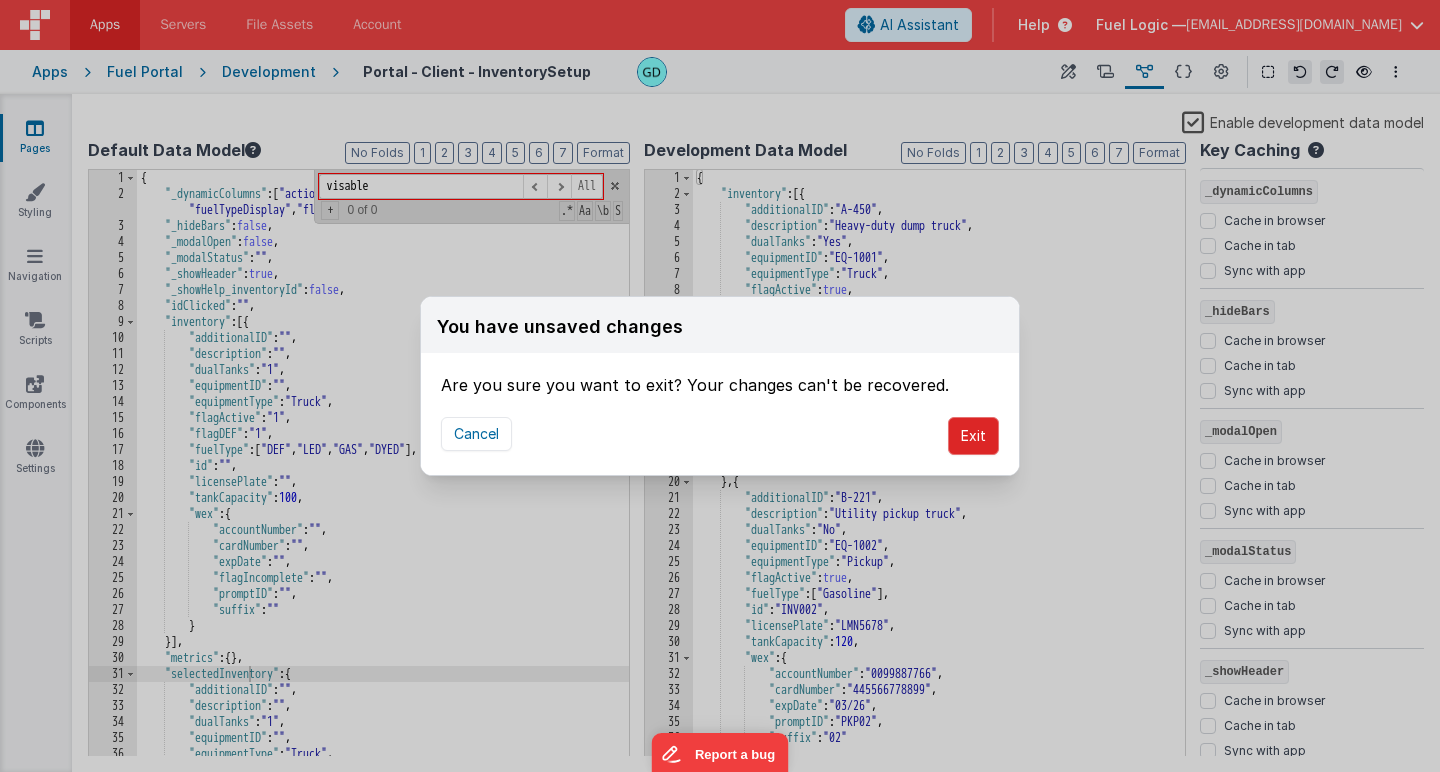 click on "Exit" at bounding box center [973, 436] 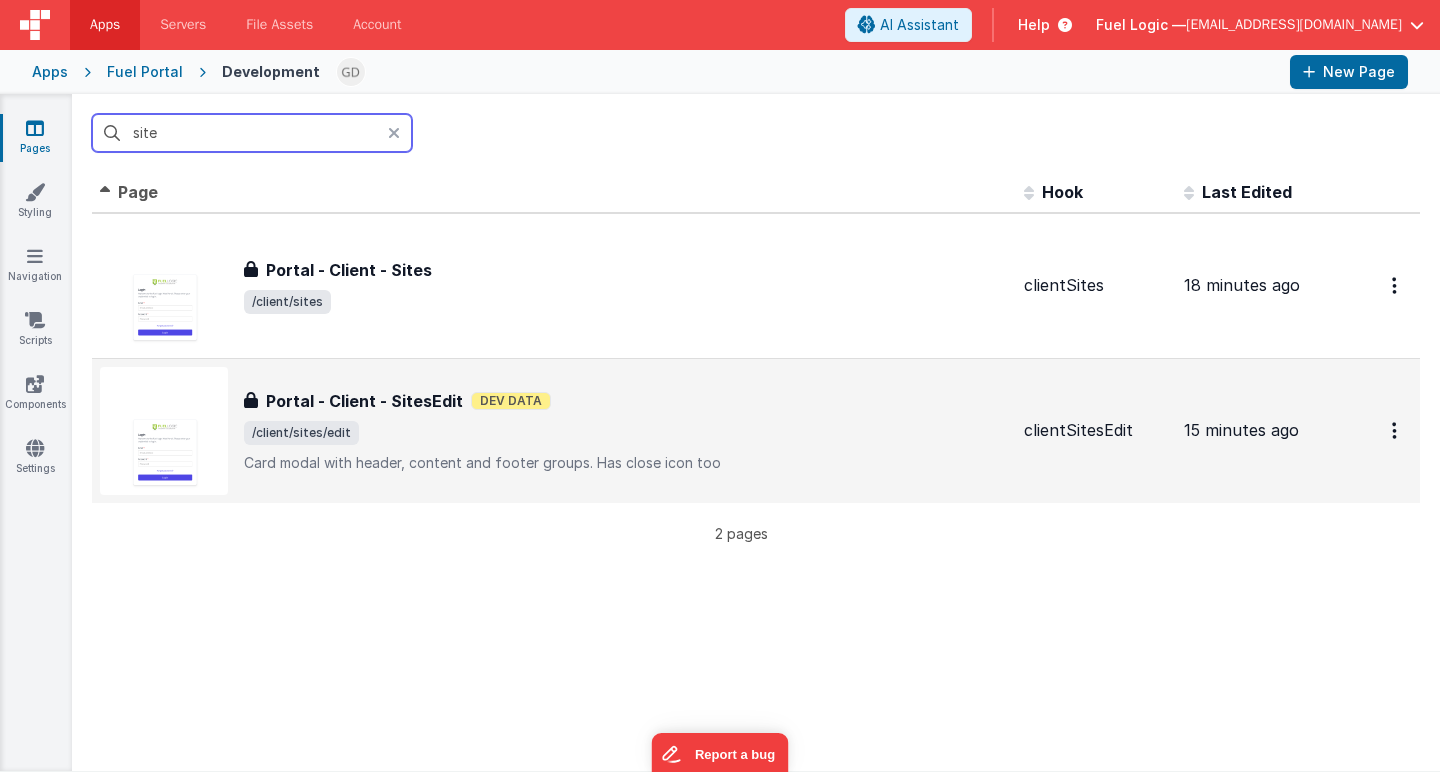 type on "site" 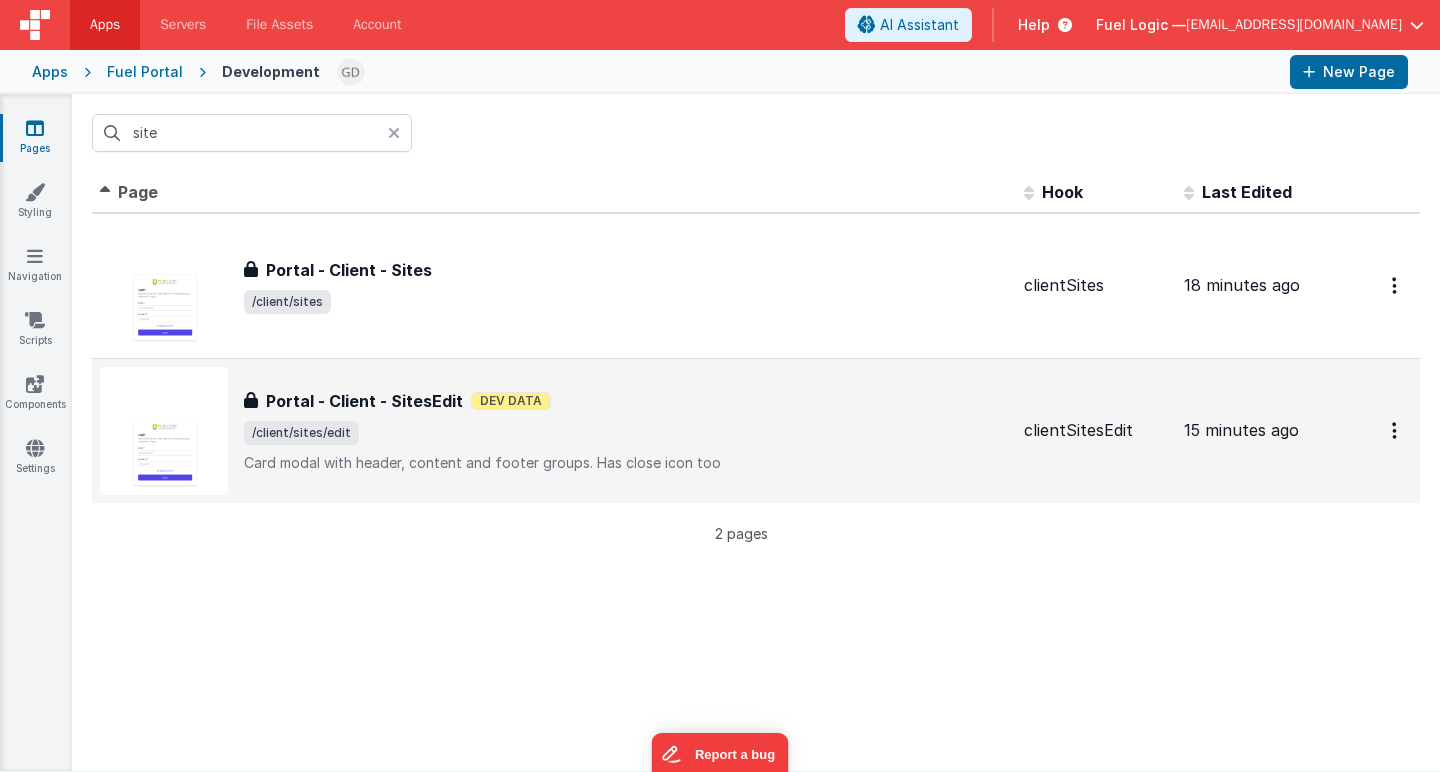 click on "Card modal with header, content and footer groups.Has  close icon too" at bounding box center [626, 463] 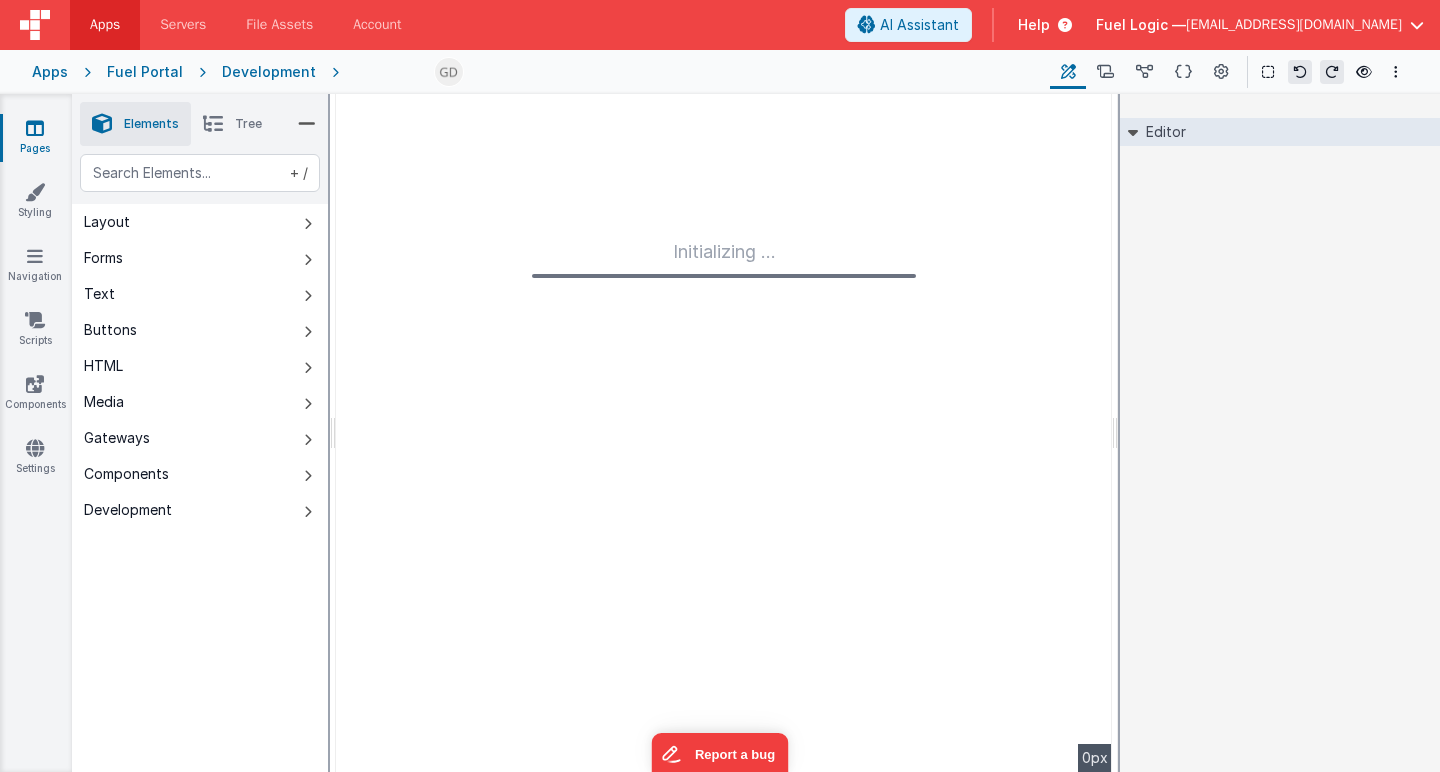 type on "FR_DA2AF352-06D7-574C-88FE-BEFEF31D9560" 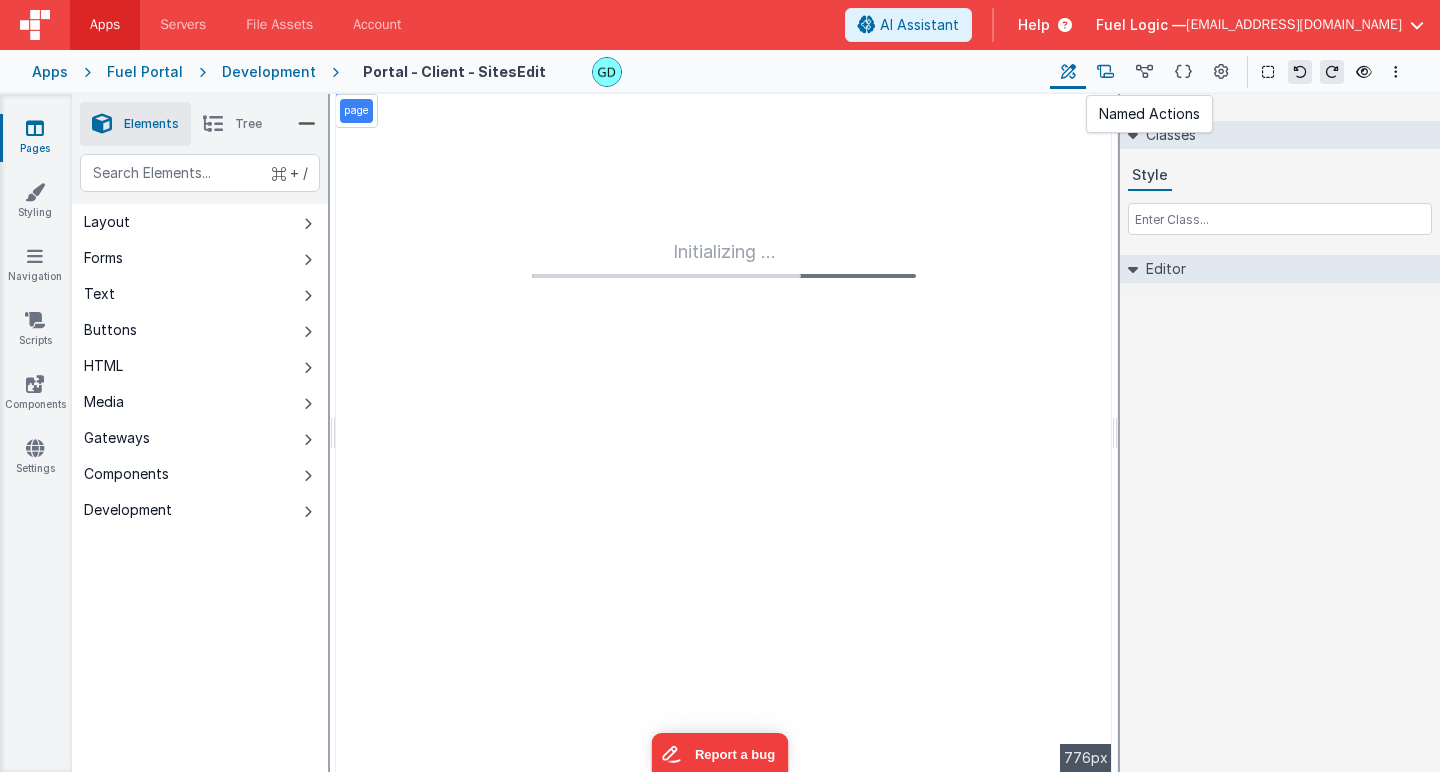click at bounding box center (1105, 72) 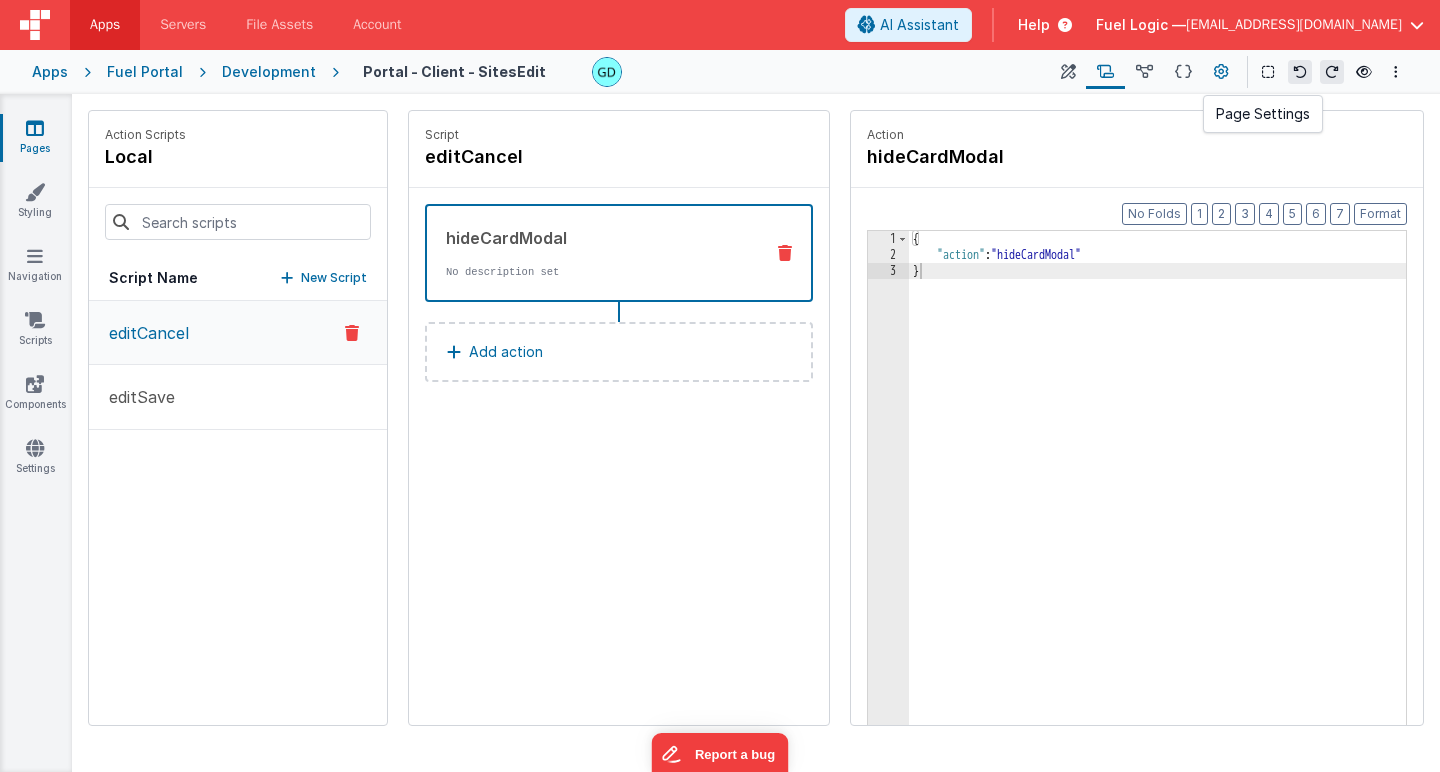 click at bounding box center (1221, 72) 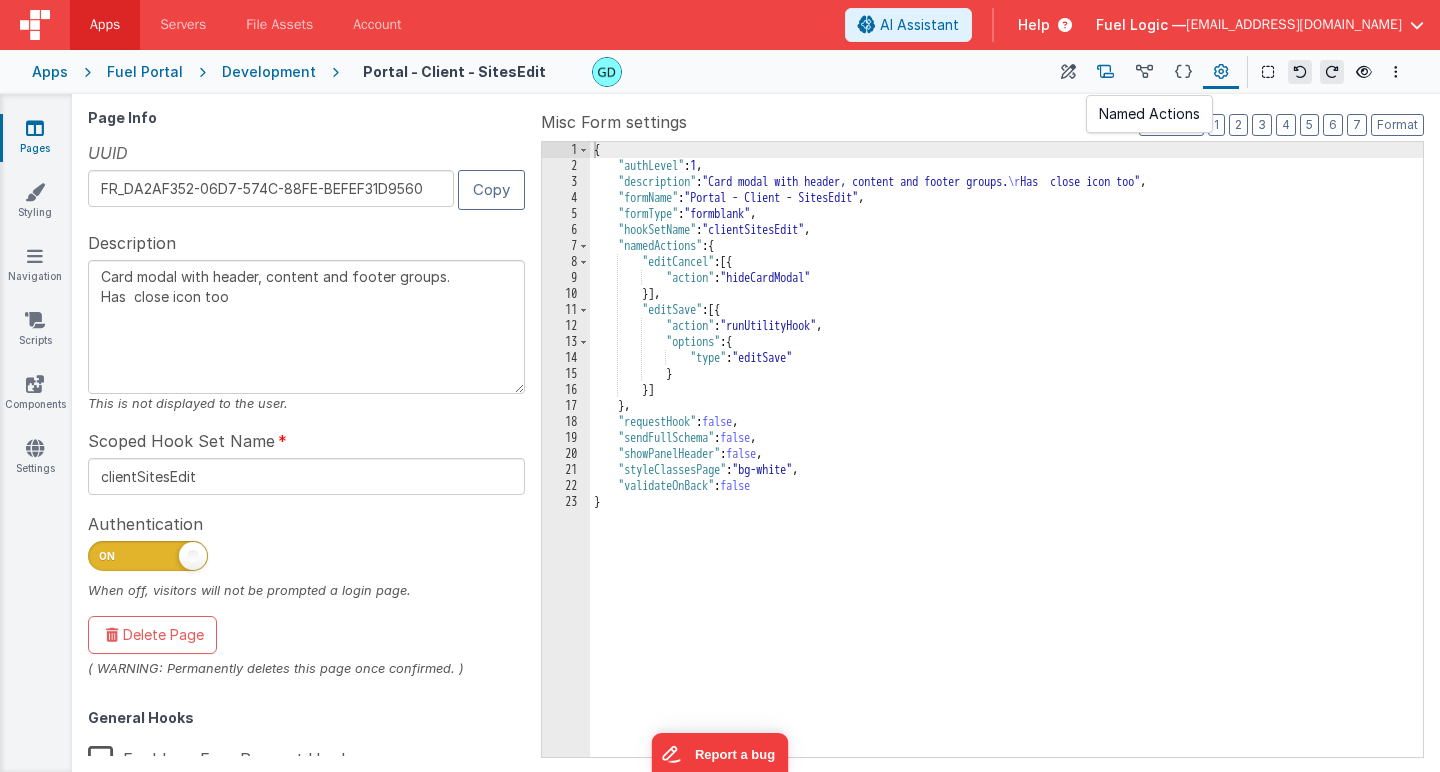 click at bounding box center (1105, 72) 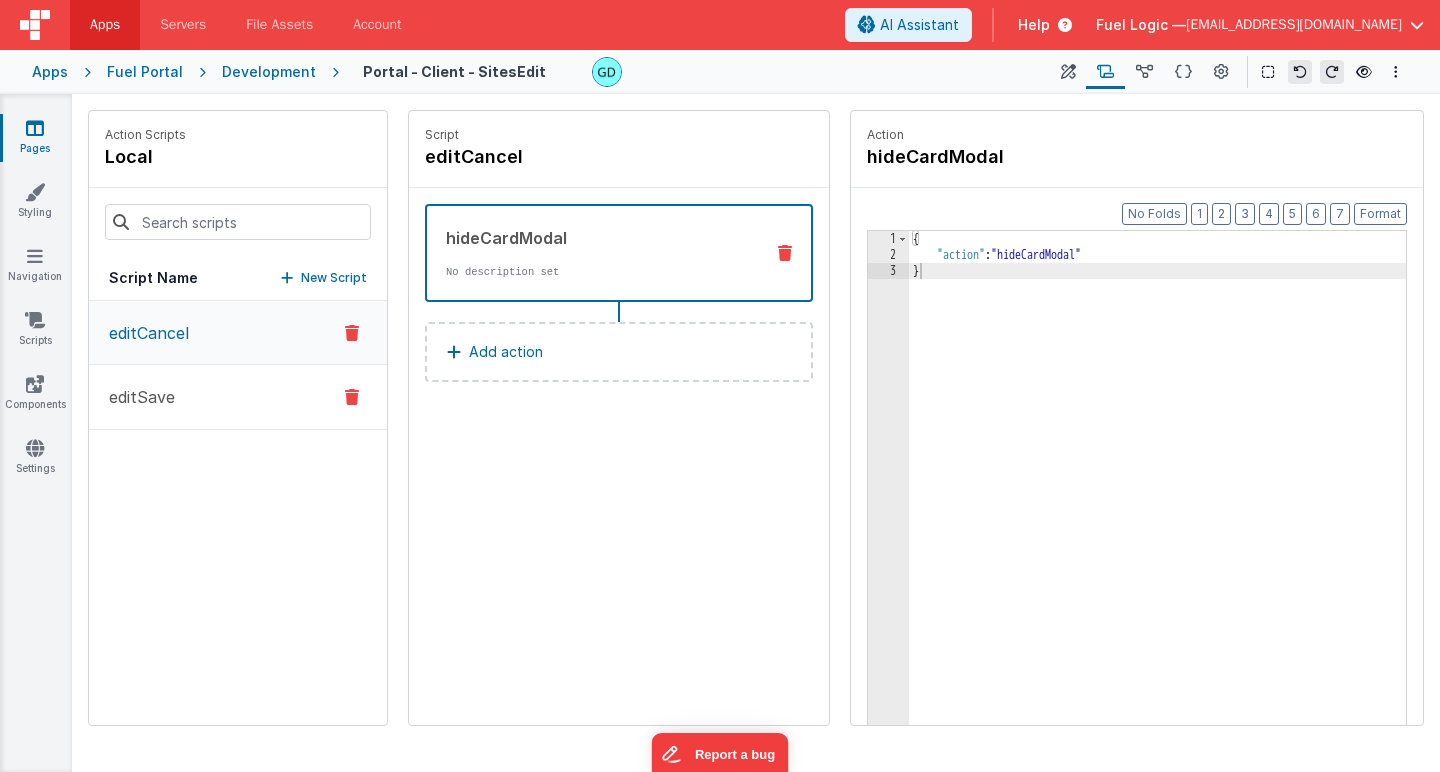 click on "editSave" at bounding box center (238, 397) 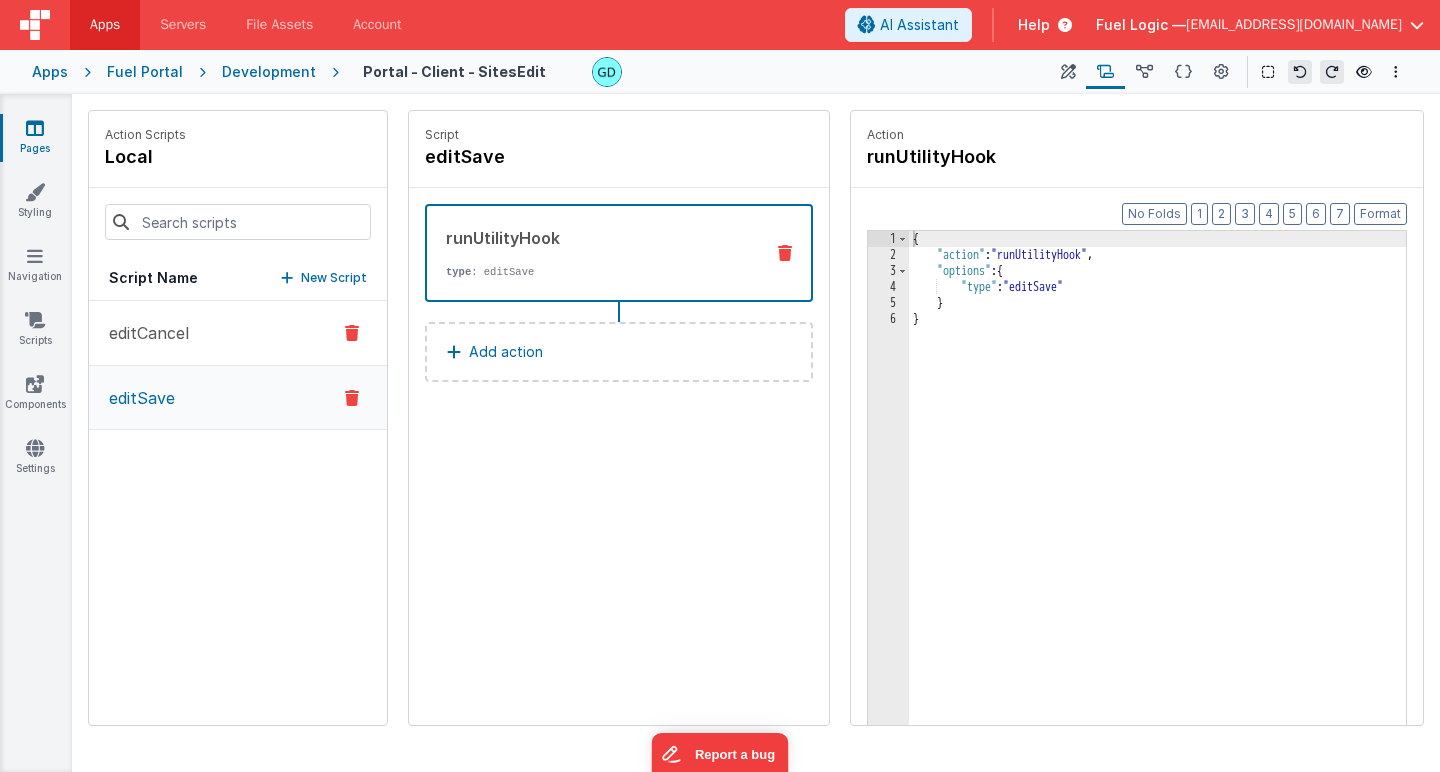click on "editCancel" at bounding box center [238, 333] 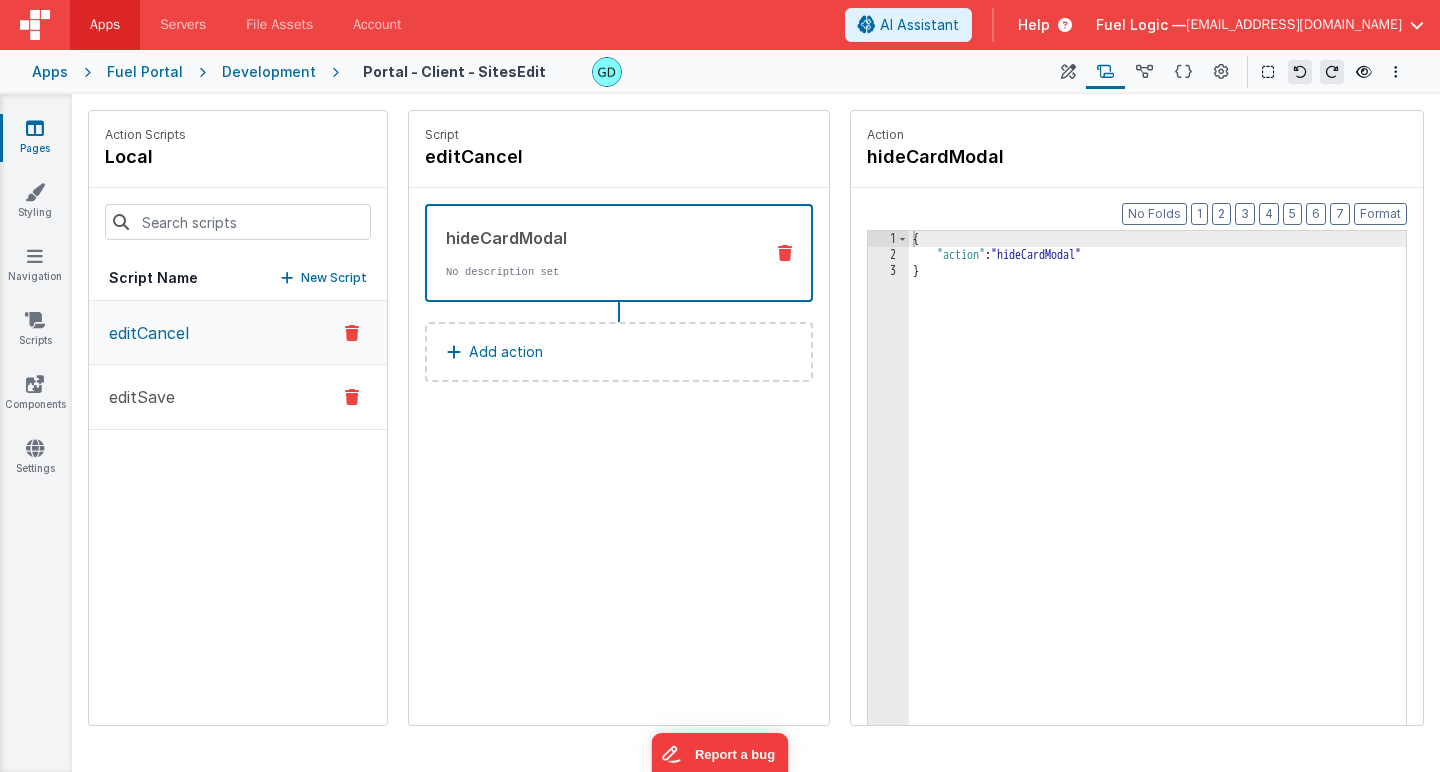 click on "editSave" at bounding box center [238, 397] 